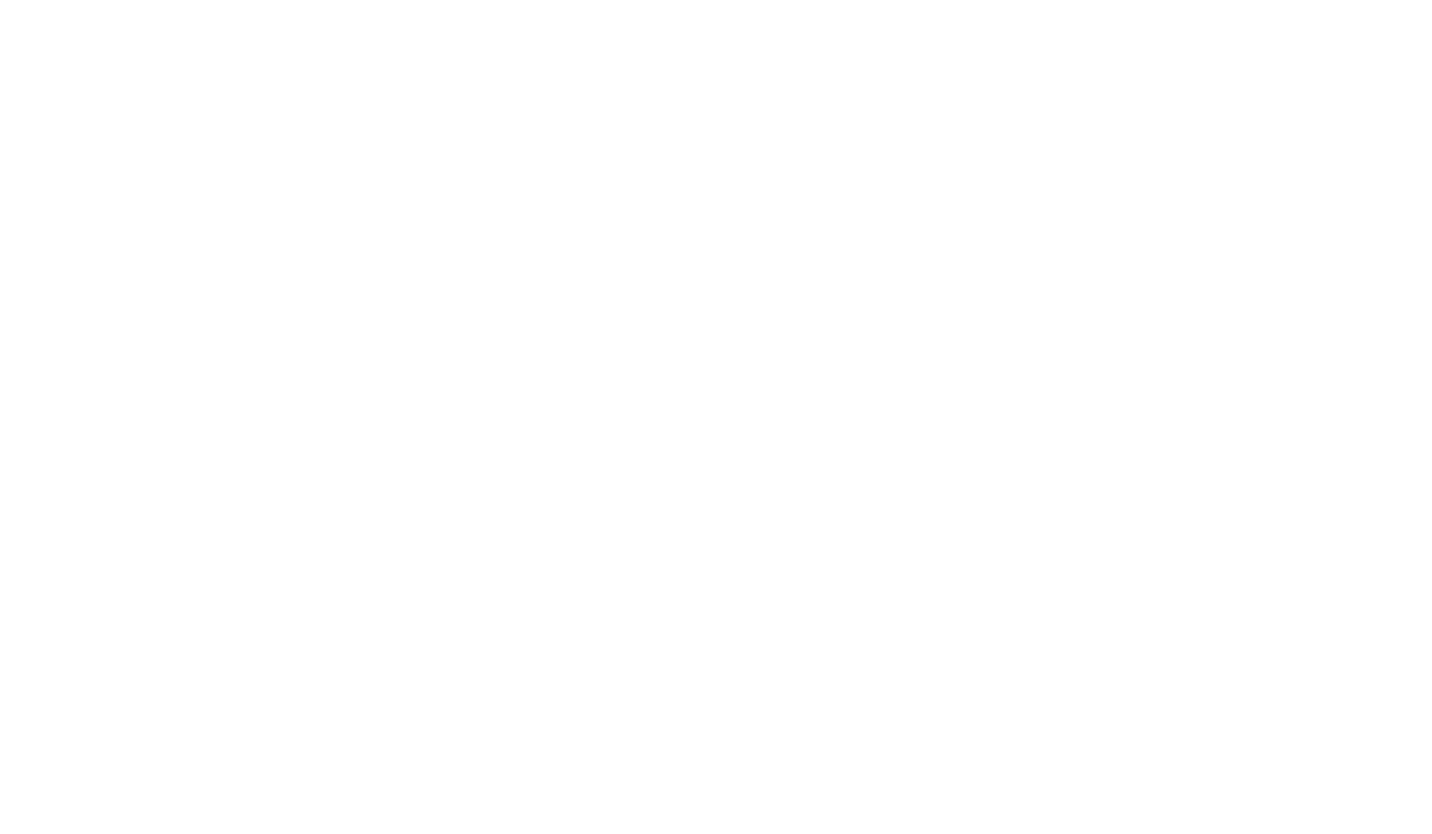 scroll, scrollTop: 0, scrollLeft: 0, axis: both 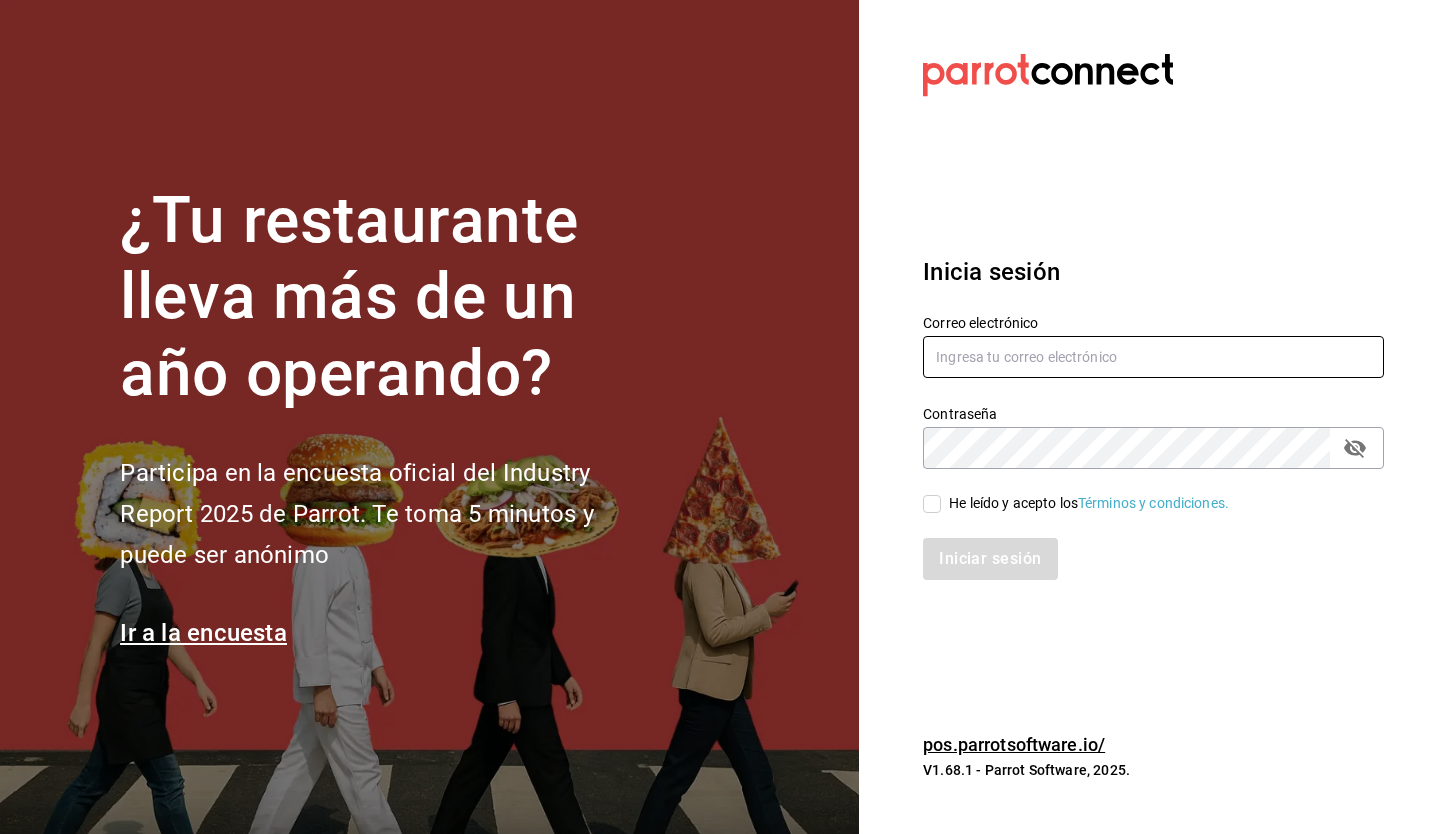 click at bounding box center (1153, 357) 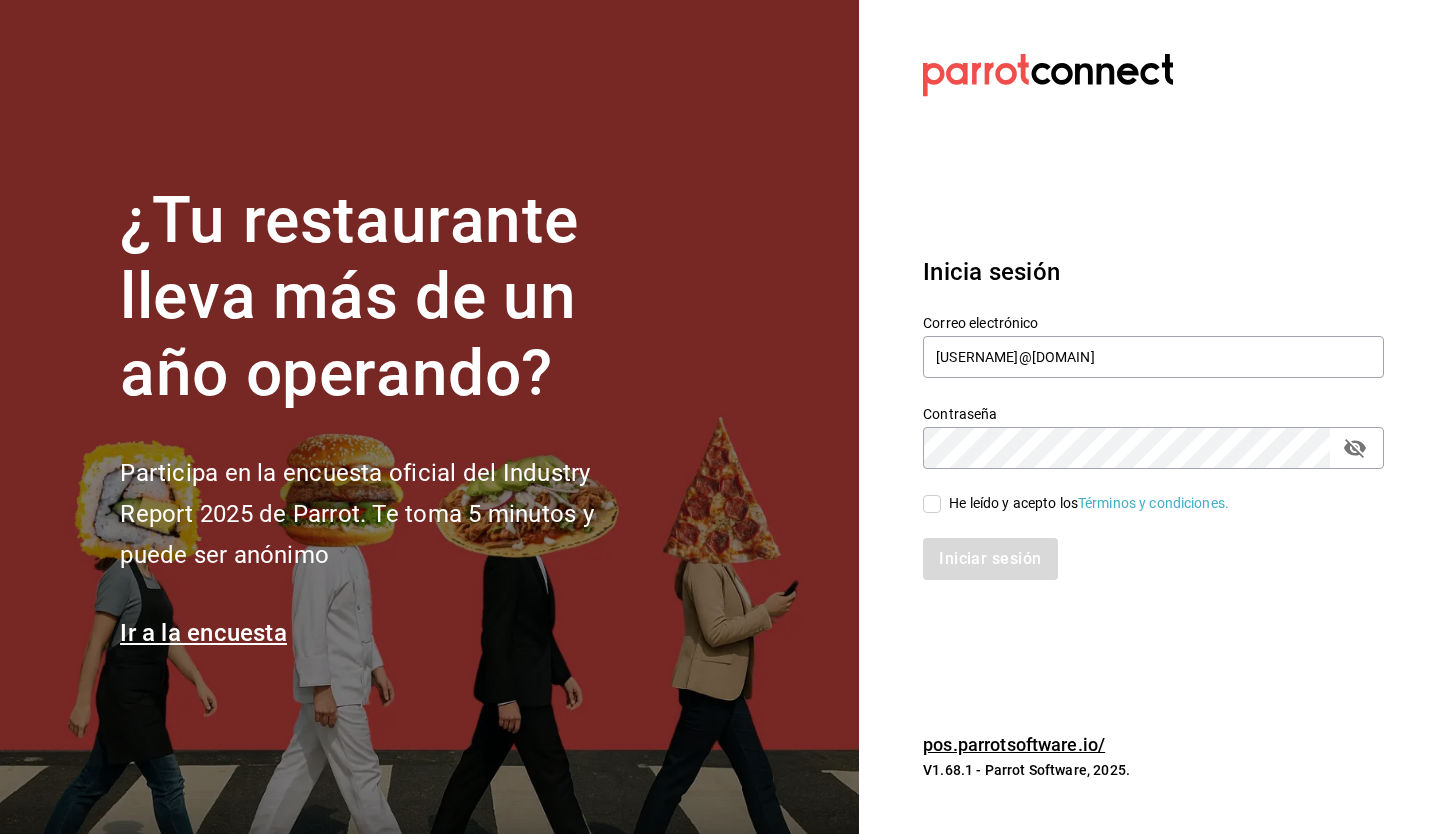 click on "He leído y acepto los  Términos y condiciones." at bounding box center [932, 504] 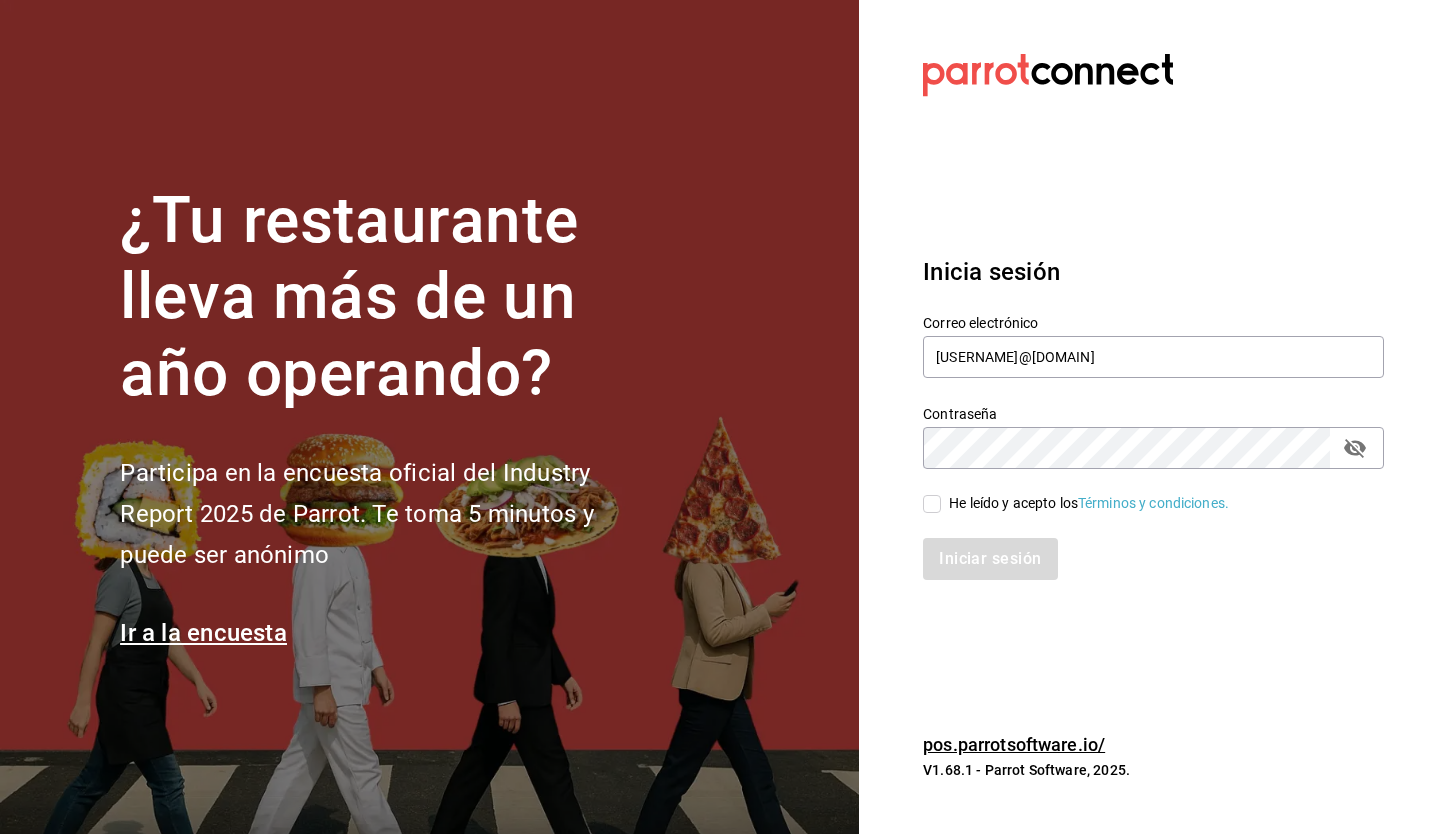 checkbox on "true" 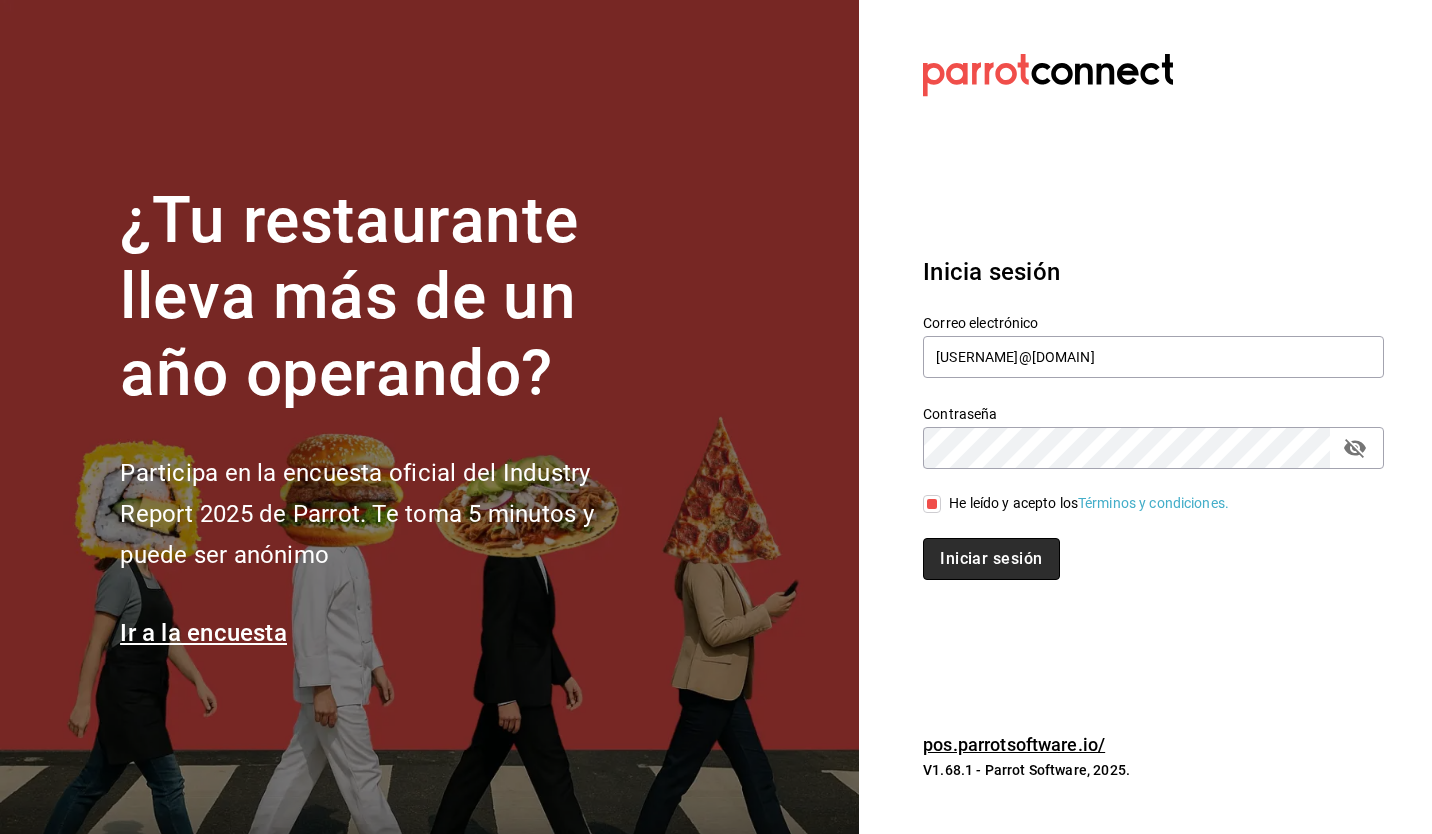 click on "Iniciar sesión" at bounding box center (991, 559) 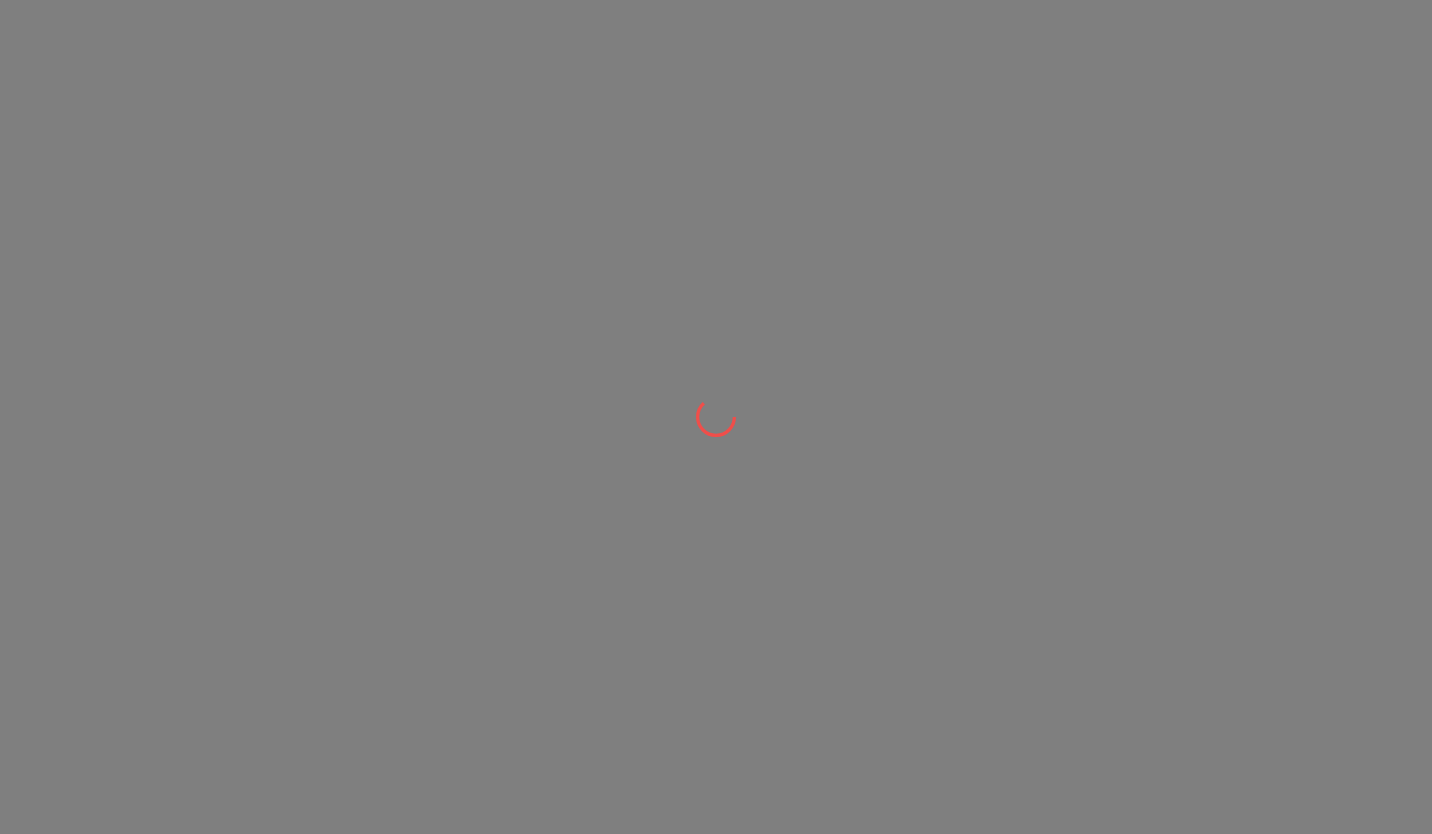 scroll, scrollTop: 0, scrollLeft: 0, axis: both 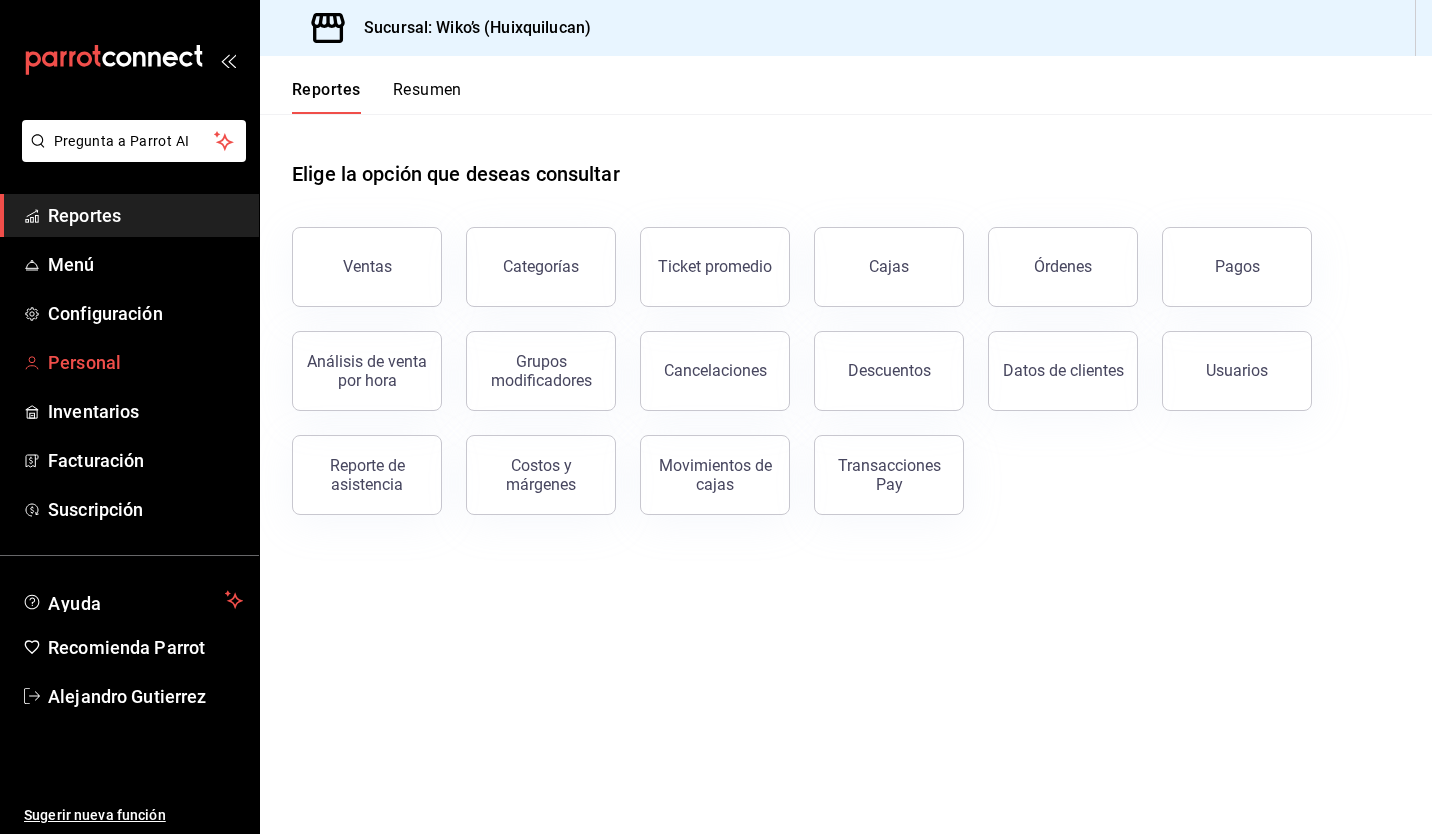 click on "Personal" at bounding box center [145, 362] 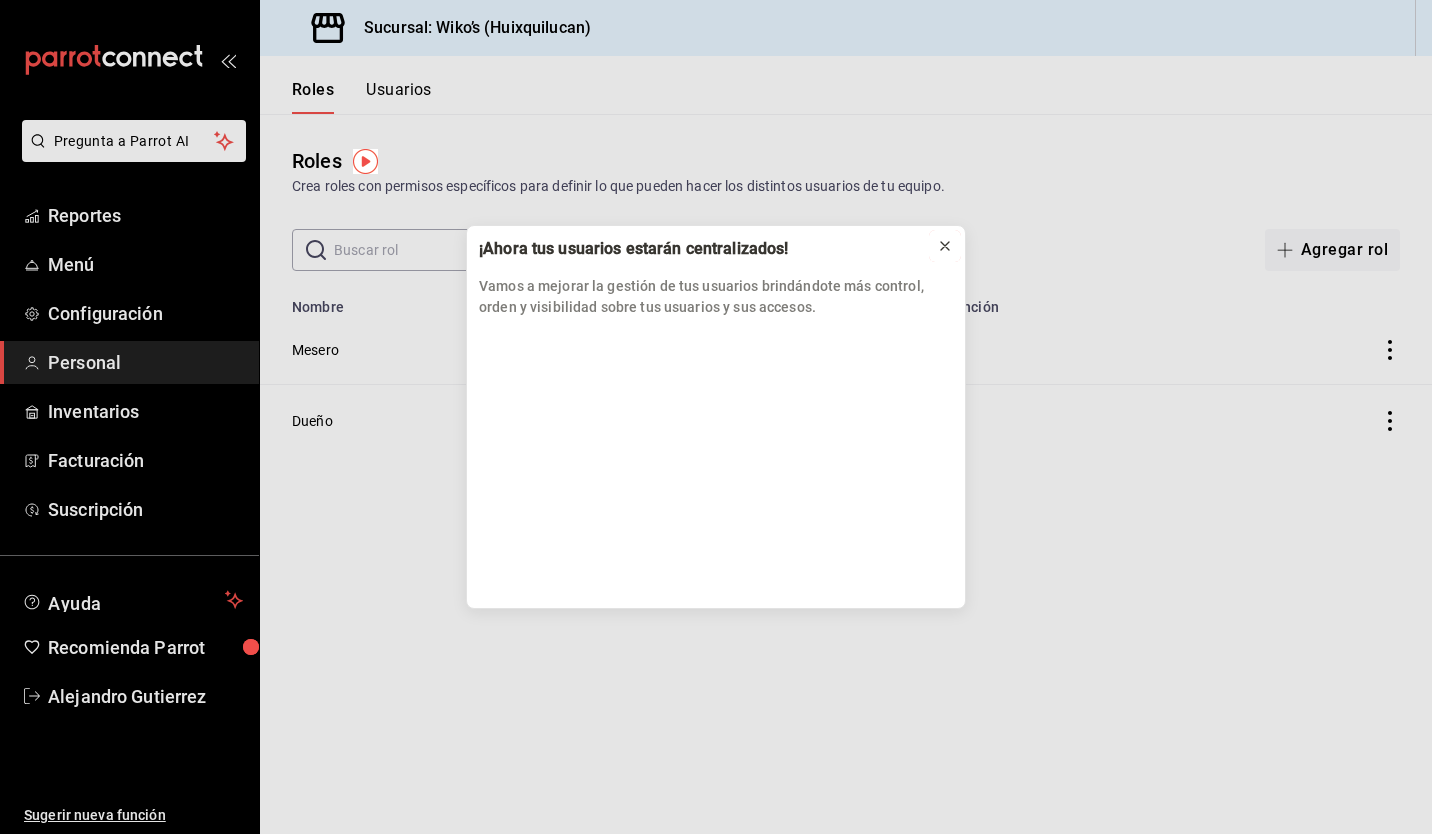 click 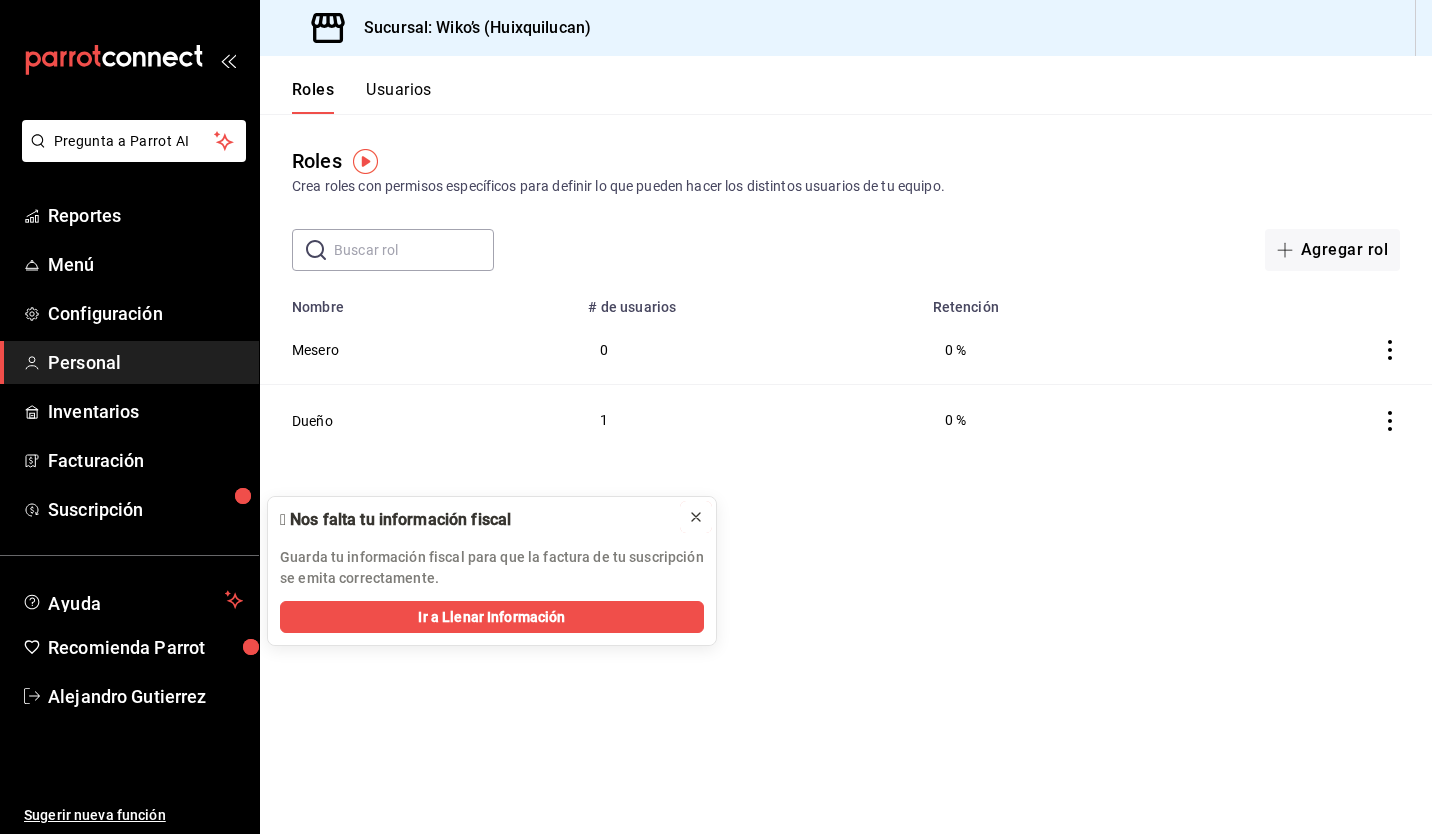 click at bounding box center [696, 517] 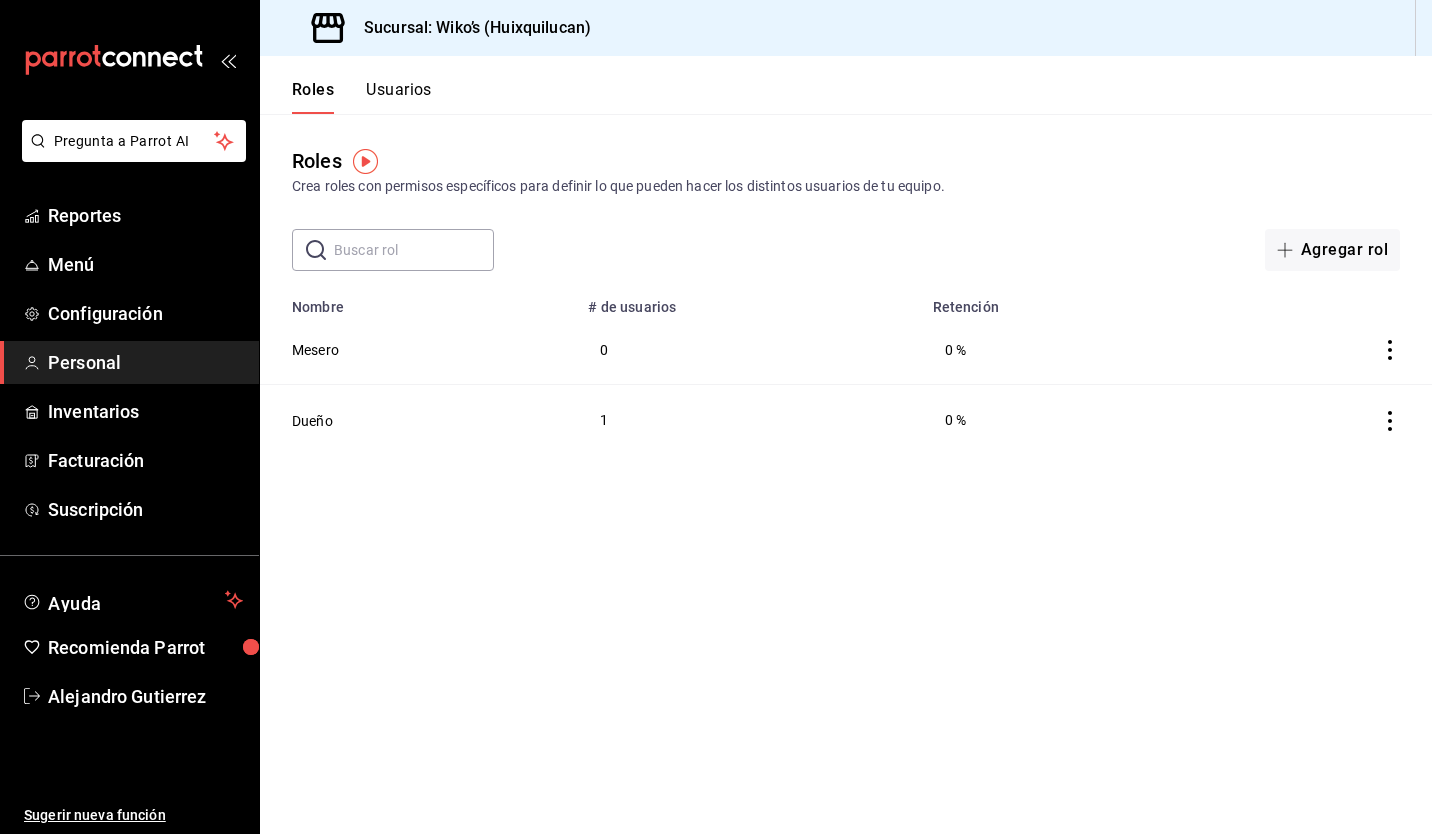 click on "Usuarios" at bounding box center (399, 97) 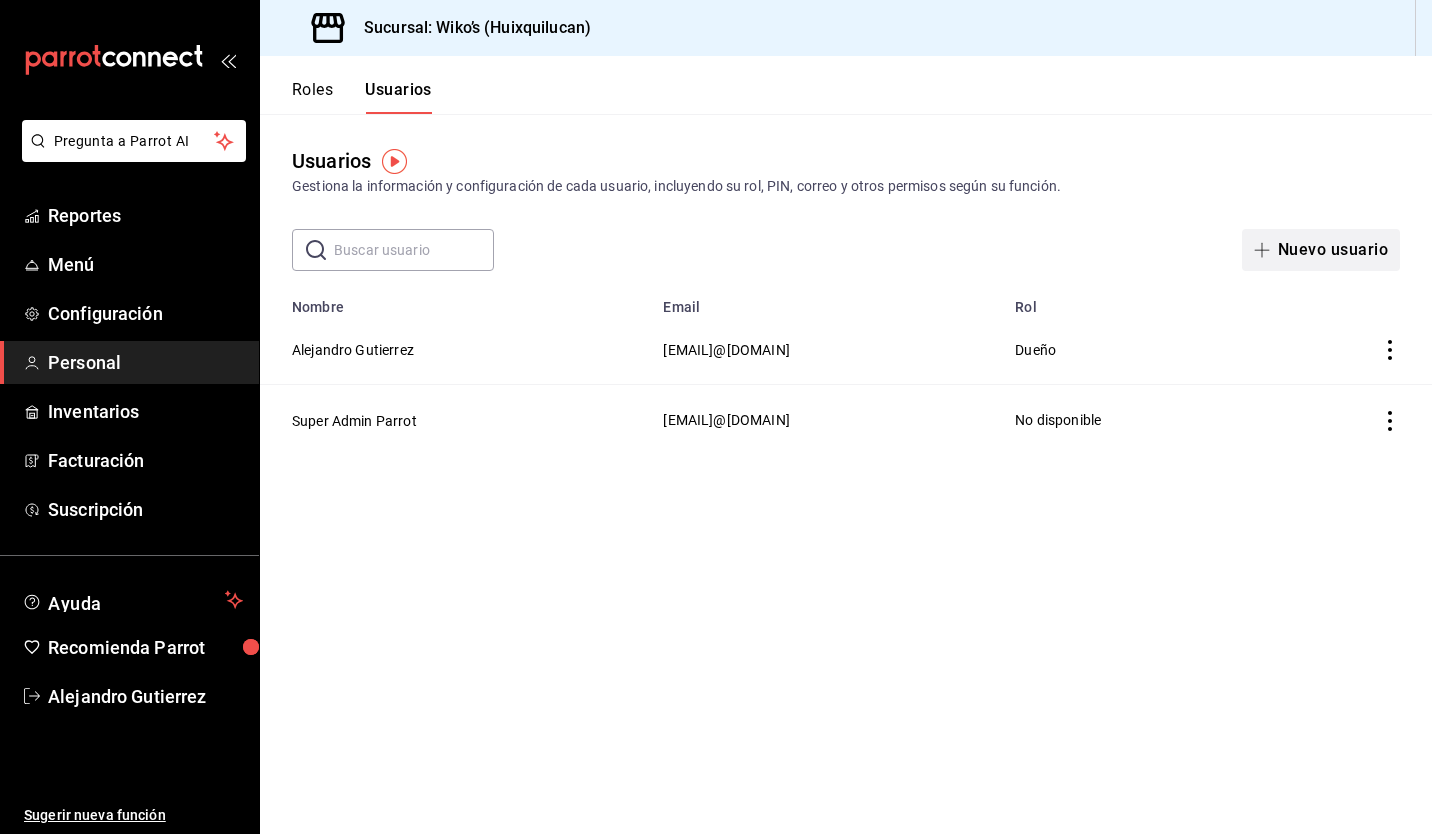 click on "Nuevo usuario" at bounding box center (1321, 250) 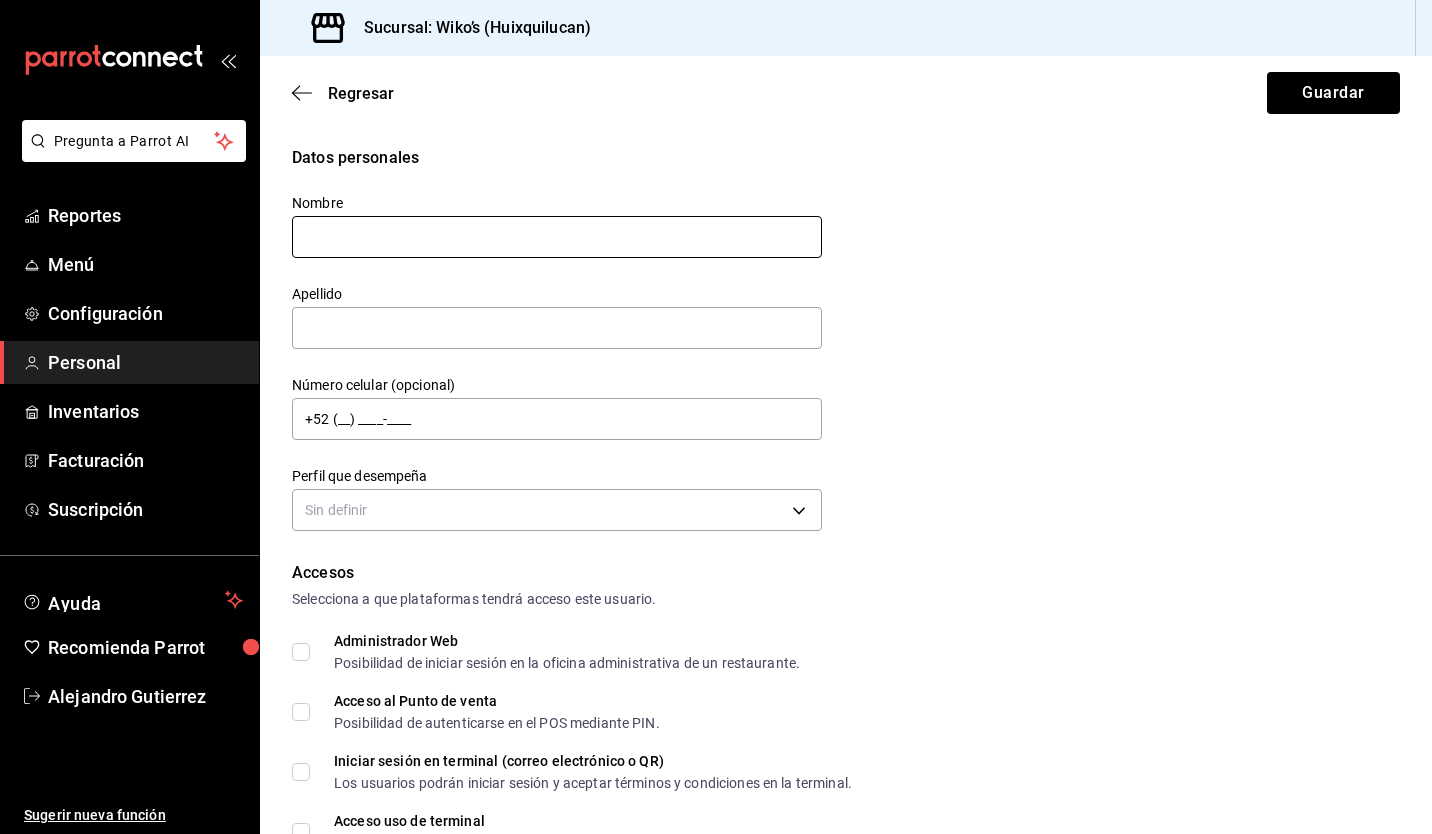 click at bounding box center (557, 237) 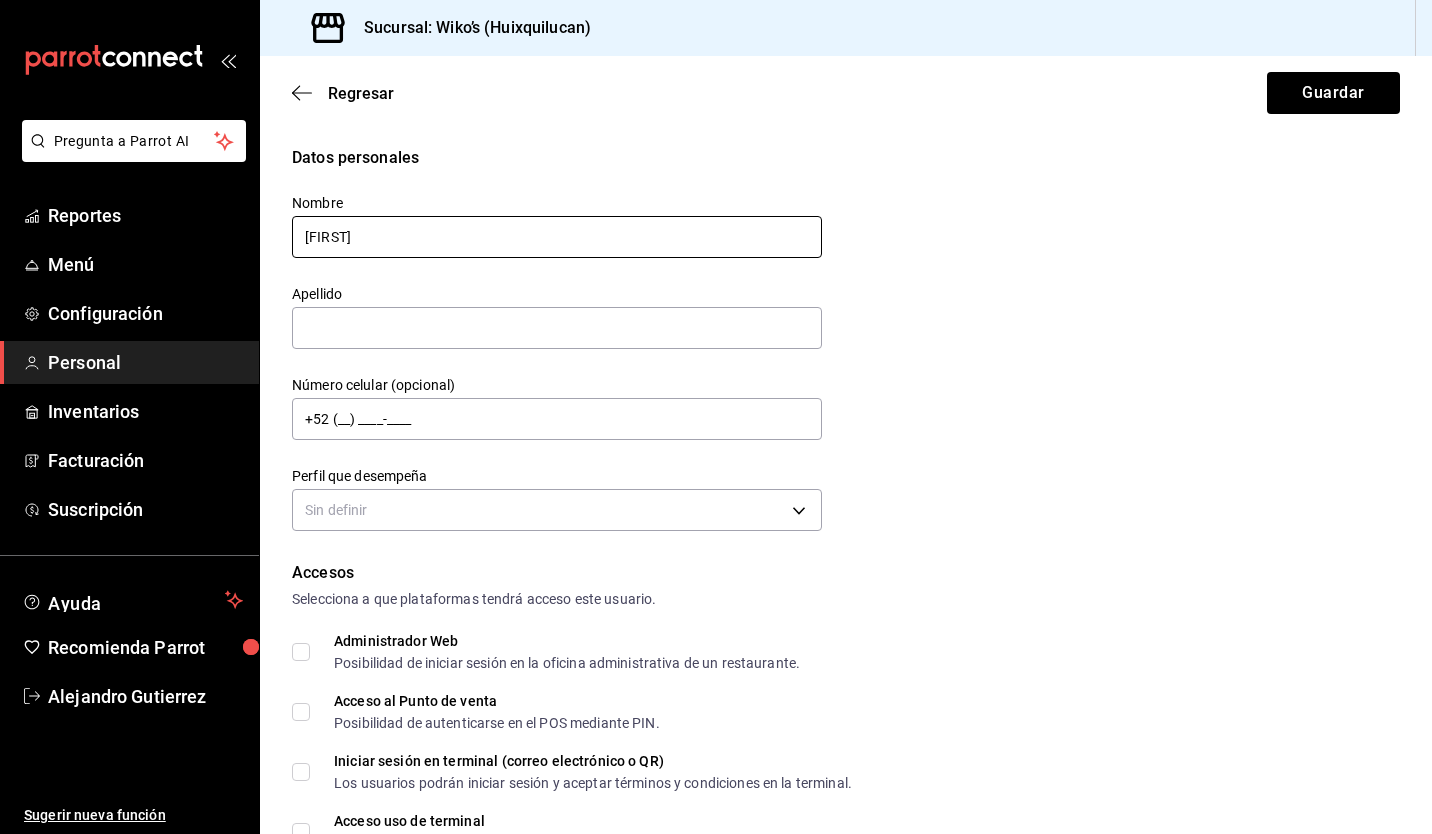 click on "[FIRST]" at bounding box center (557, 237) 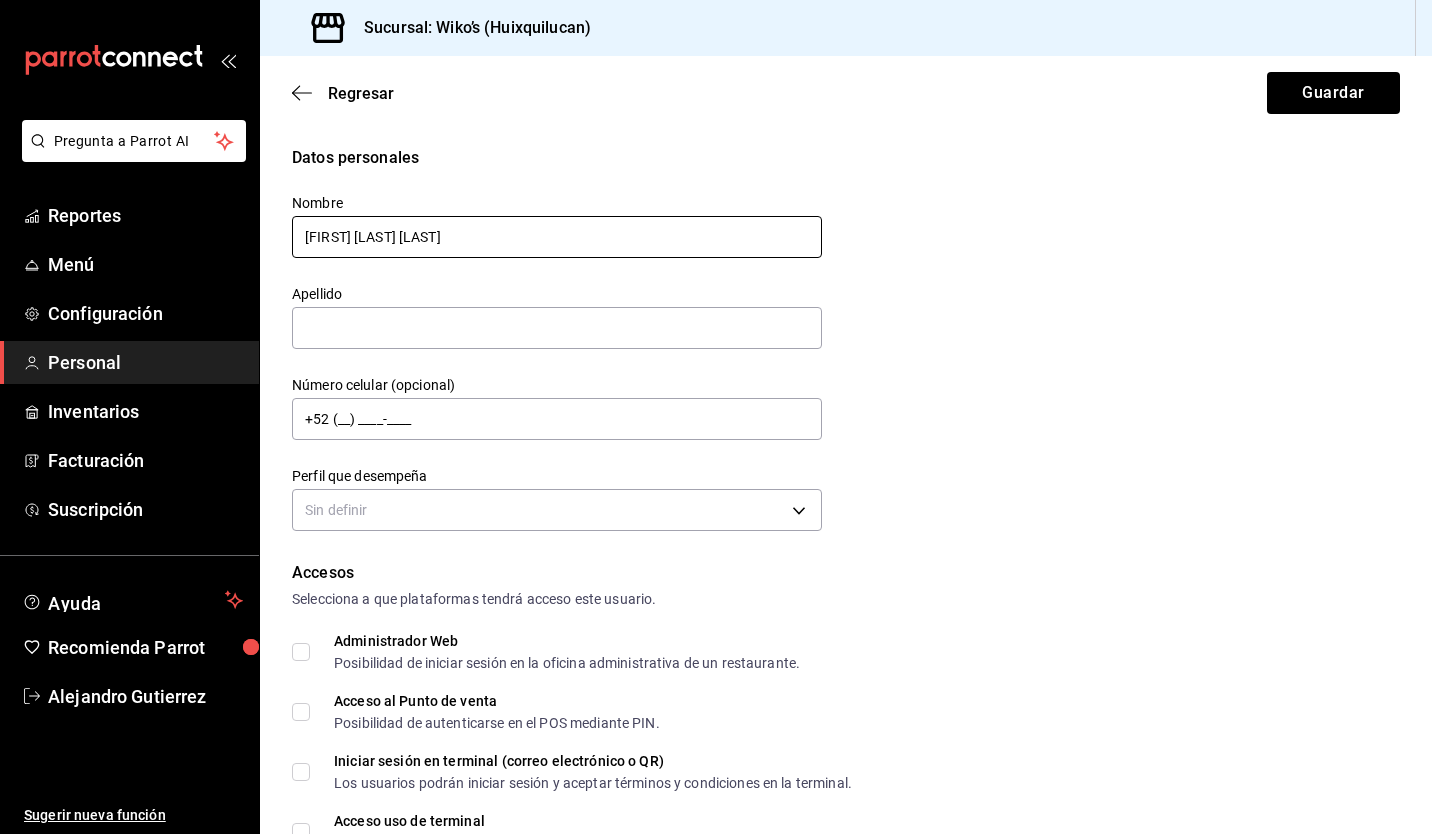 drag, startPoint x: 385, startPoint y: 234, endPoint x: 364, endPoint y: 228, distance: 21.84033 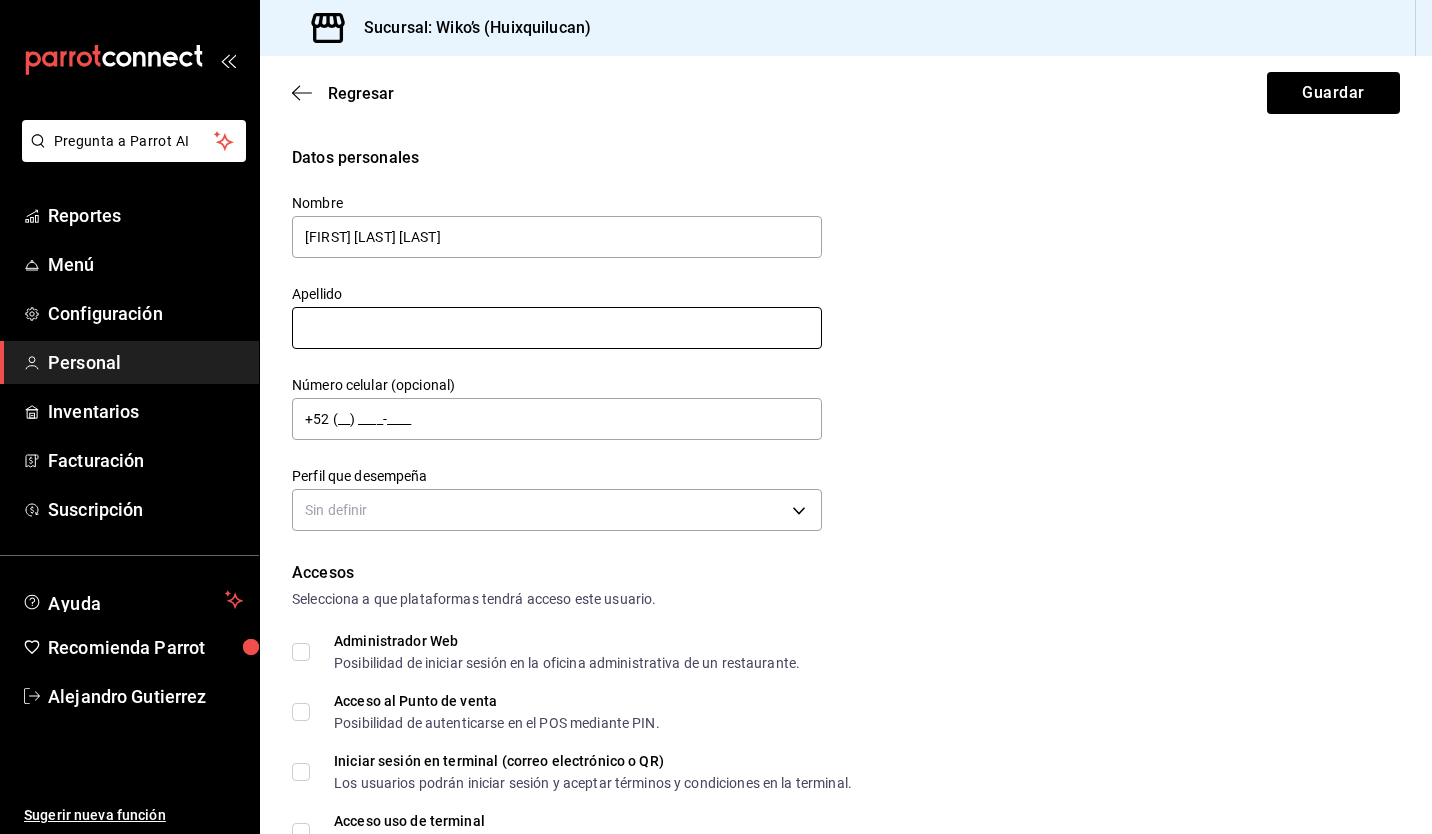 click at bounding box center [557, 328] 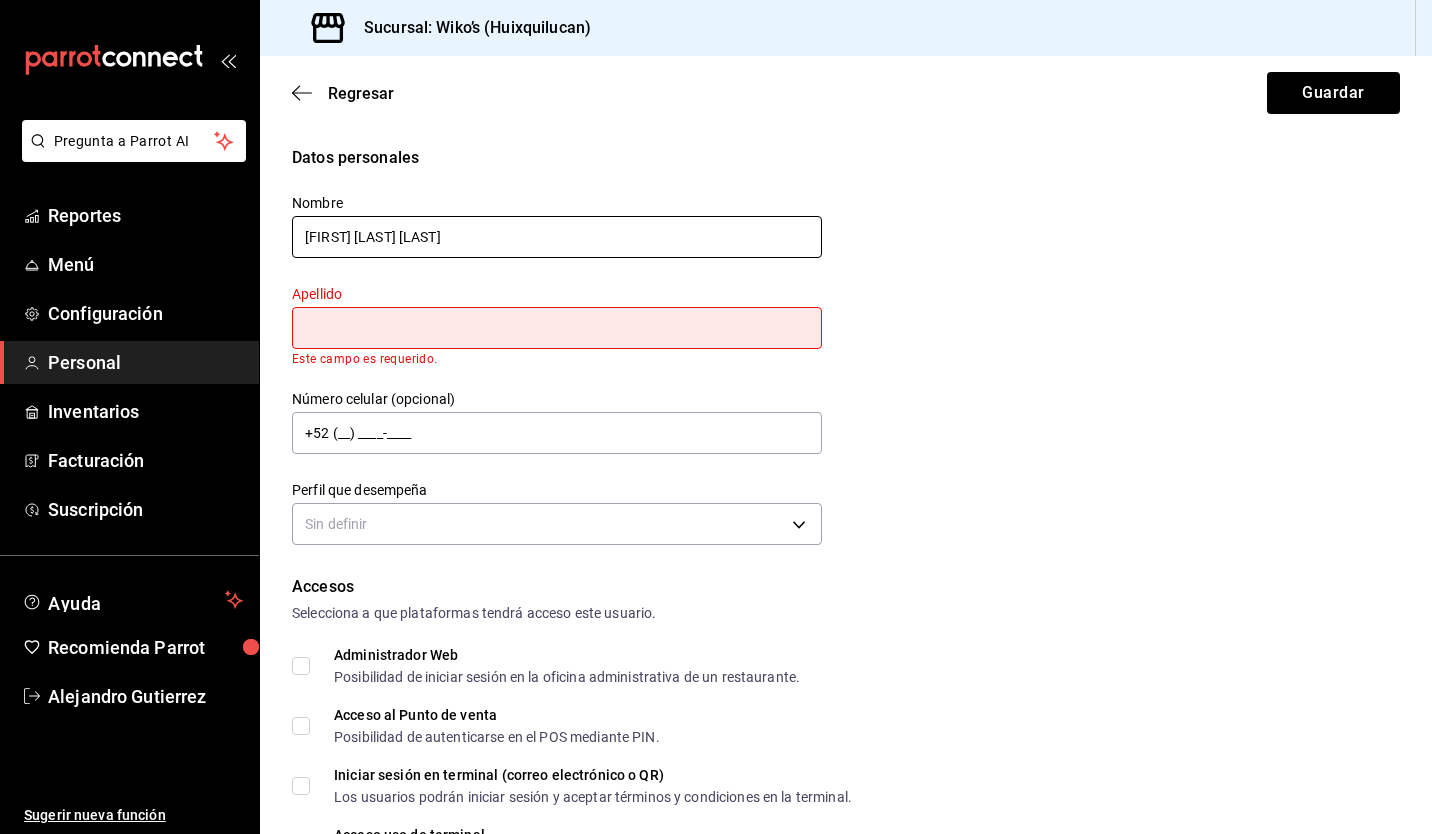 drag, startPoint x: 484, startPoint y: 235, endPoint x: 344, endPoint y: 279, distance: 146.7515 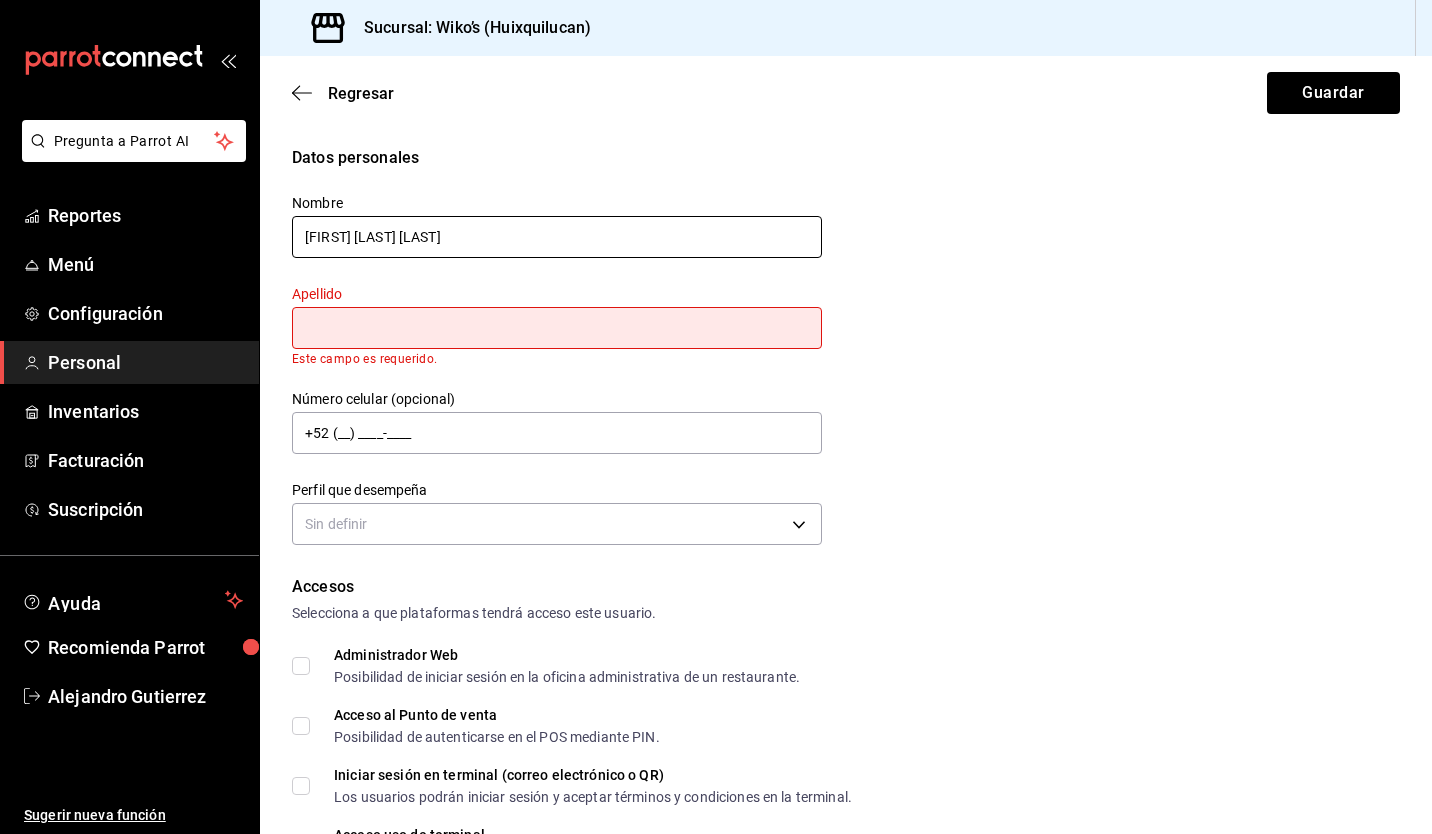 click on "Nombre [FIRST] [LAST] [LAST] Apellido Este campo es requerido. Número celular (opcional) +52 (__) [PHONE] Perfil que desempeña Sin definir" at bounding box center (545, 360) 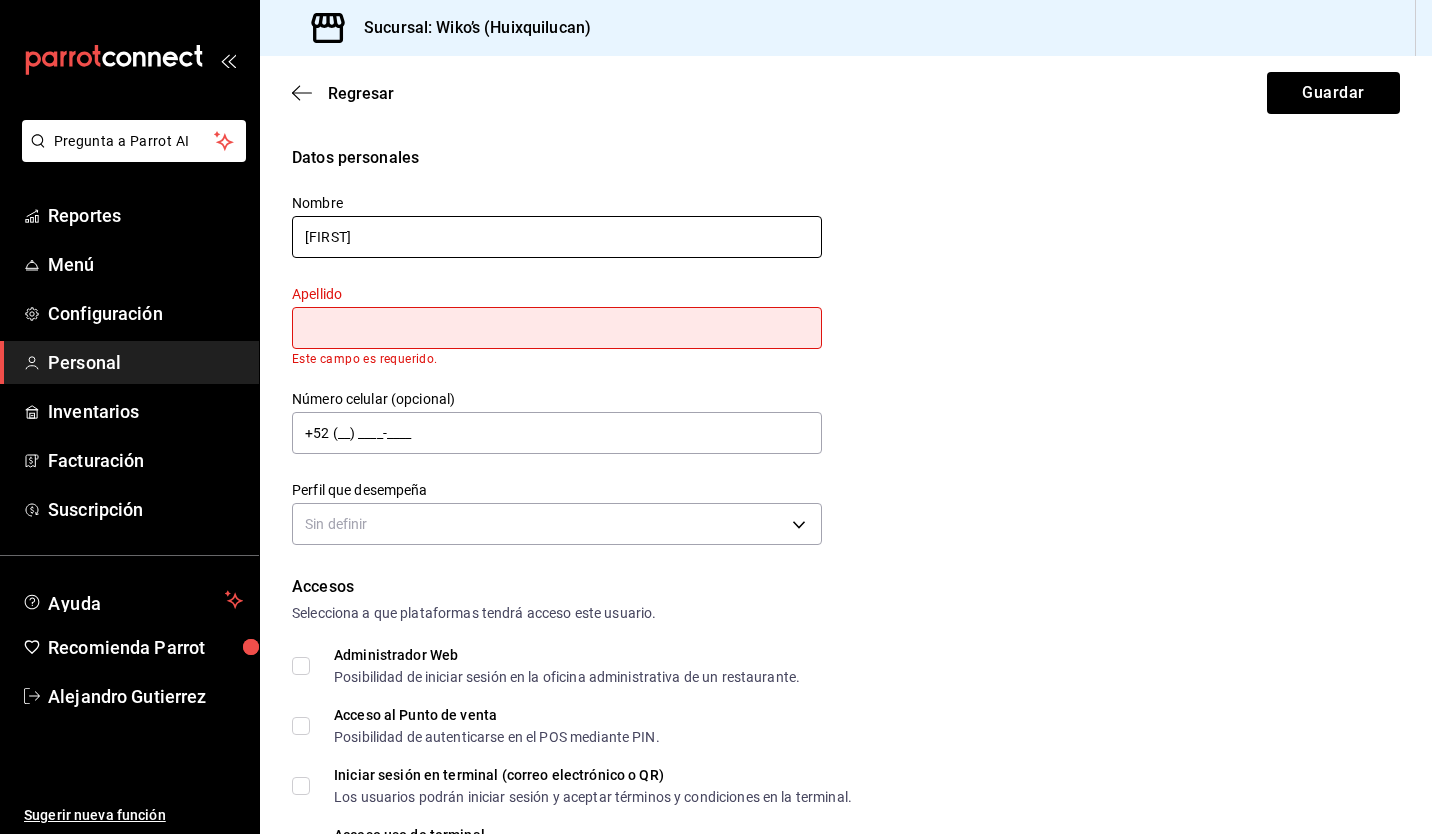 type on "[FIRST]" 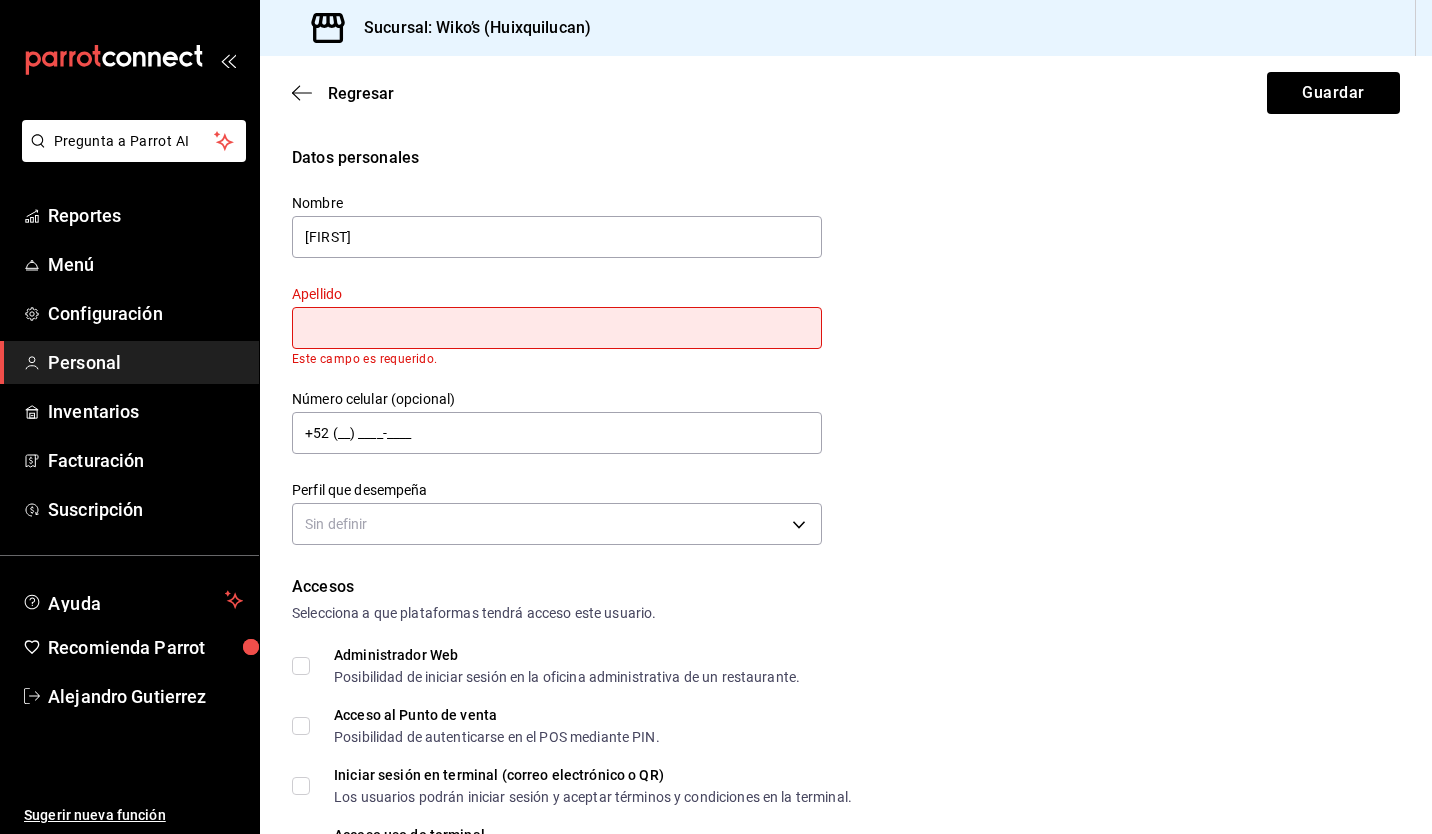 click at bounding box center [557, 328] 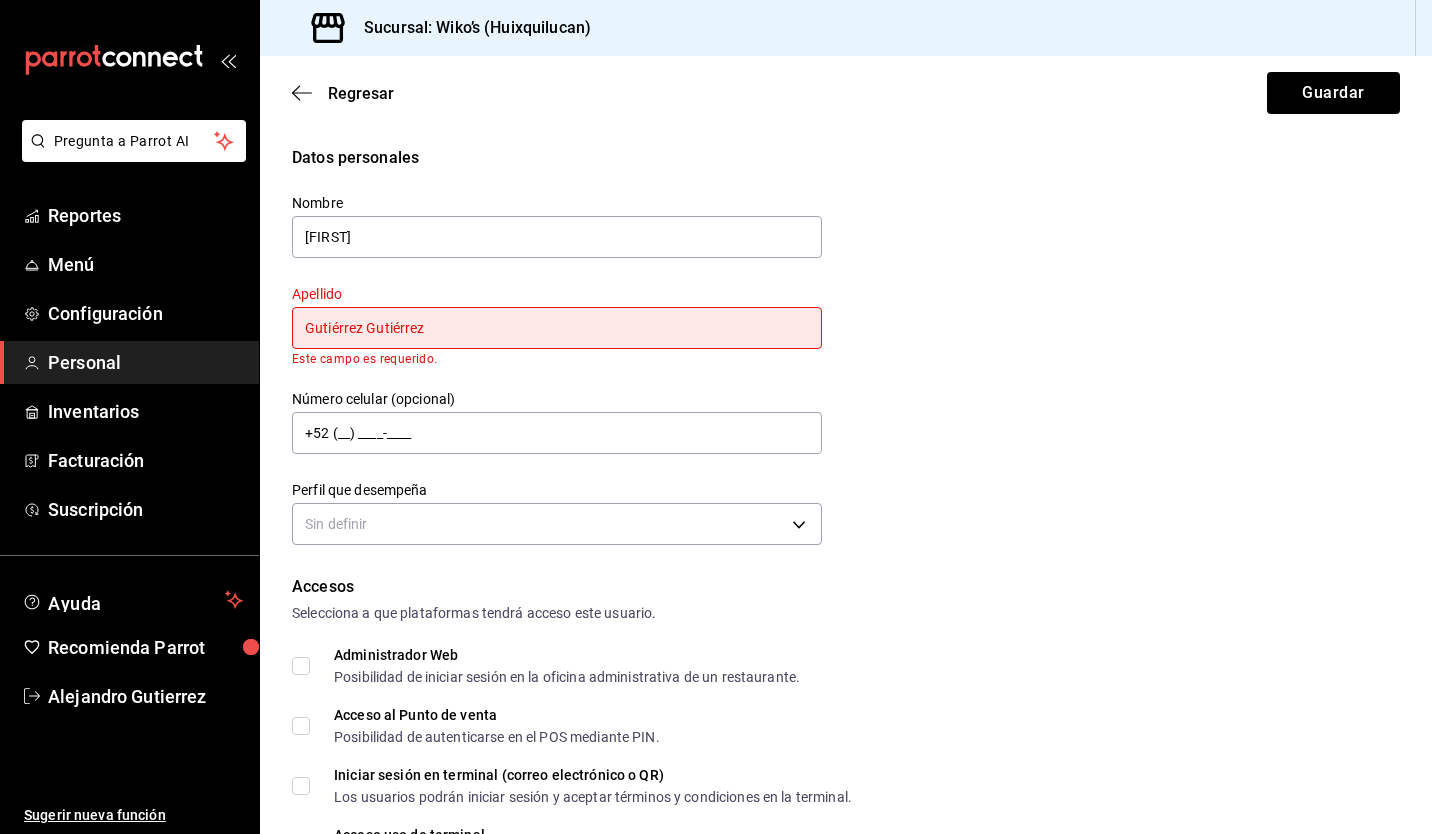 click on "Gutiérrez Gutiérrez" at bounding box center [557, 328] 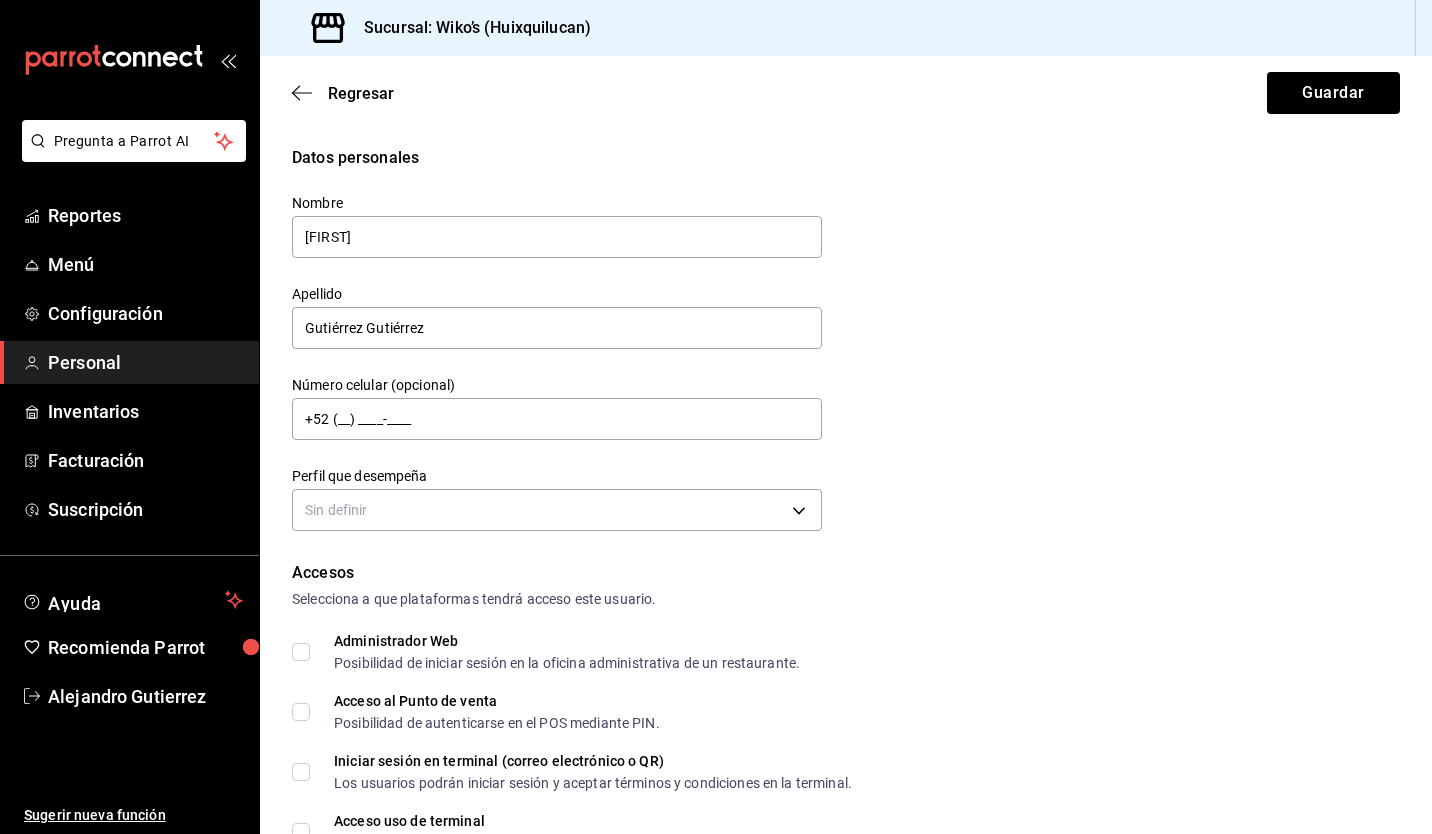click on "Nombre [FIRST] [LAST] Apellido Este campo es requerido. Número celular (opcional) +52 (__) [PHONE] Perfil que desempeña Sin definir" at bounding box center [545, 353] 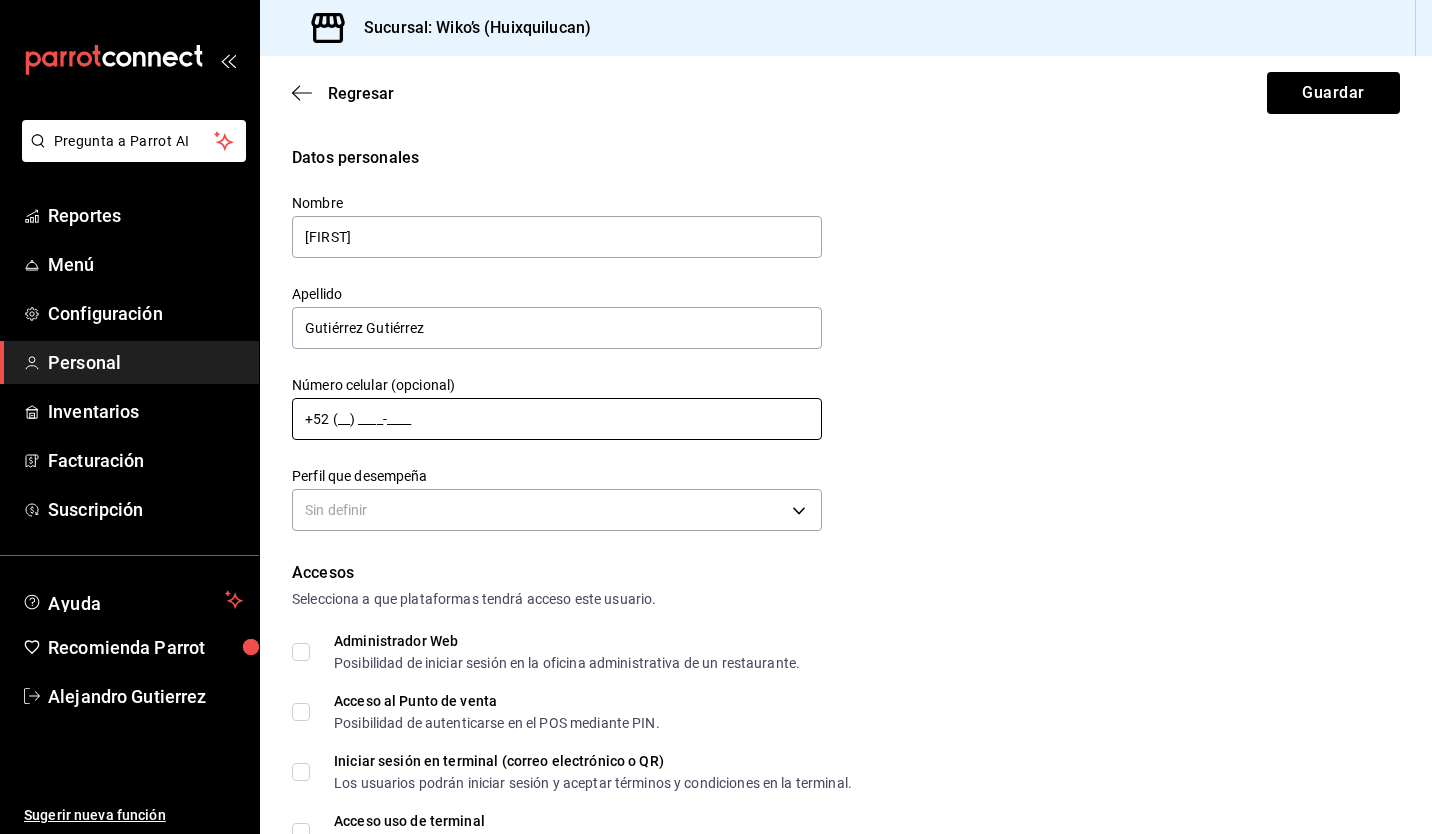 click on "+52 (__) ____-____" at bounding box center (557, 419) 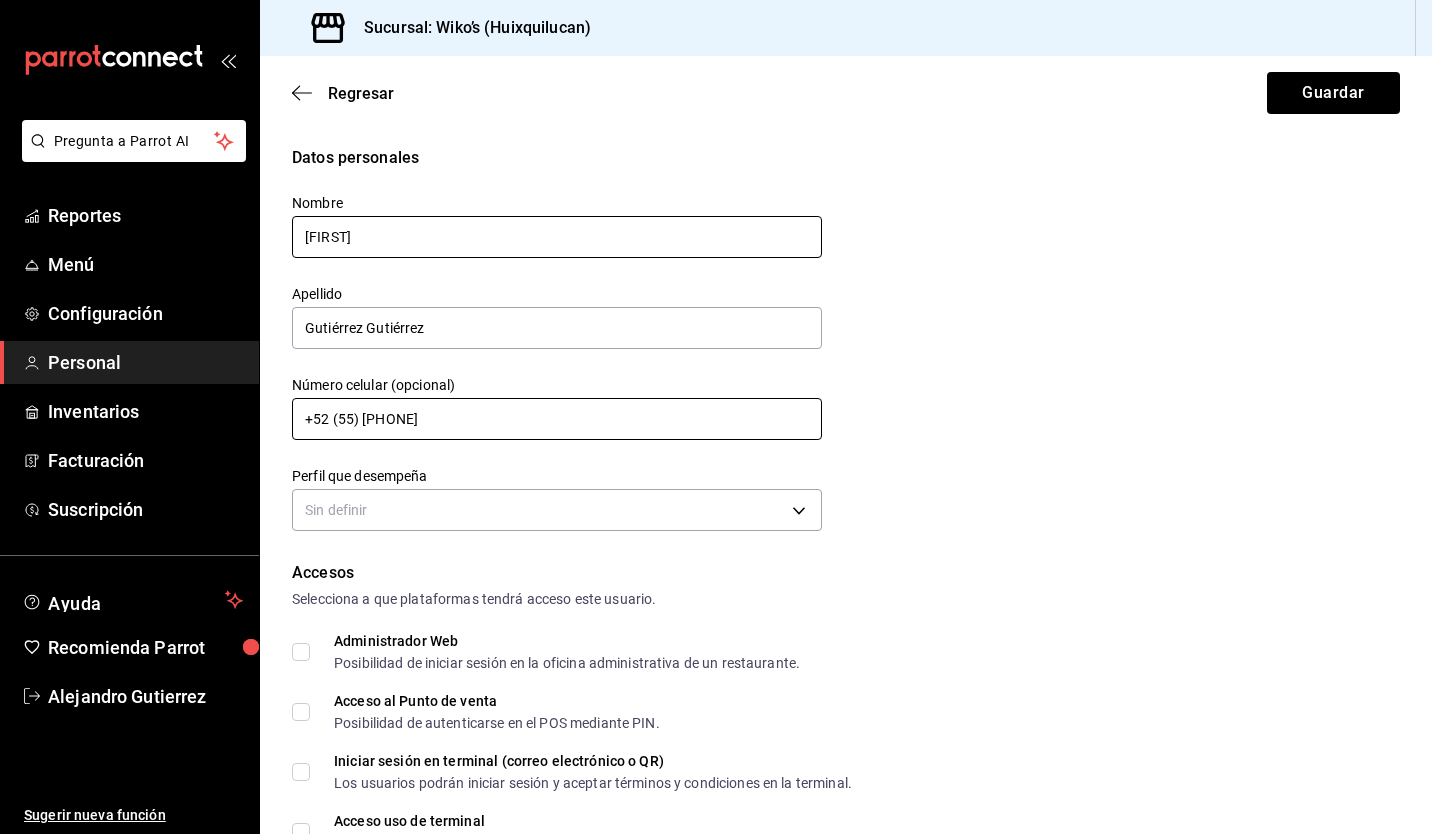 type on "+52 (55) [PHONE]" 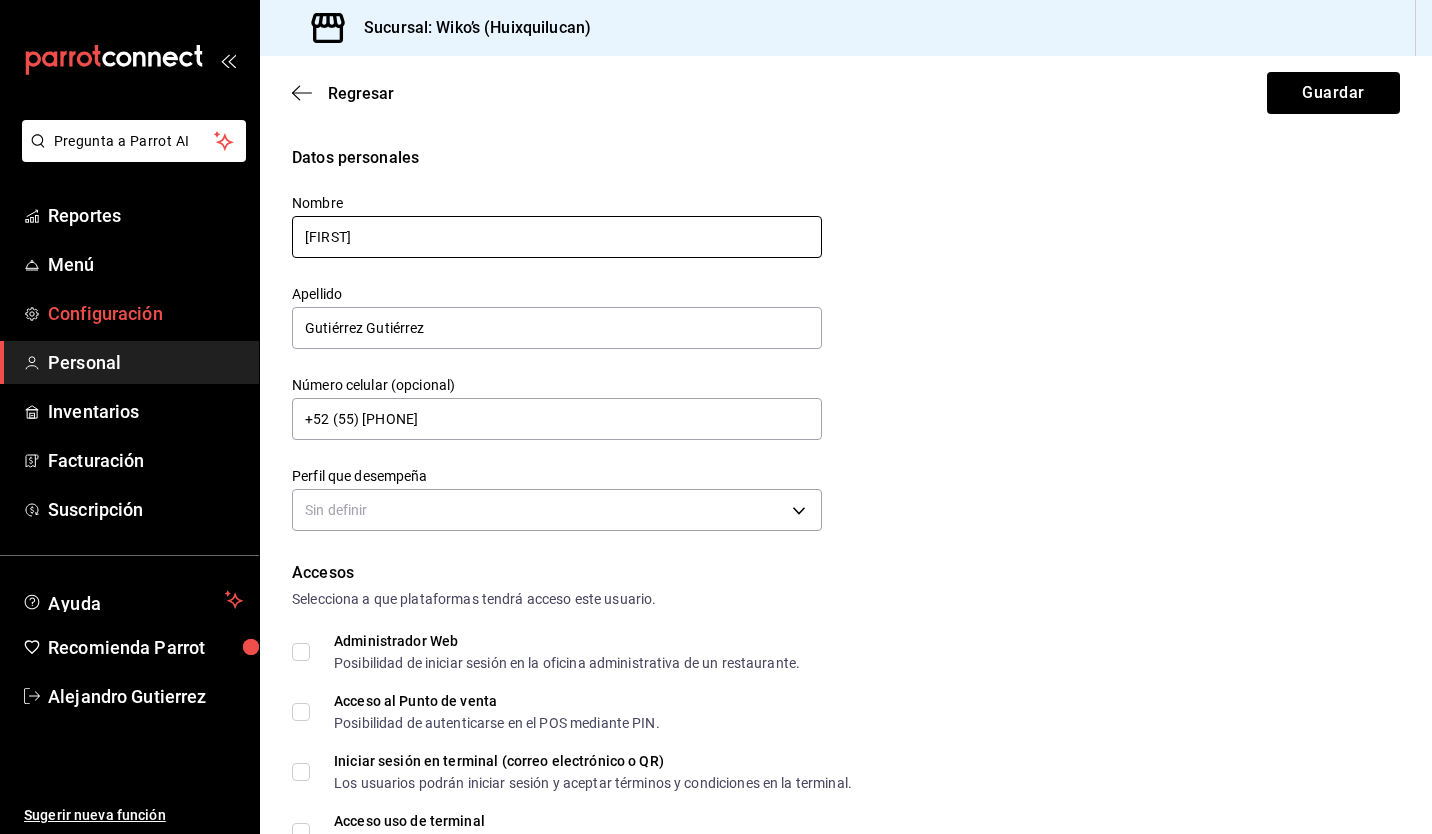 drag, startPoint x: 384, startPoint y: 246, endPoint x: 229, endPoint y: 302, distance: 164.80595 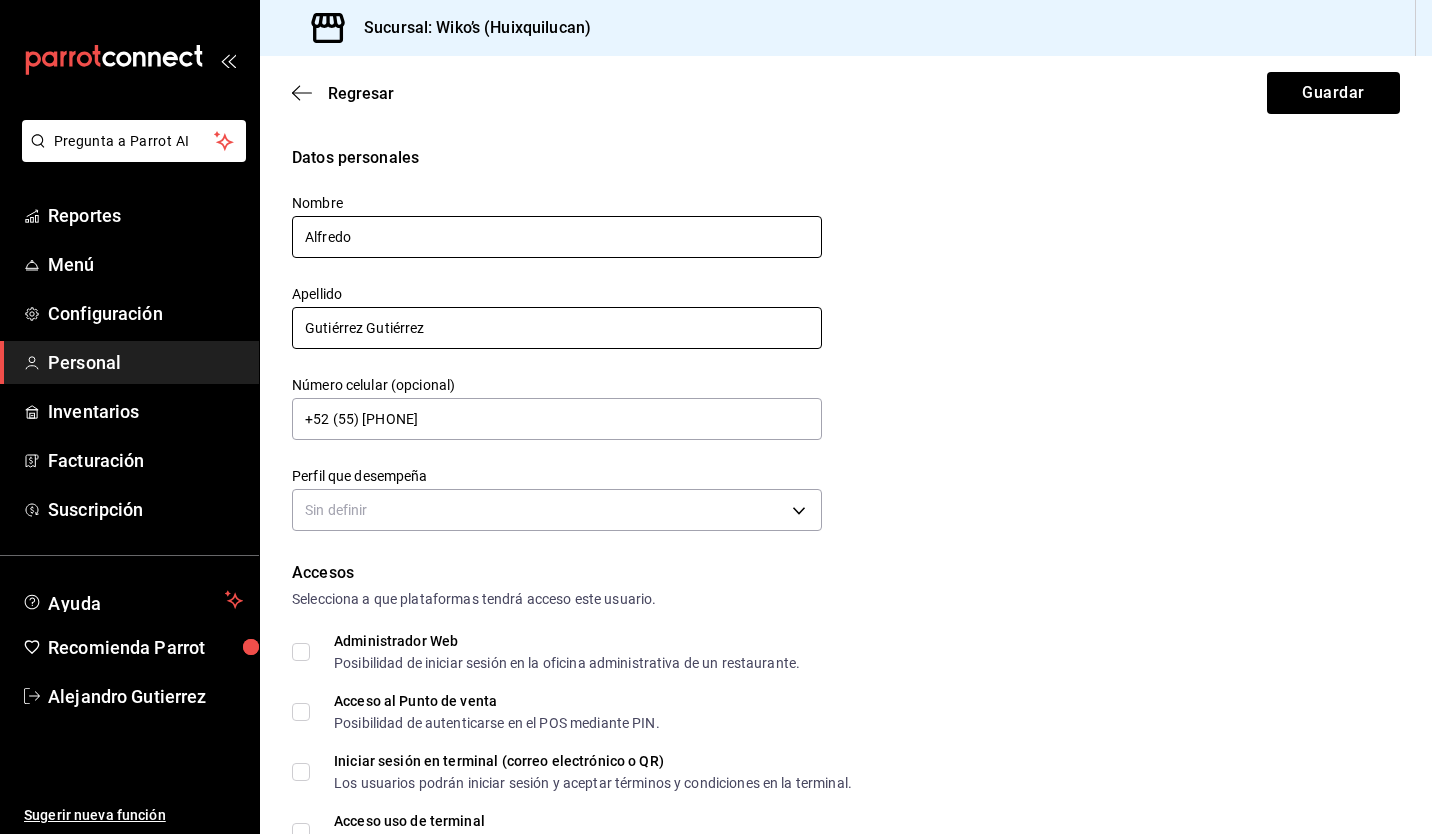 type on "Alfredo" 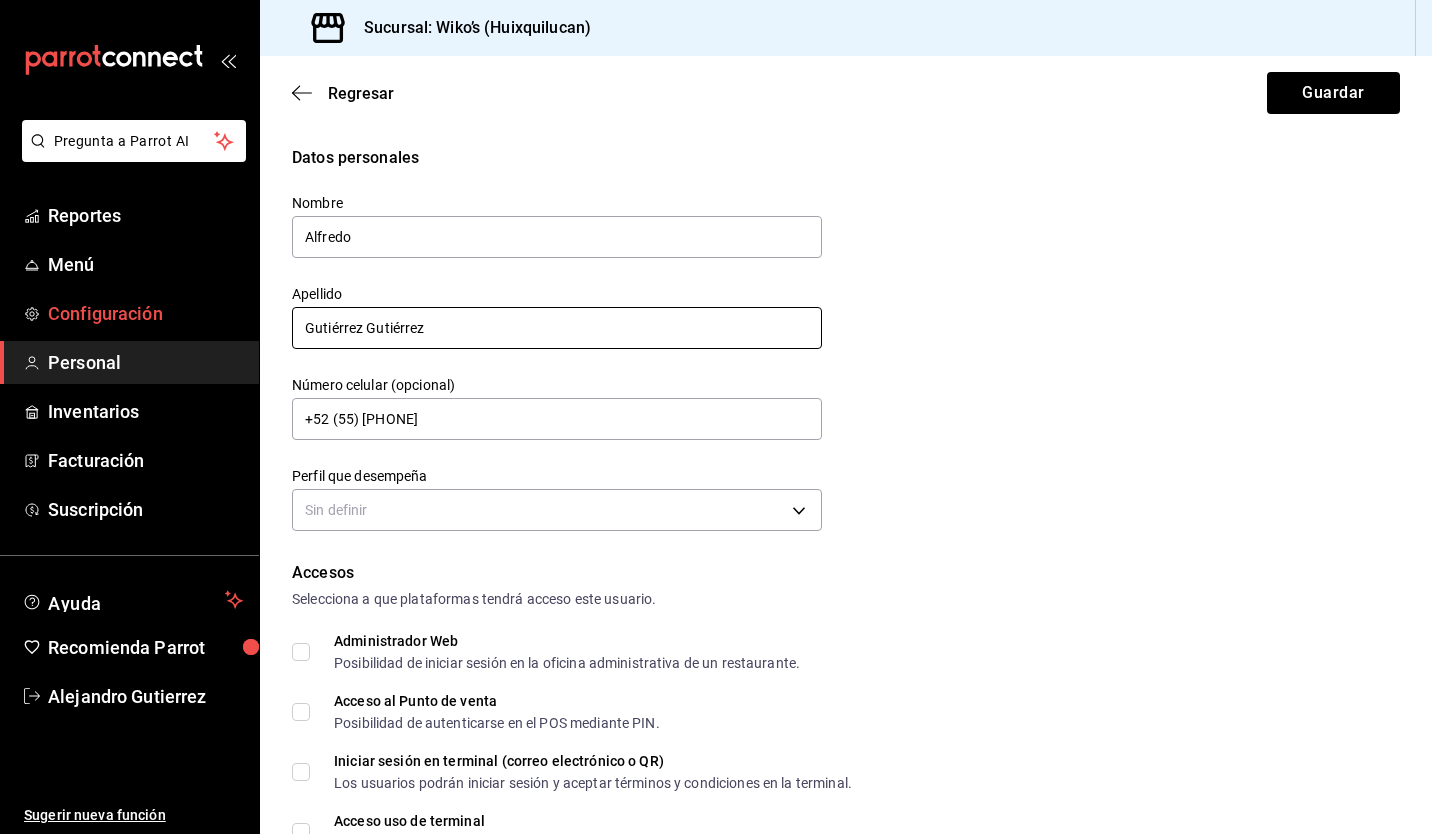 drag, startPoint x: 459, startPoint y: 318, endPoint x: 75, endPoint y: 310, distance: 384.0833 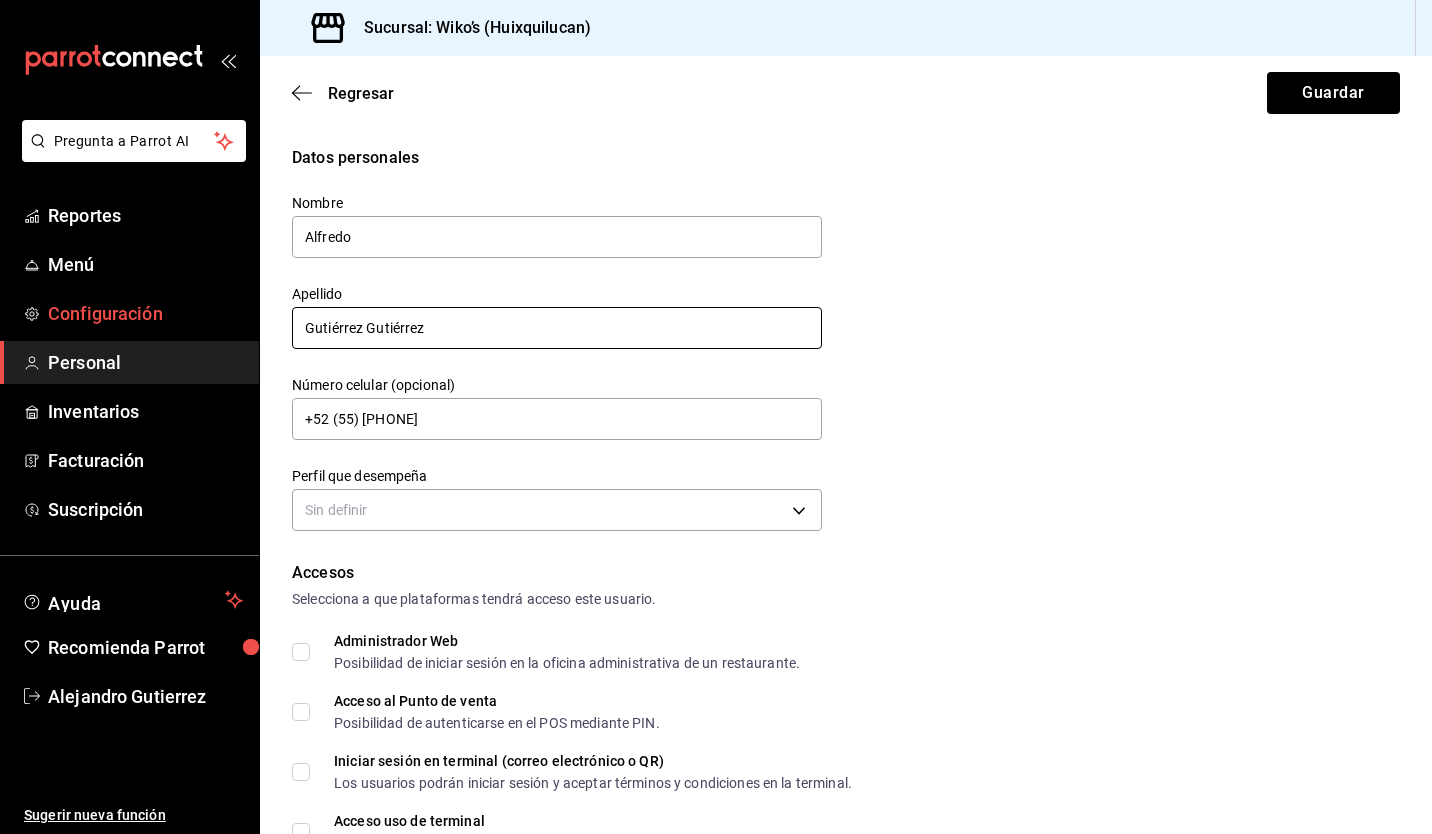click on "Pregunta a Parrot AI Reportes   Menú   Configuración   Personal   Inventarios   Facturación   Suscripción   Ayuda Recomienda Parrot   Alejandro Gutierrez   Sugerir nueva función   Sucursal: Wiko’s (Huixquilucan) Regresar Guardar Datos personales Nombre Alfredo Apellido Gutierrez Gutierrez Número celular (opcional) +52 (55) [PHONE] Perfil que desempeña Sin definir Accesos Selecciona a que plataformas tendrá acceso este usuario. Administrador Web Posibilidad de iniciar sesión en la oficina administrativa de un restaurante.  Acceso al Punto de venta Posibilidad de autenticarse en el POS mediante PIN.  Iniciar sesión en terminal (correo electrónico o QR) Los usuarios podrán iniciar sesión y aceptar términos y condiciones en la terminal. Acceso uso de terminal Los usuarios podrán acceder y utilizar la terminal para visualizar y procesar pagos de sus órdenes. Correo electrónico Se volverá obligatorio al tener ciertos accesos activados. Contraseña Contraseña Repetir contraseña PIN ​" at bounding box center [716, 417] 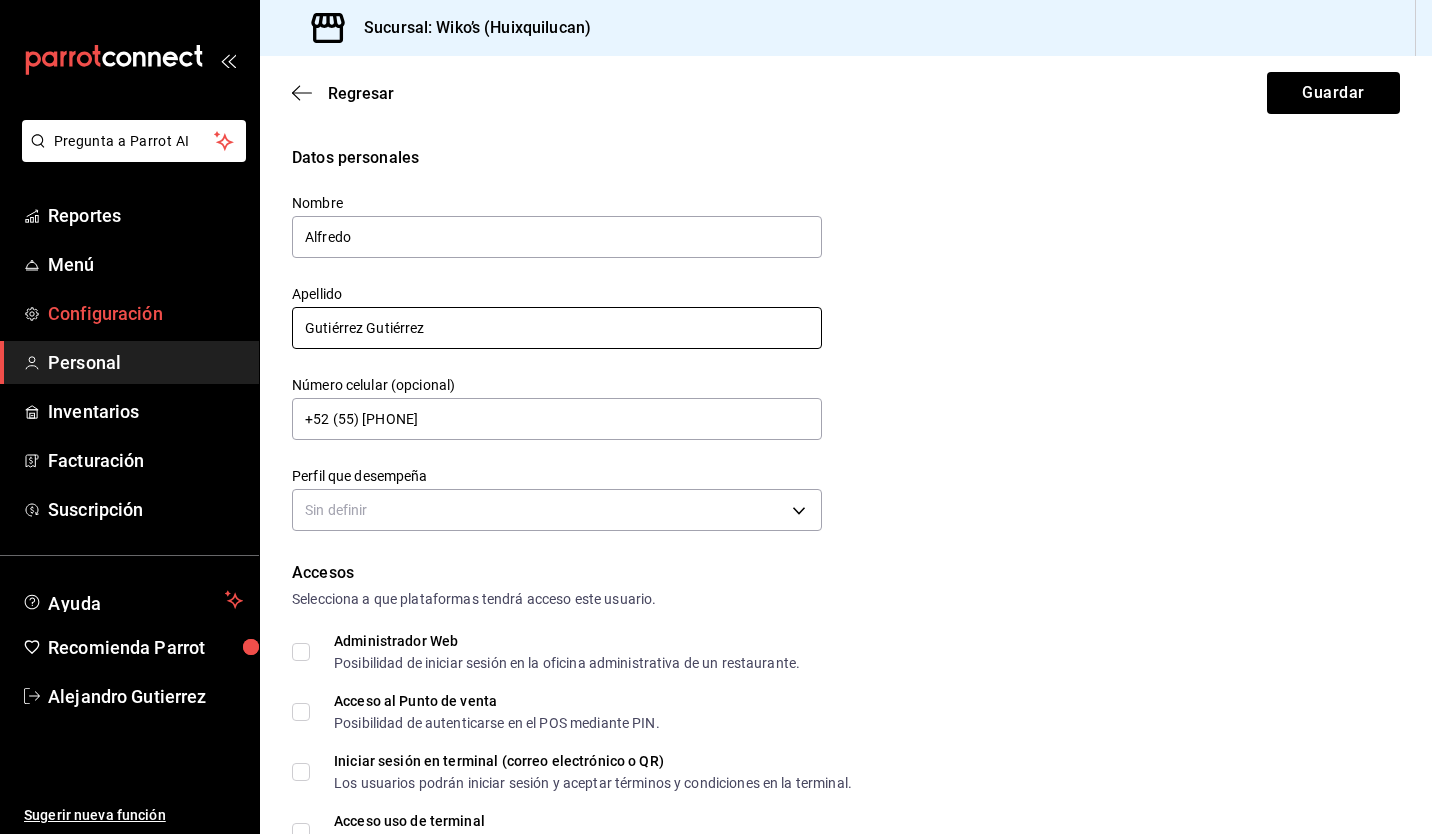 drag, startPoint x: 495, startPoint y: 338, endPoint x: 94, endPoint y: 296, distance: 403.1935 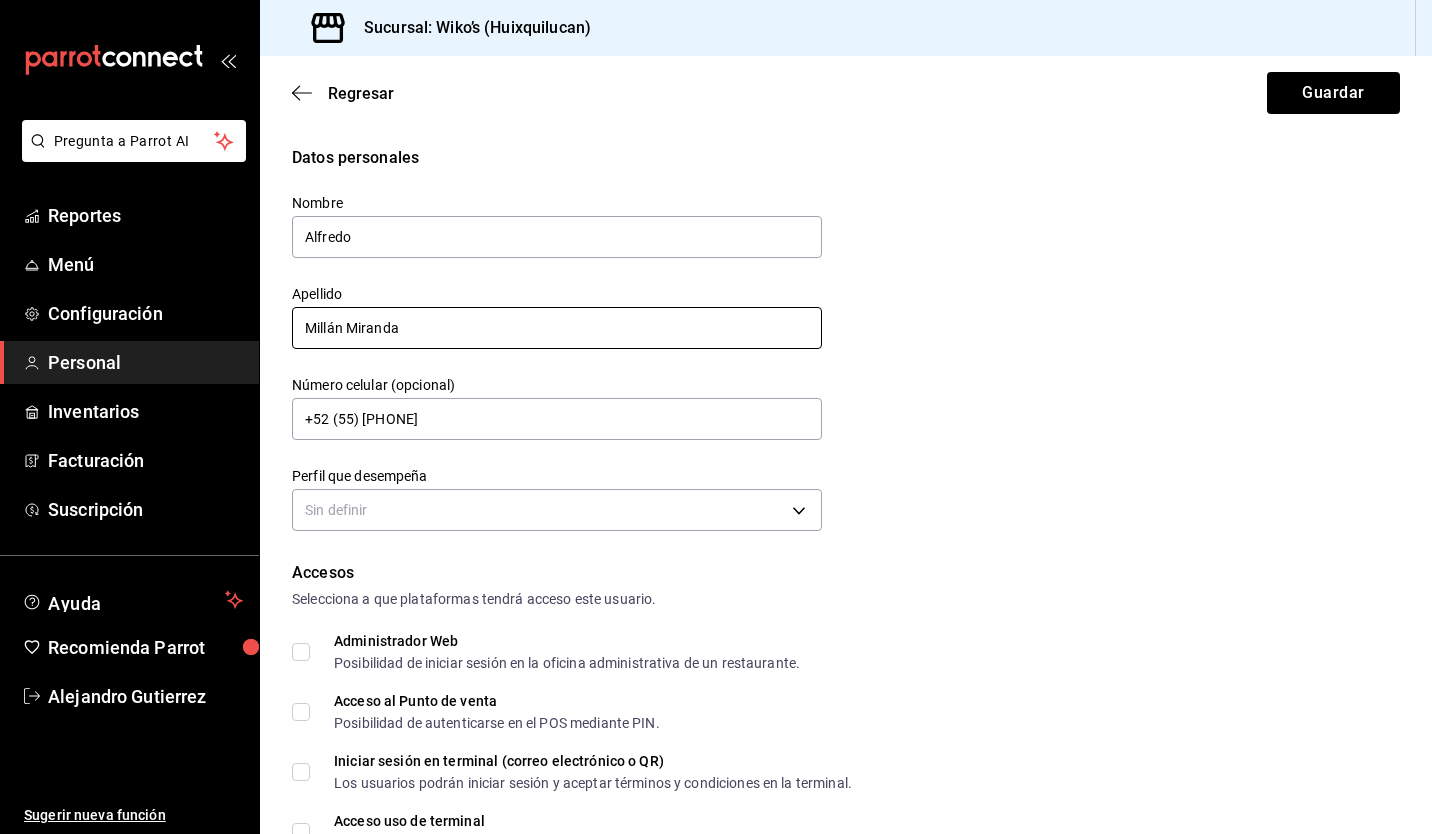 type on "Millán Miranda" 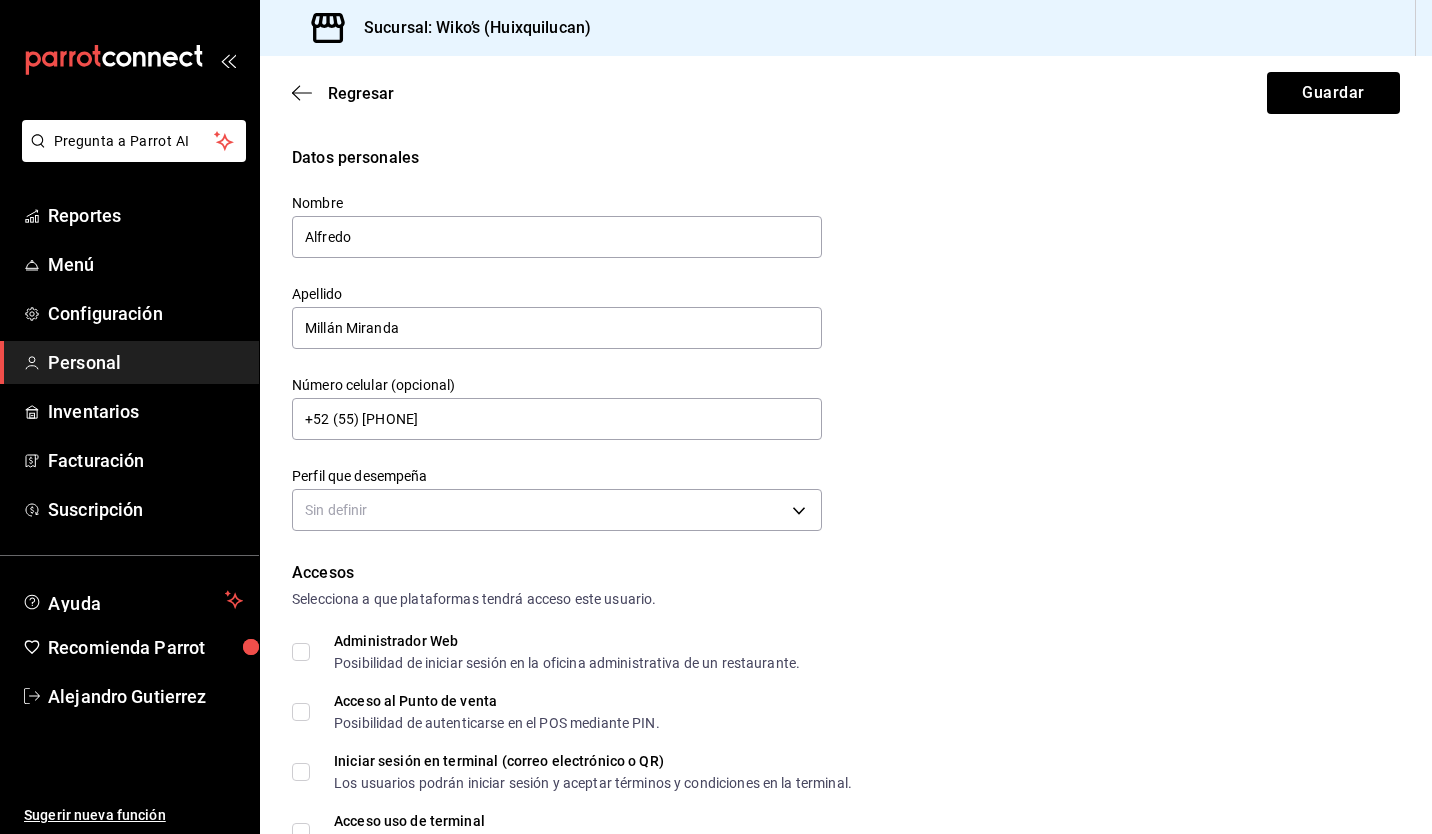 click on "Número celular (opcional) +52 (55) [PHONE]" at bounding box center (545, 397) 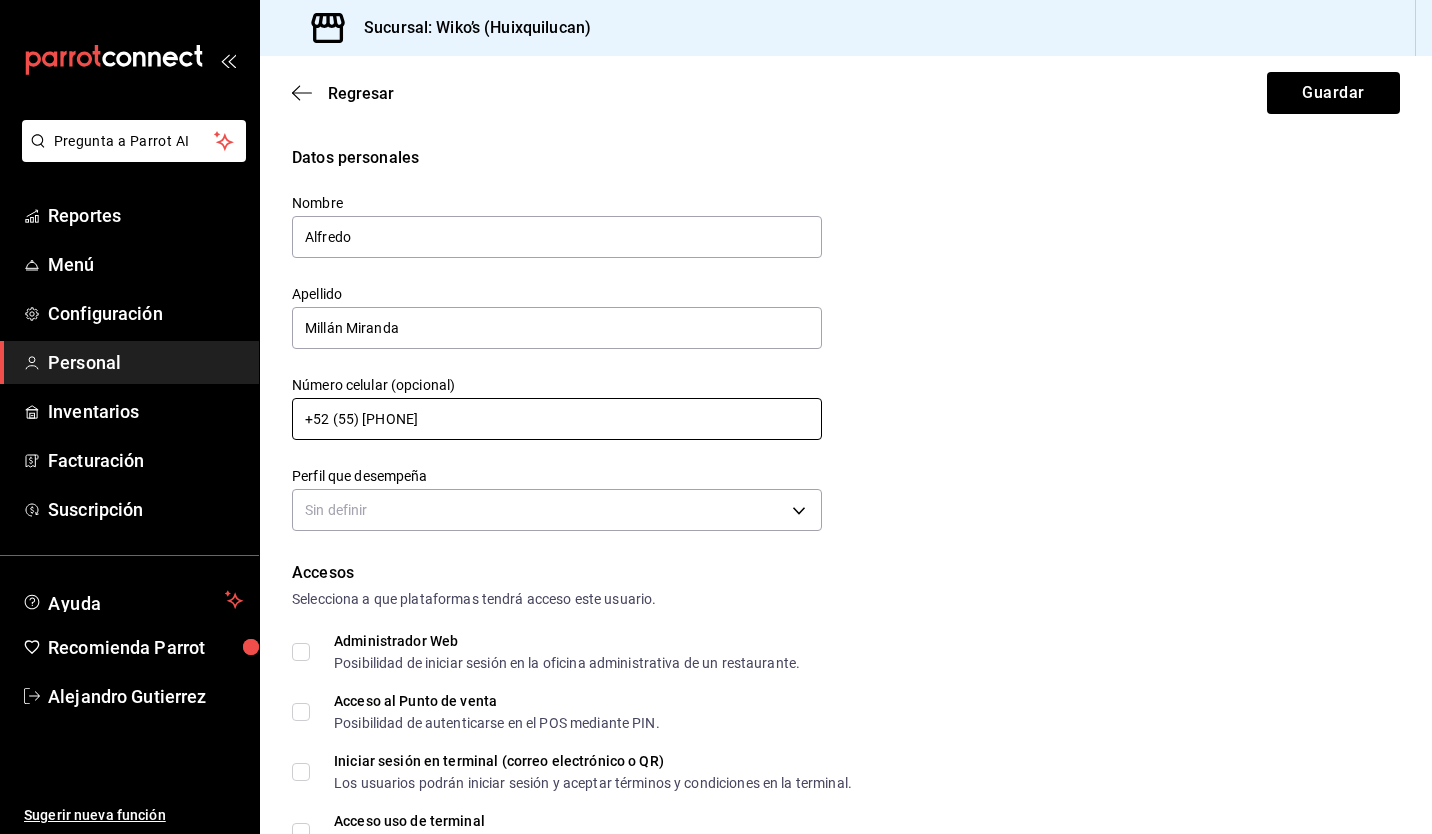 click on "+52 (55) [PHONE]" at bounding box center (557, 419) 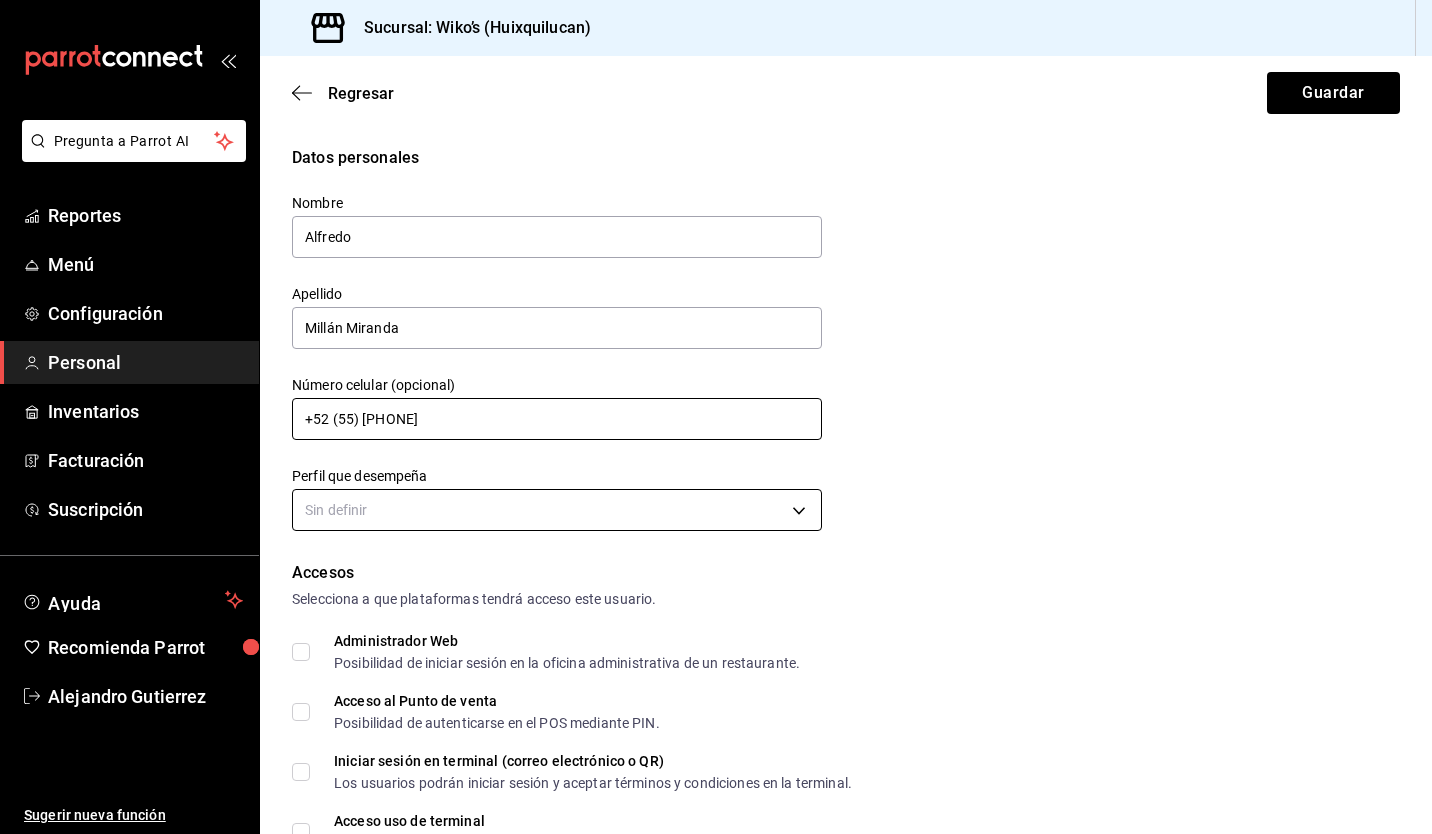 type on "+52 (55) [PHONE]" 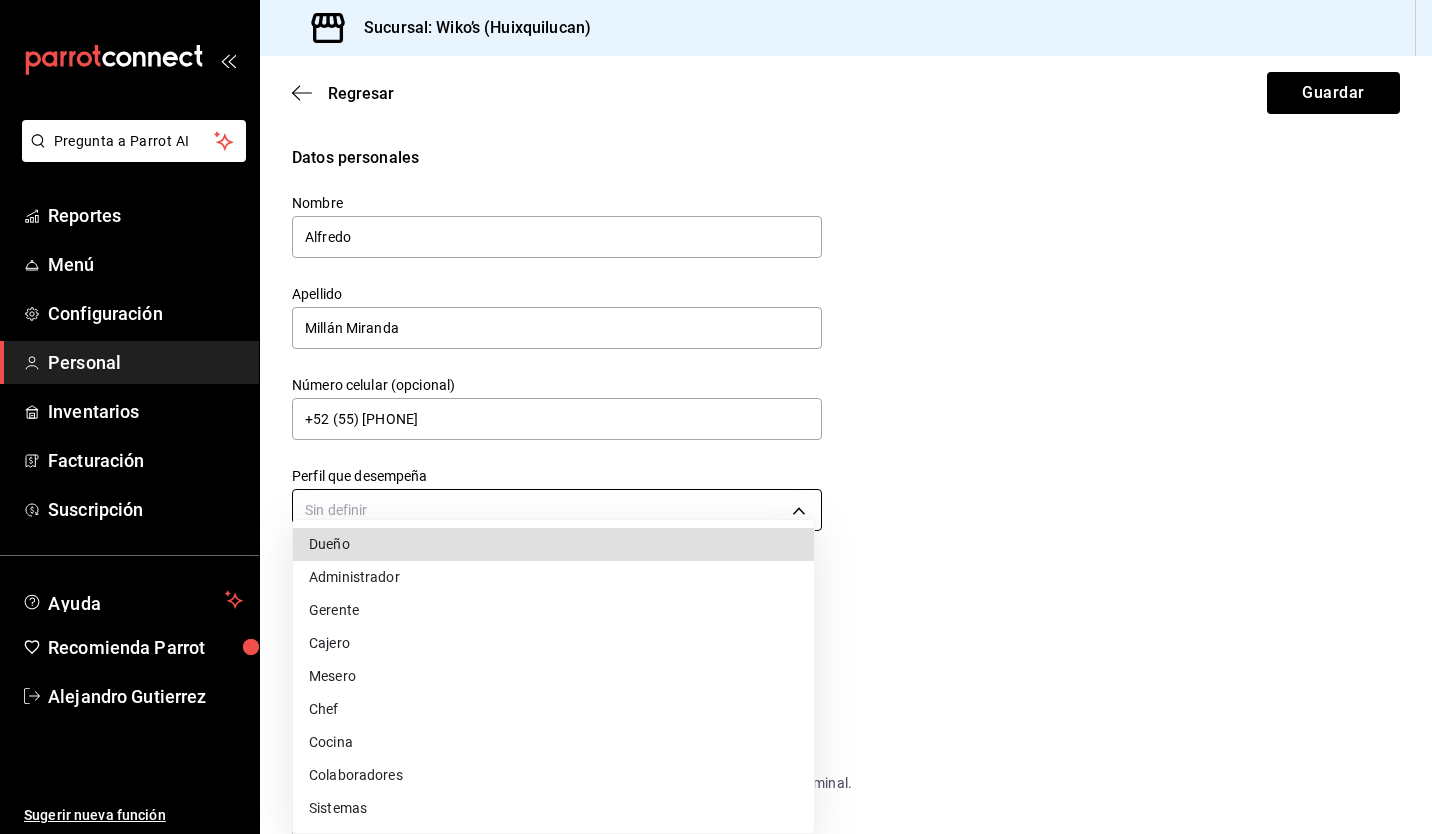 click on "Pregunta a Parrot AI Reportes   Menú   Configuración   Personal   Inventarios   Facturación   Suscripción   Ayuda Recomienda Parrot   Alejandro Gutierrez   Sugerir nueva función   Sucursal: Wiko’s (Huixquilucan) Regresar Guardar Datos personales Nombre Alfredo Apellido Millán Miranda Número celular (opcional) +52 (55) [PHONE] Perfil que desempeña Sin definir Accesos Selecciona a que plataformas tendrá acceso este usuario. Administrador Web Posibilidad de iniciar sesión en la oficina administrativa de un restaurante.  Acceso al Punto de venta Posibilidad de autenticarse en el POS mediante PIN.  Iniciar sesión en terminal (correo electrónico o QR) Los usuarios podrán iniciar sesión y aceptar términos y condiciones en la terminal. Acceso uso de terminal Los usuarios podrán acceder y utilizar la terminal para visualizar y procesar pagos de sus órdenes. Correo electrónico Se volverá obligatorio al tener ciertos accesos activados. Contraseña Contraseña Repetir contraseña PIN Validar PIN" at bounding box center [716, 417] 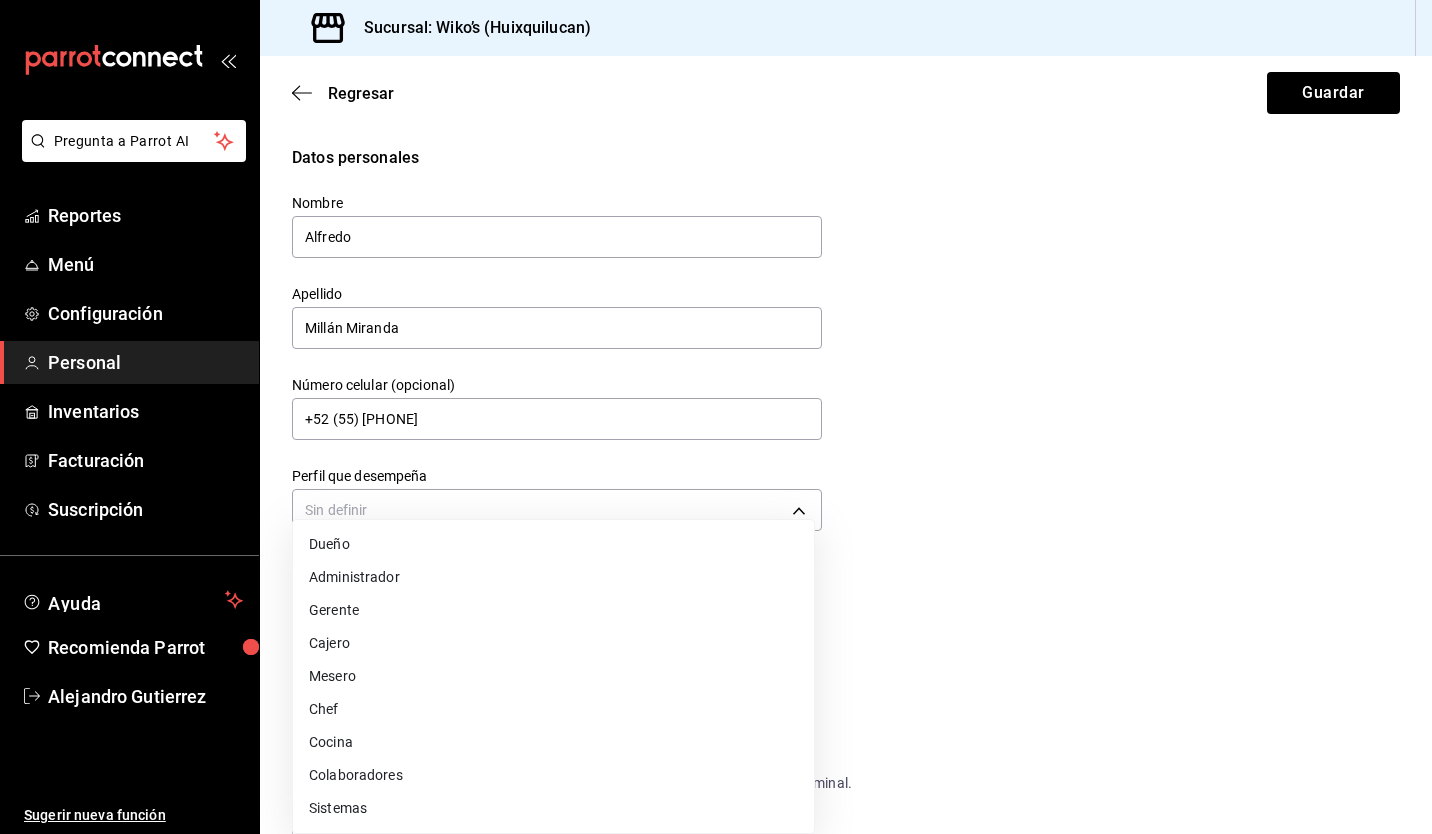click on "Mesero" at bounding box center [553, 676] 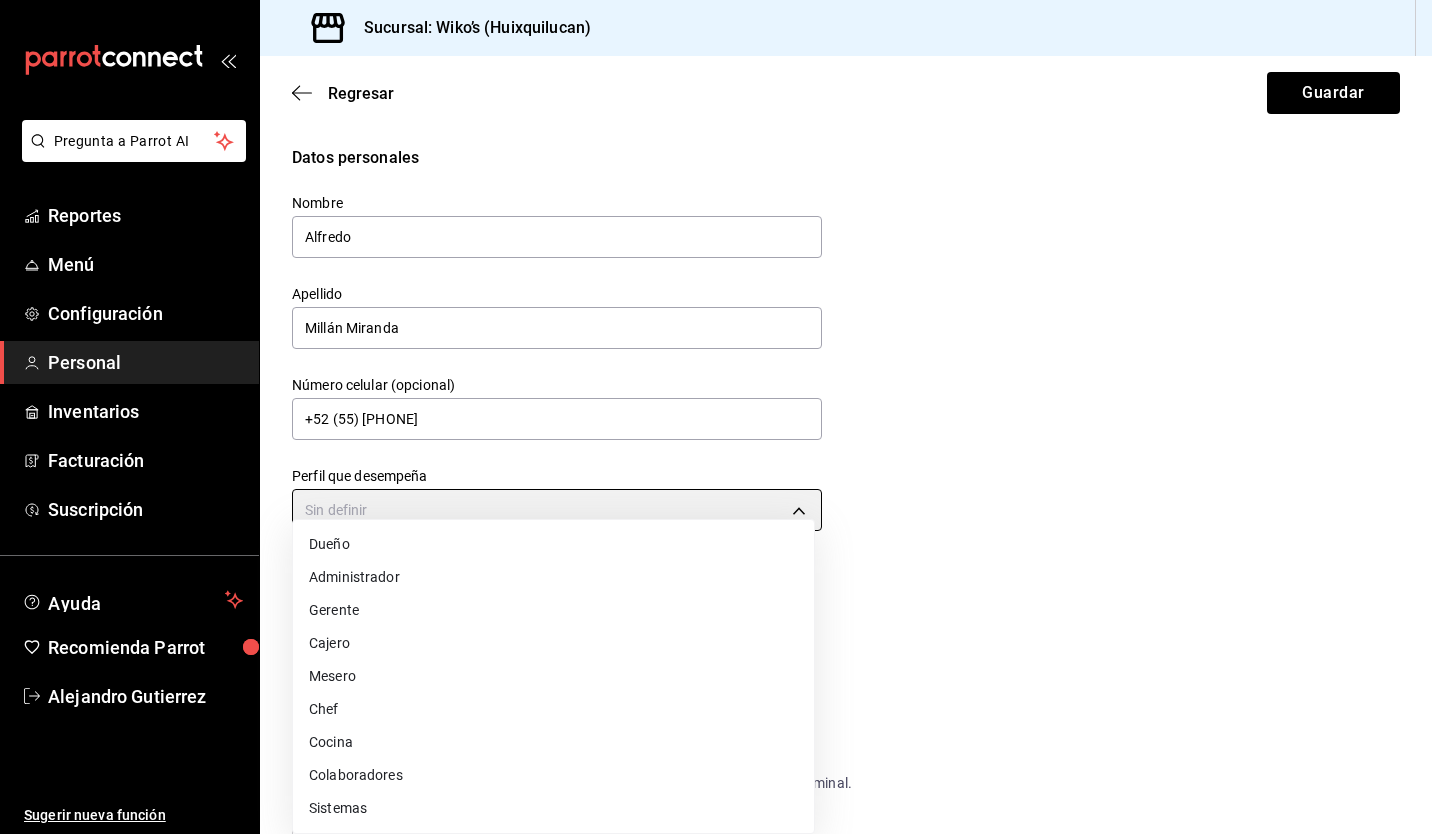 type on "WAITER" 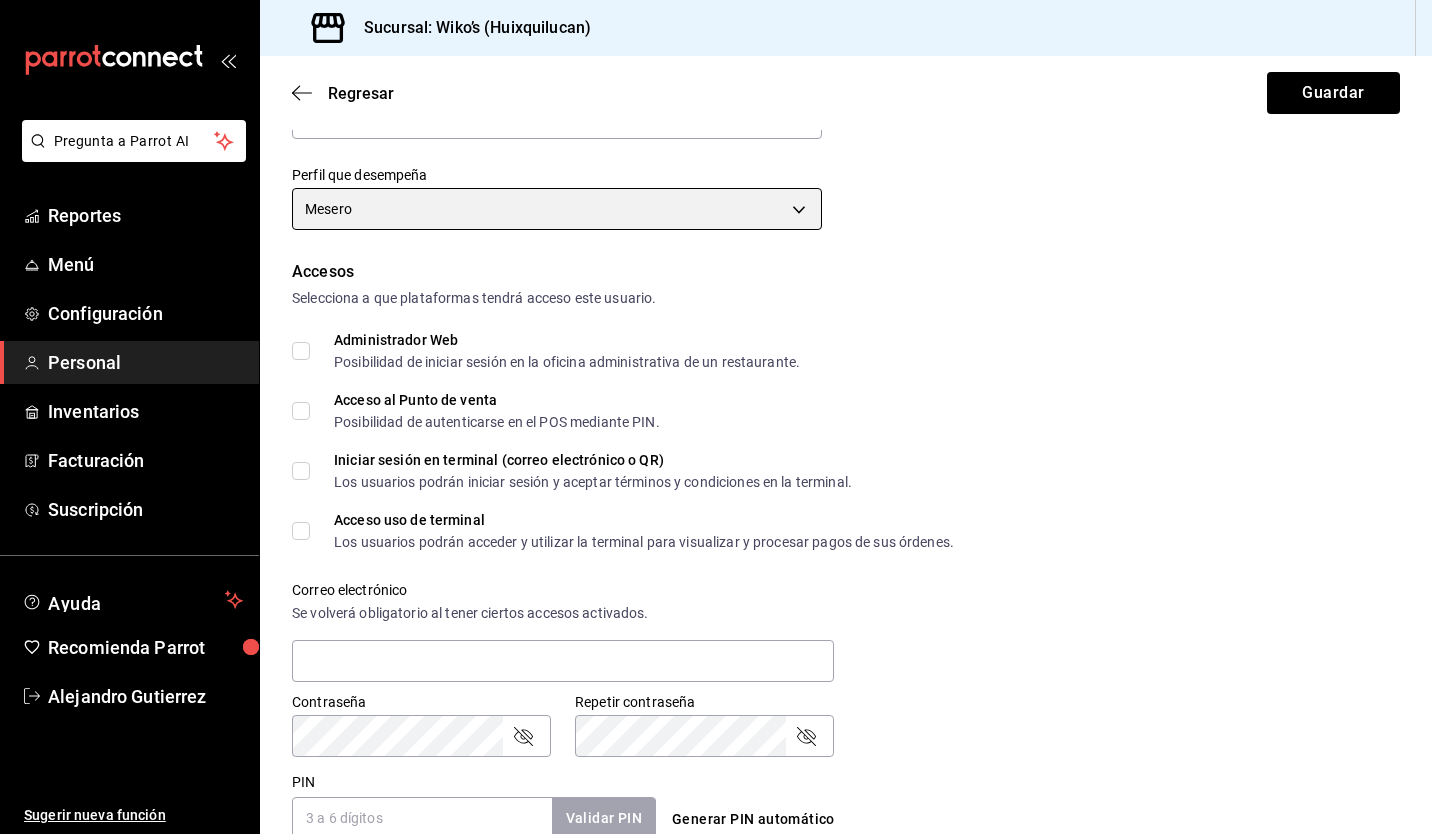 scroll, scrollTop: 298, scrollLeft: 0, axis: vertical 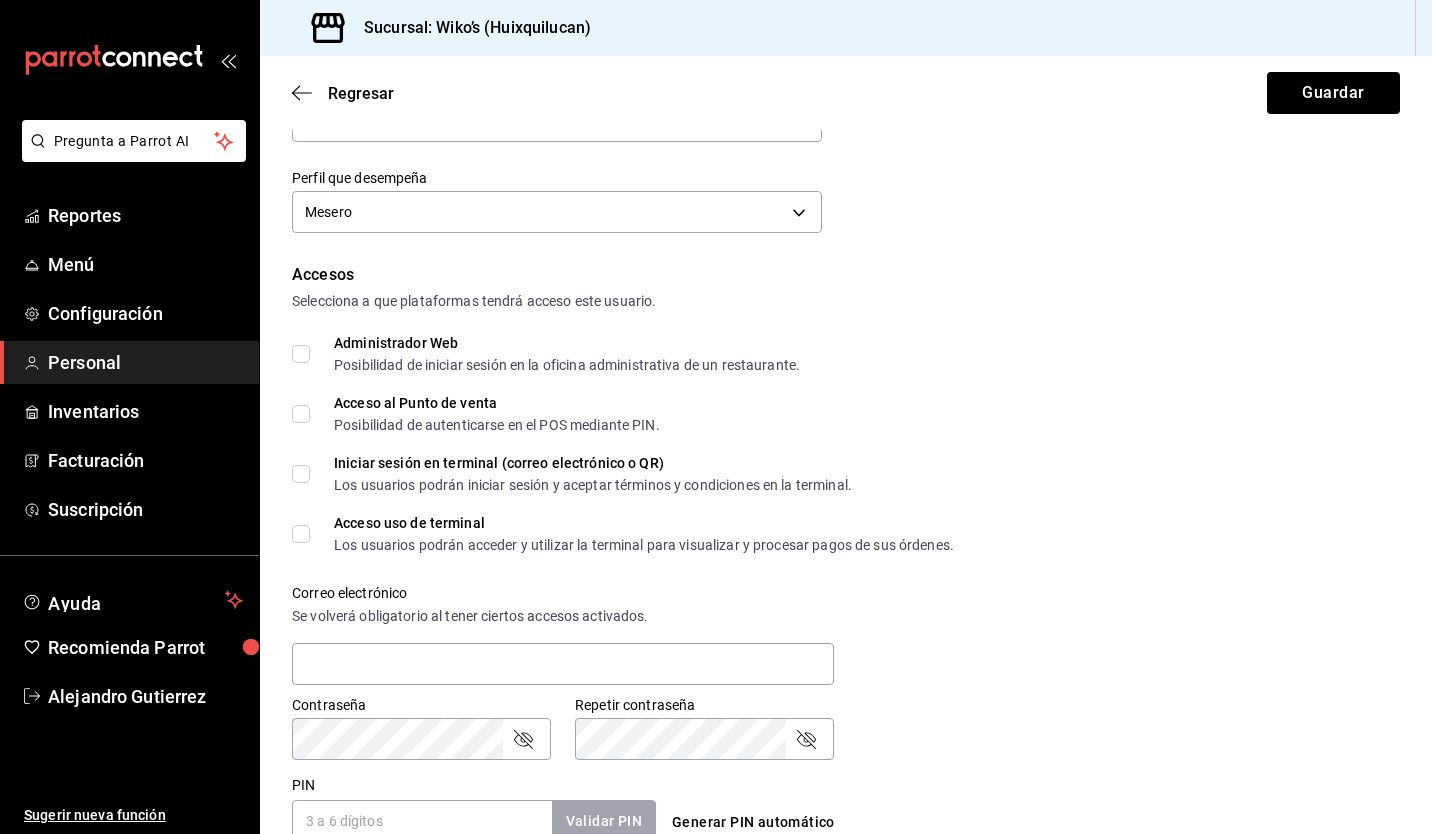 click on "Administrador Web Posibilidad de iniciar sesión en la oficina administrativa de un restaurante." at bounding box center (301, 354) 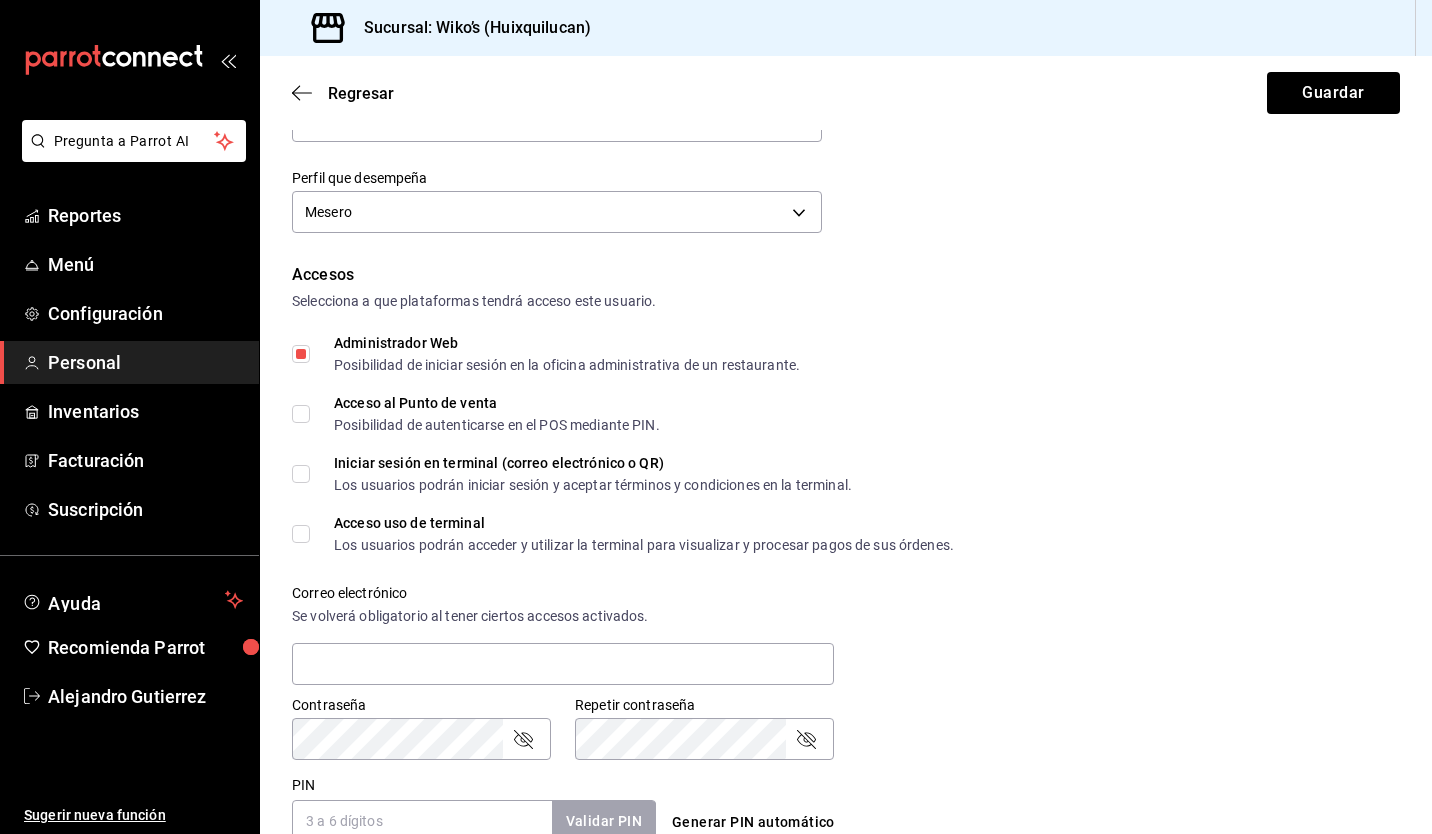 click on "Administrador Web Posibilidad de iniciar sesión en la oficina administrativa de un restaurante." at bounding box center [301, 354] 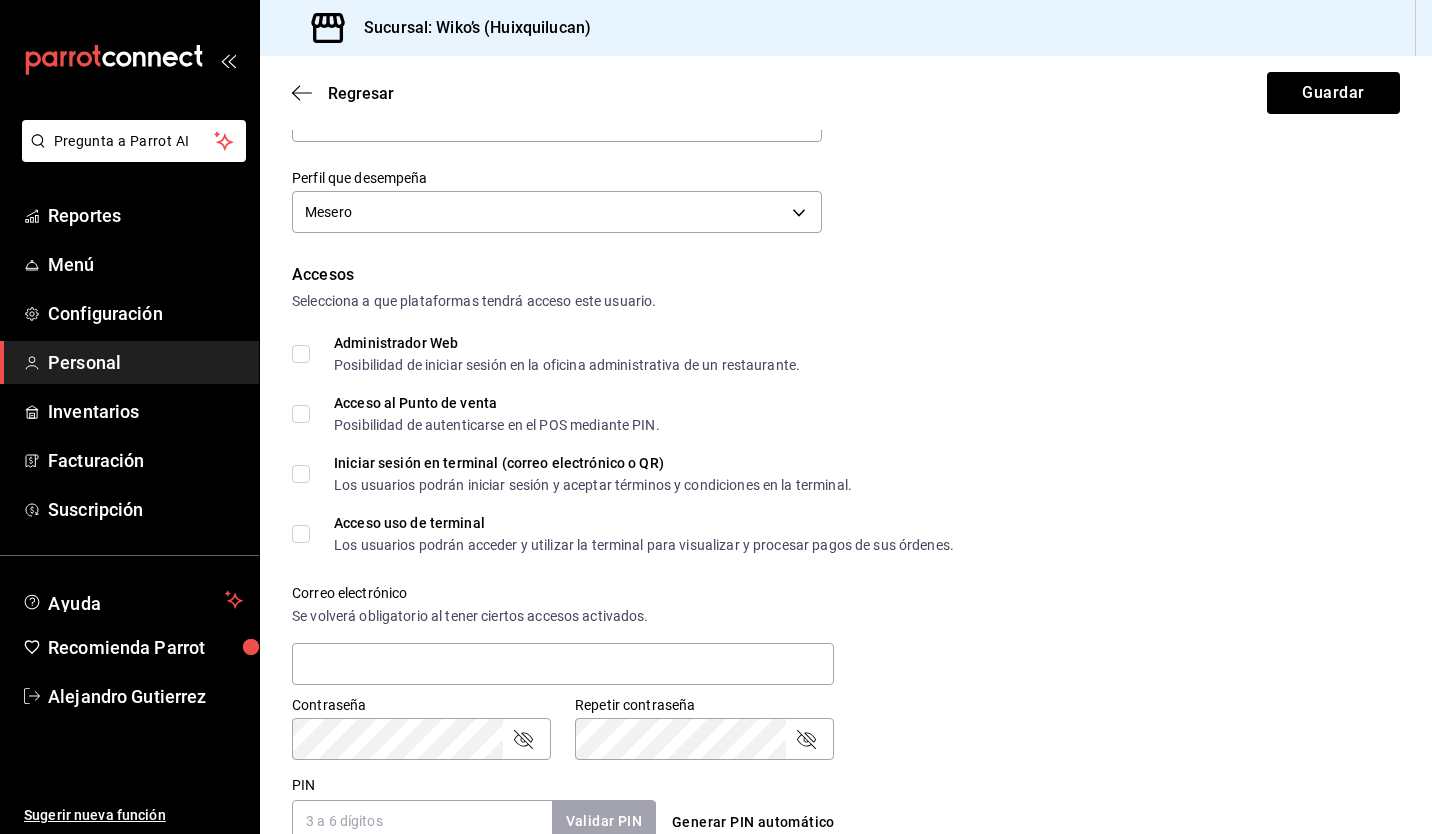 click on "Administrador Web Posibilidad de iniciar sesión en la oficina administrativa de un restaurante." at bounding box center [301, 354] 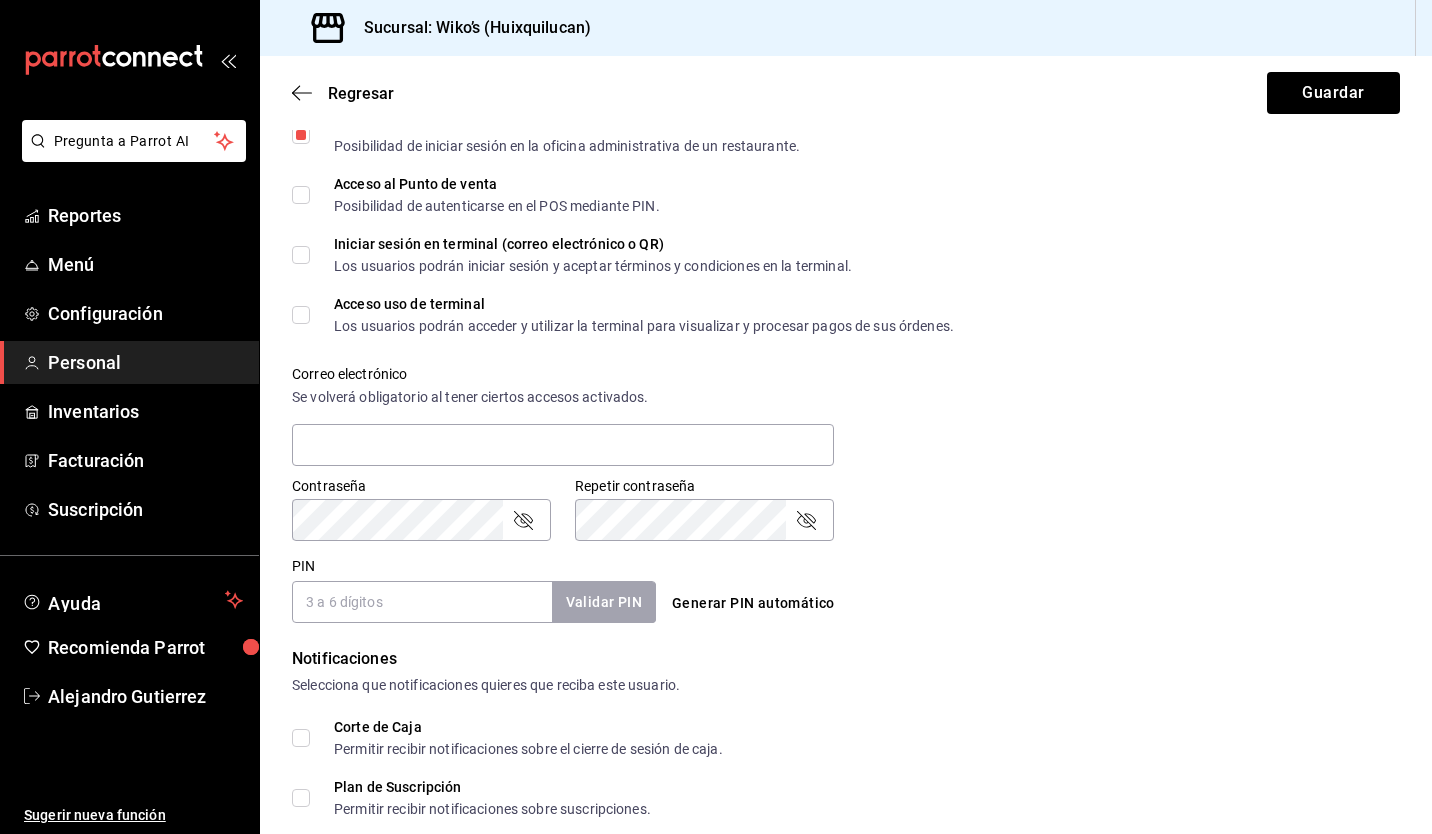scroll, scrollTop: 524, scrollLeft: 0, axis: vertical 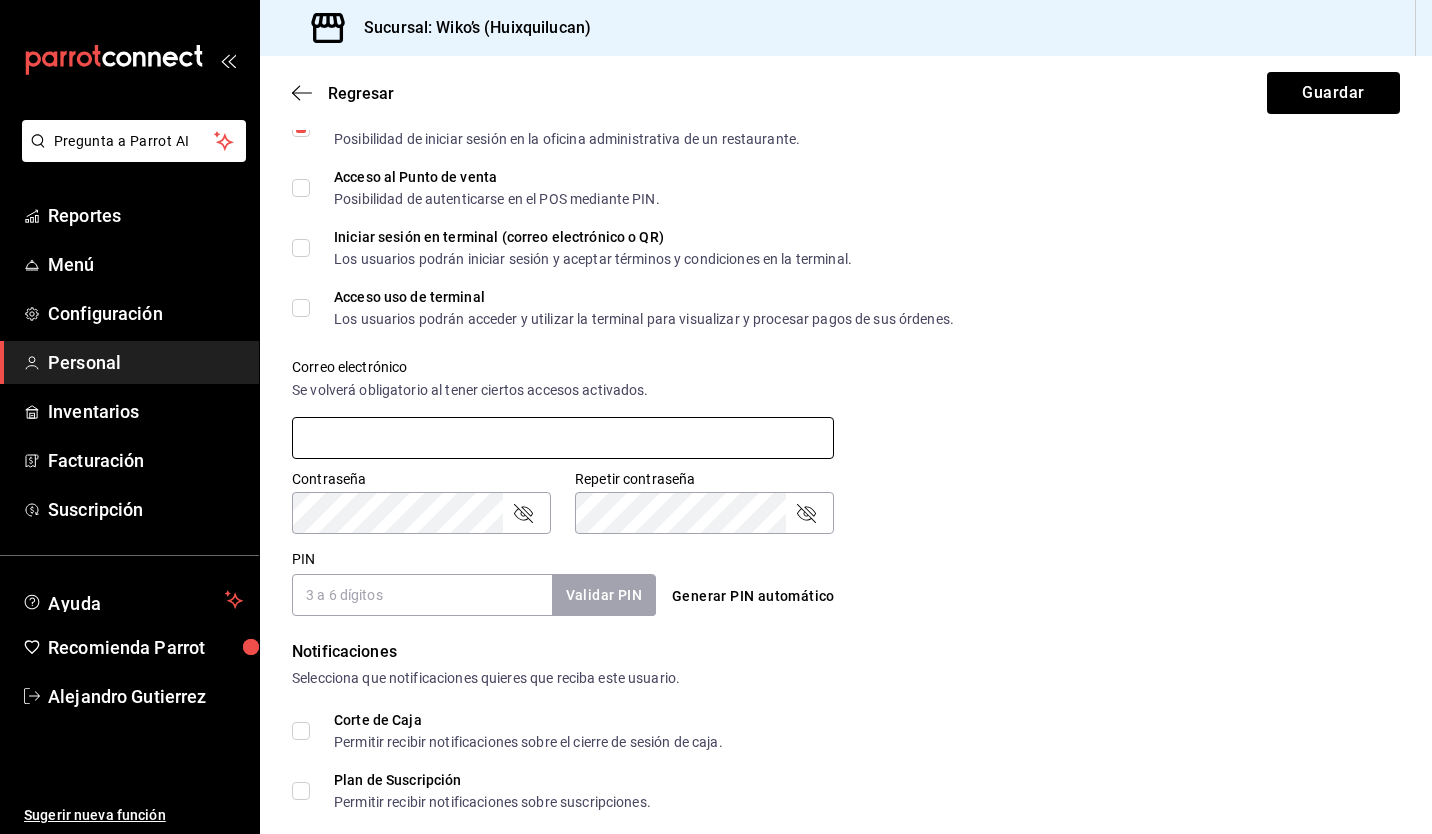 click at bounding box center (563, 438) 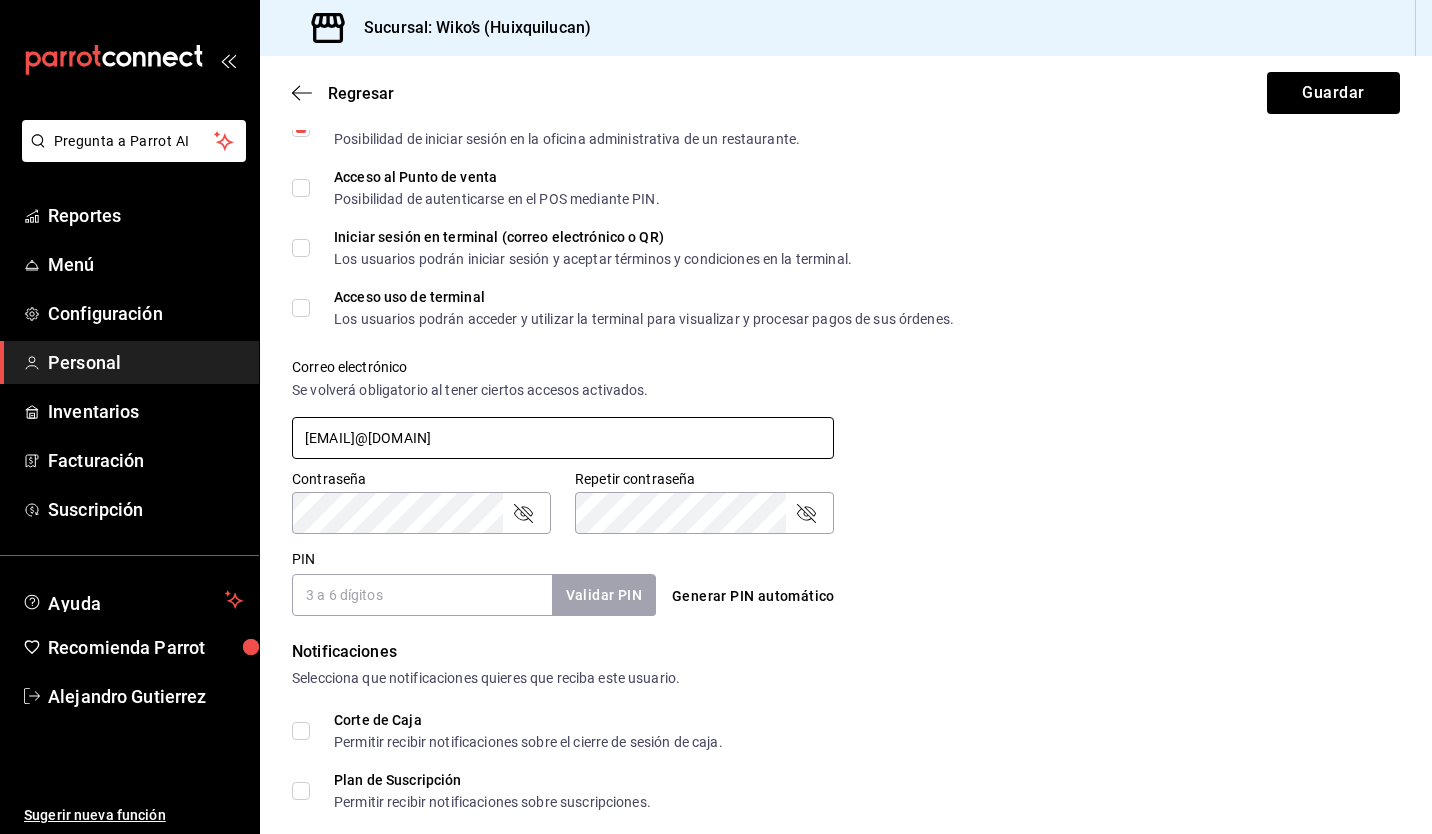 type on "[EMAIL]@[DOMAIN]" 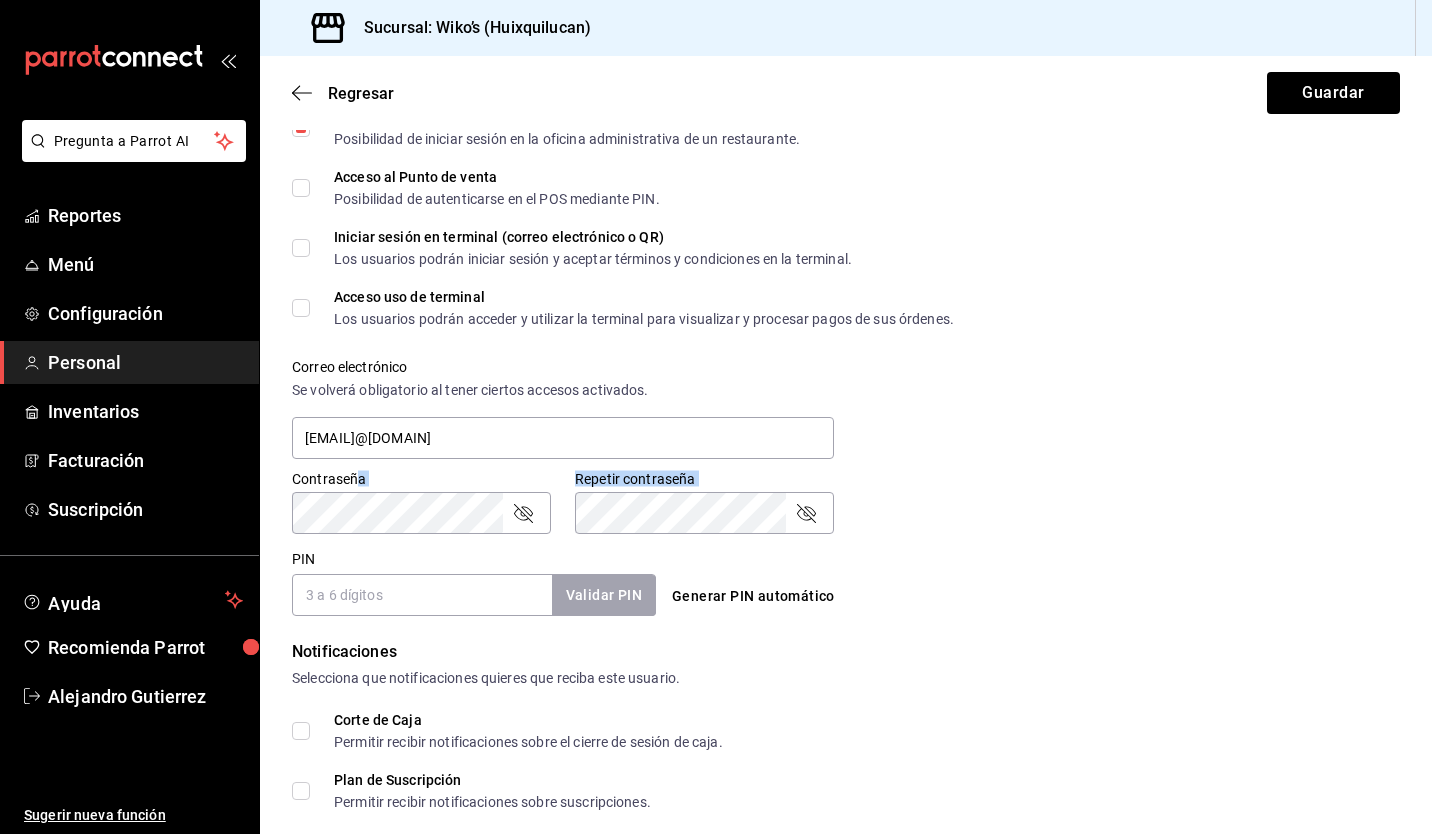 drag, startPoint x: 375, startPoint y: 534, endPoint x: 353, endPoint y: 471, distance: 66.730804 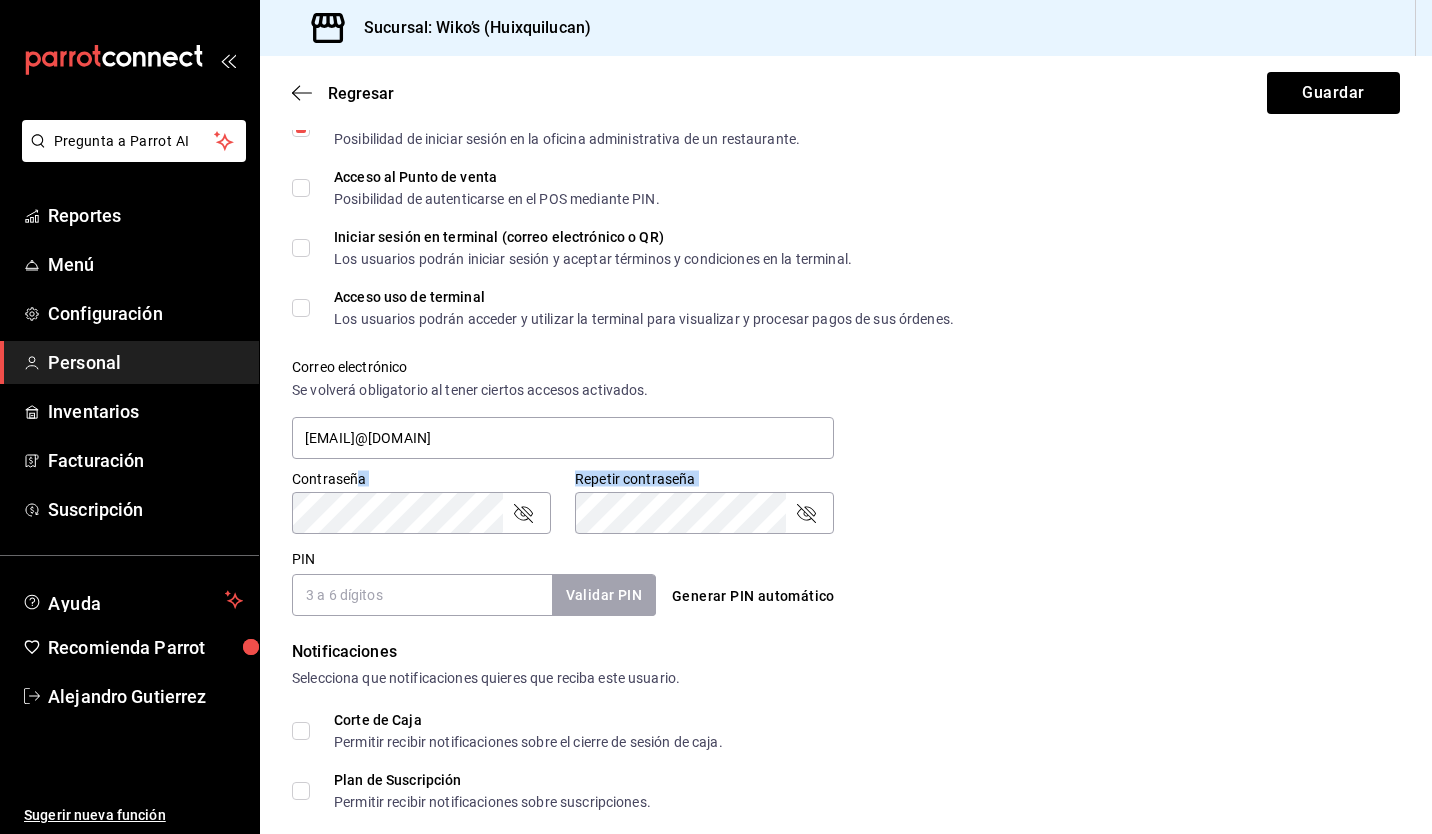 click on "Accesos Selecciona a que plataformas tendrá acceso este usuario. Administrador Web Posibilidad de iniciar sesión en la oficina administrativa de un restaurante.  Acceso al Punto de venta Posibilidad de autenticarse en el POS mediante PIN.  Iniciar sesión en terminal (correo electrónico o QR) Los usuarios podrán iniciar sesión y aceptar términos y condiciones en la terminal. Acceso uso de terminal Los usuarios podrán acceder y utilizar la terminal para visualizar y procesar pagos de sus órdenes. Correo electrónico Se volverá obligatorio al tener ciertos accesos activados. [EMAIL]@[DOMAIN] Contraseña Contraseña Repetir contraseña Repetir contraseña PIN Validar PIN ​ Generar PIN automático" at bounding box center [846, 326] 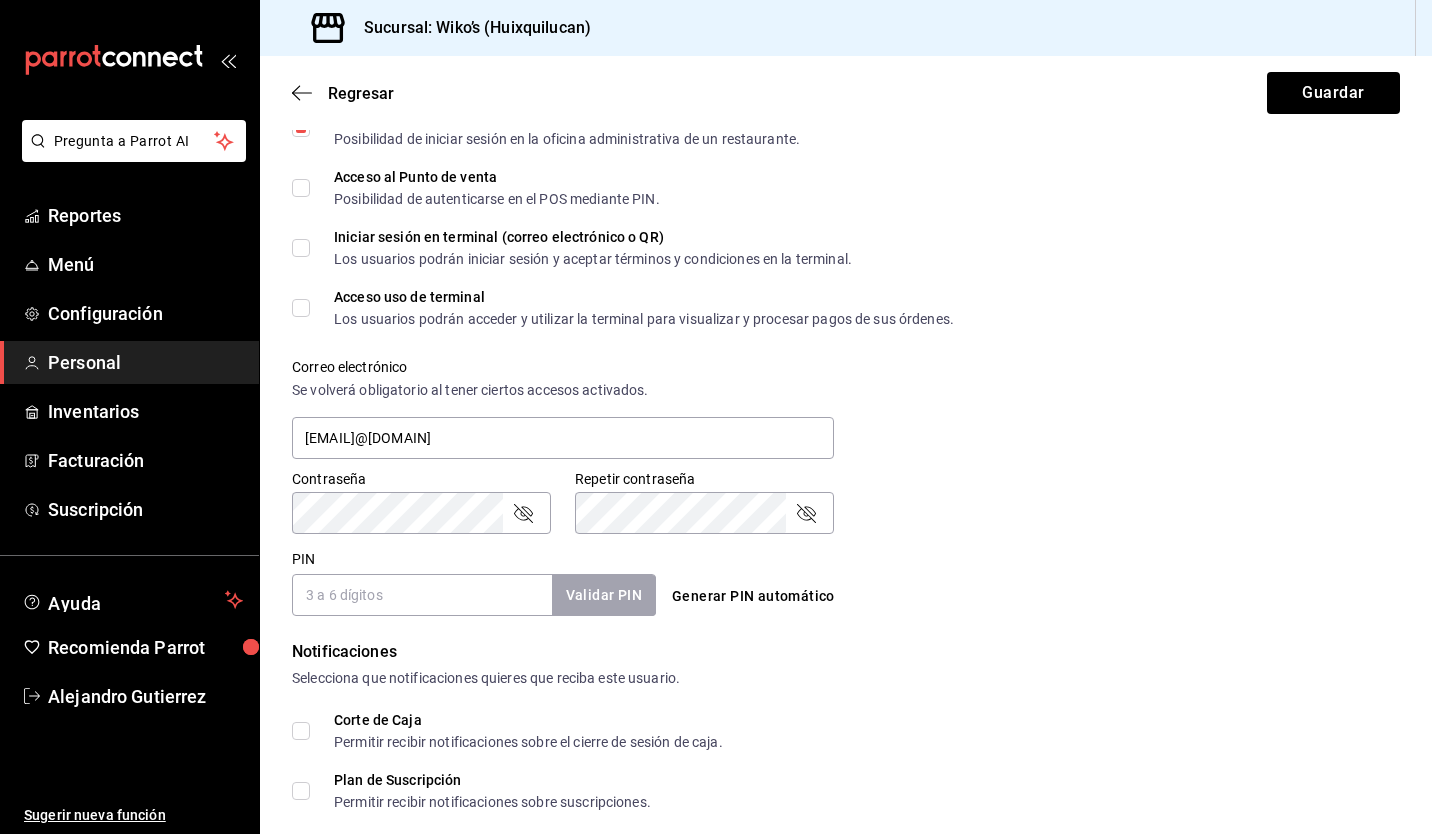 click on "Contraseña" at bounding box center [421, 513] 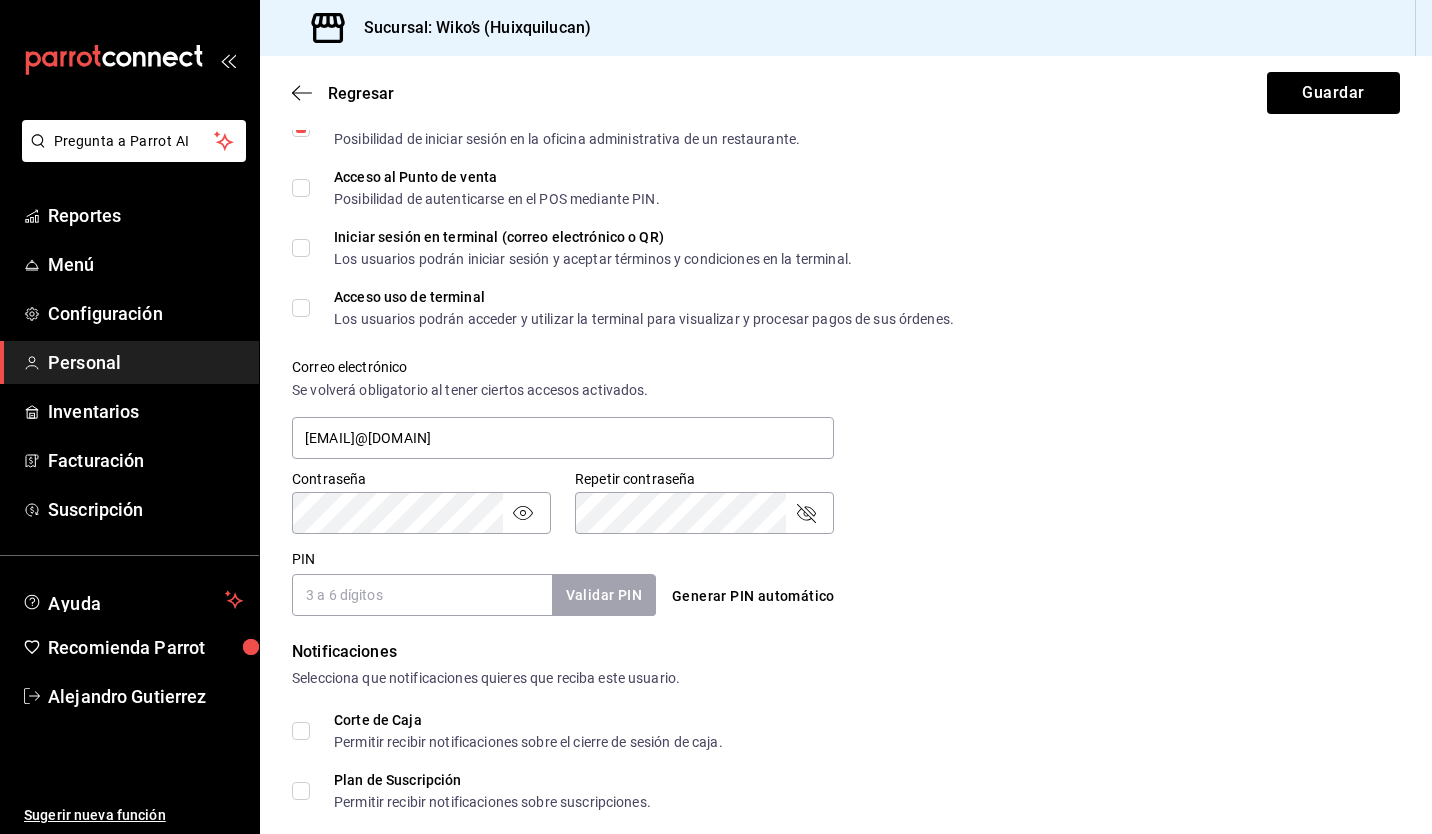 click 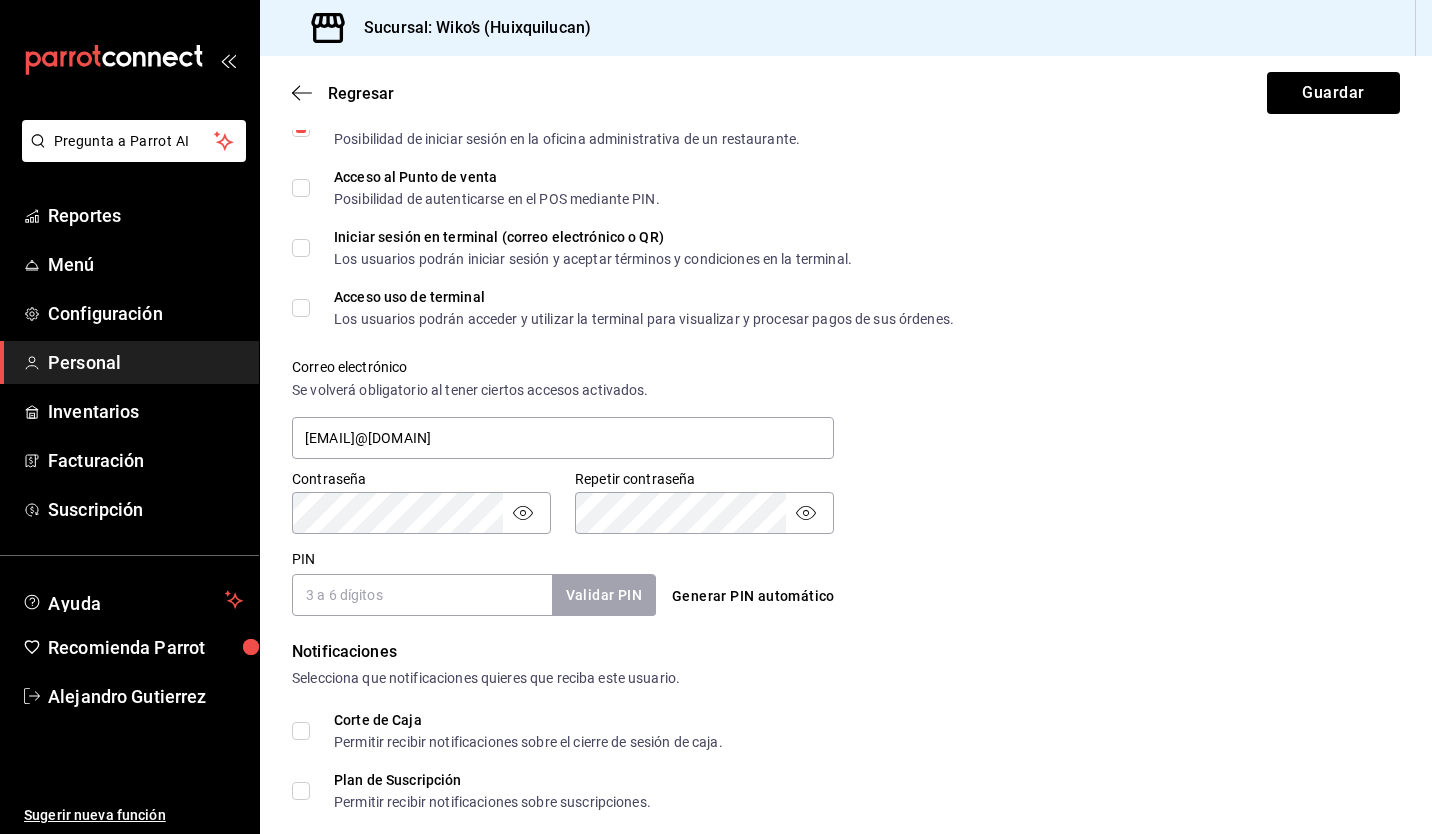 click on "PIN" at bounding box center [422, 595] 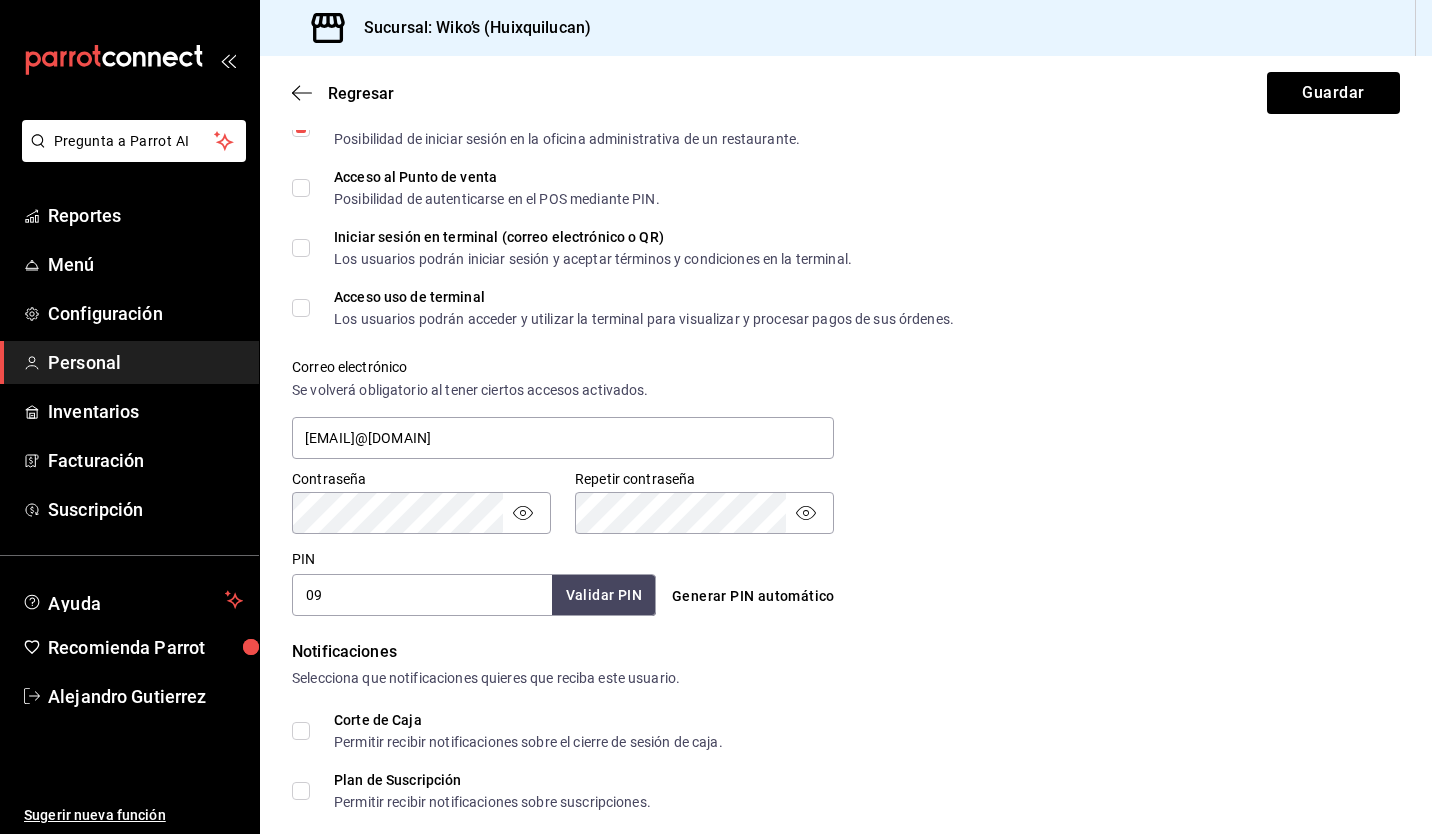type on "0" 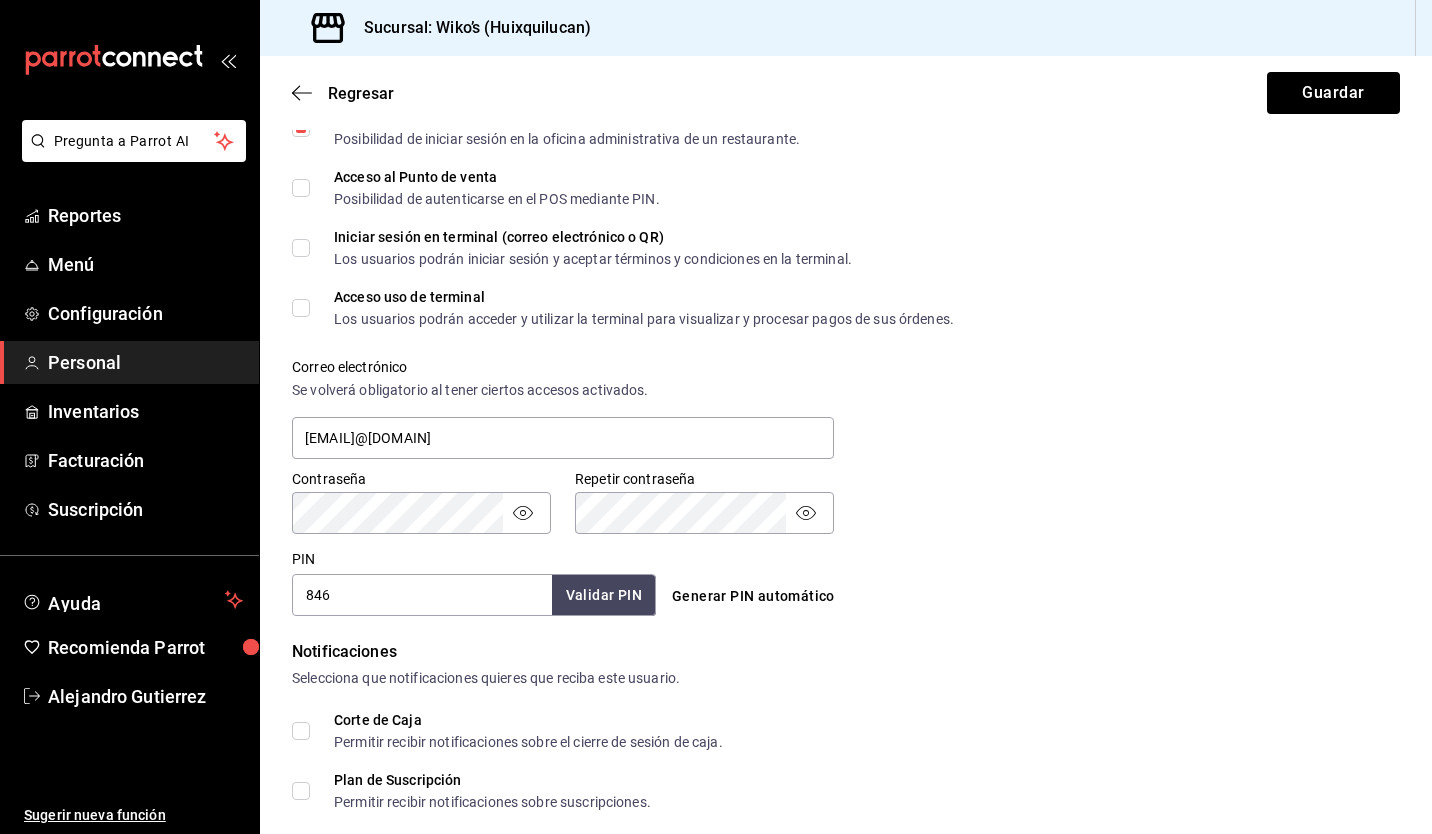 click on "Selecciona que notificaciones quieres que reciba este usuario." at bounding box center [846, 678] 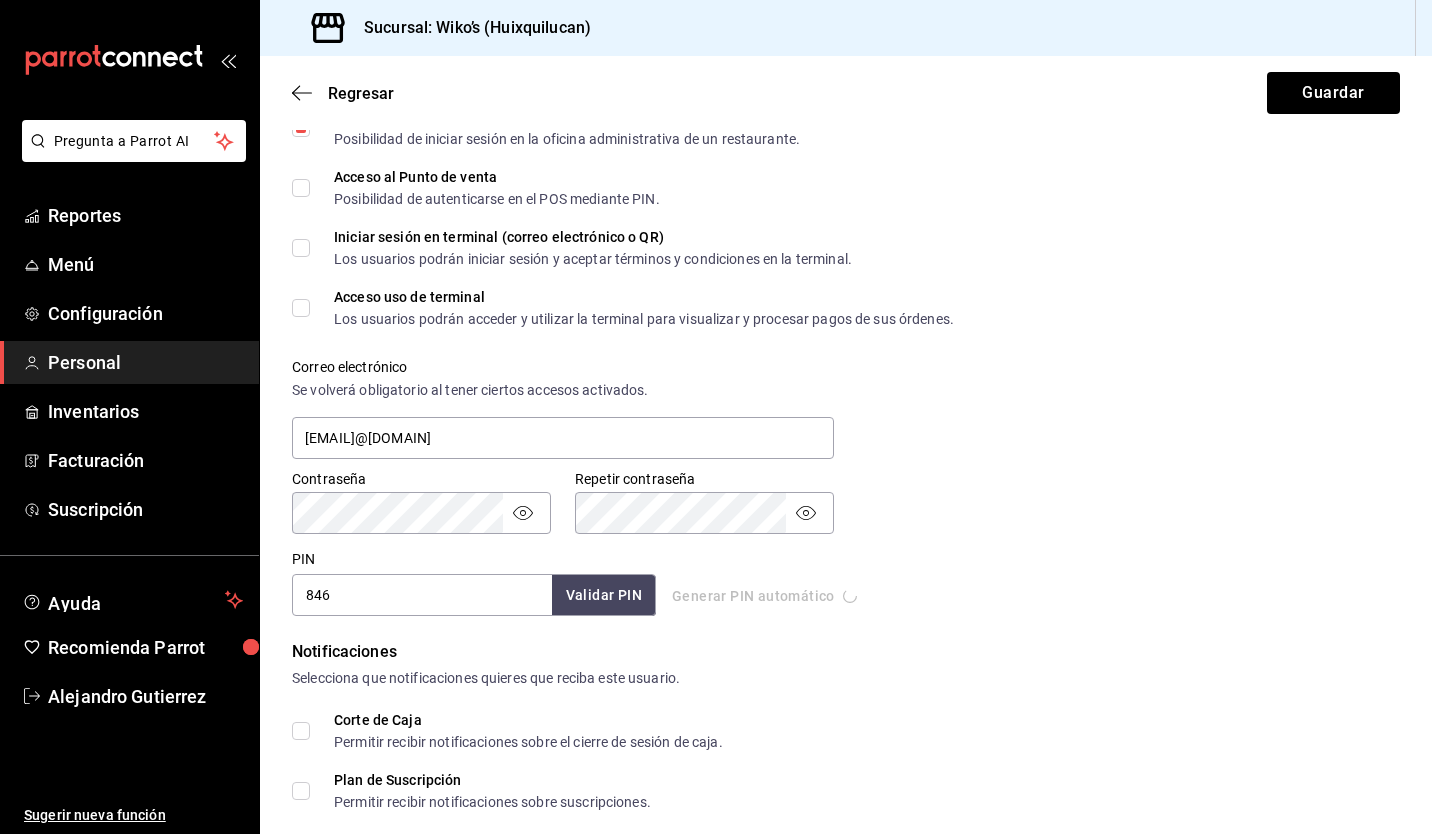 type on "1238" 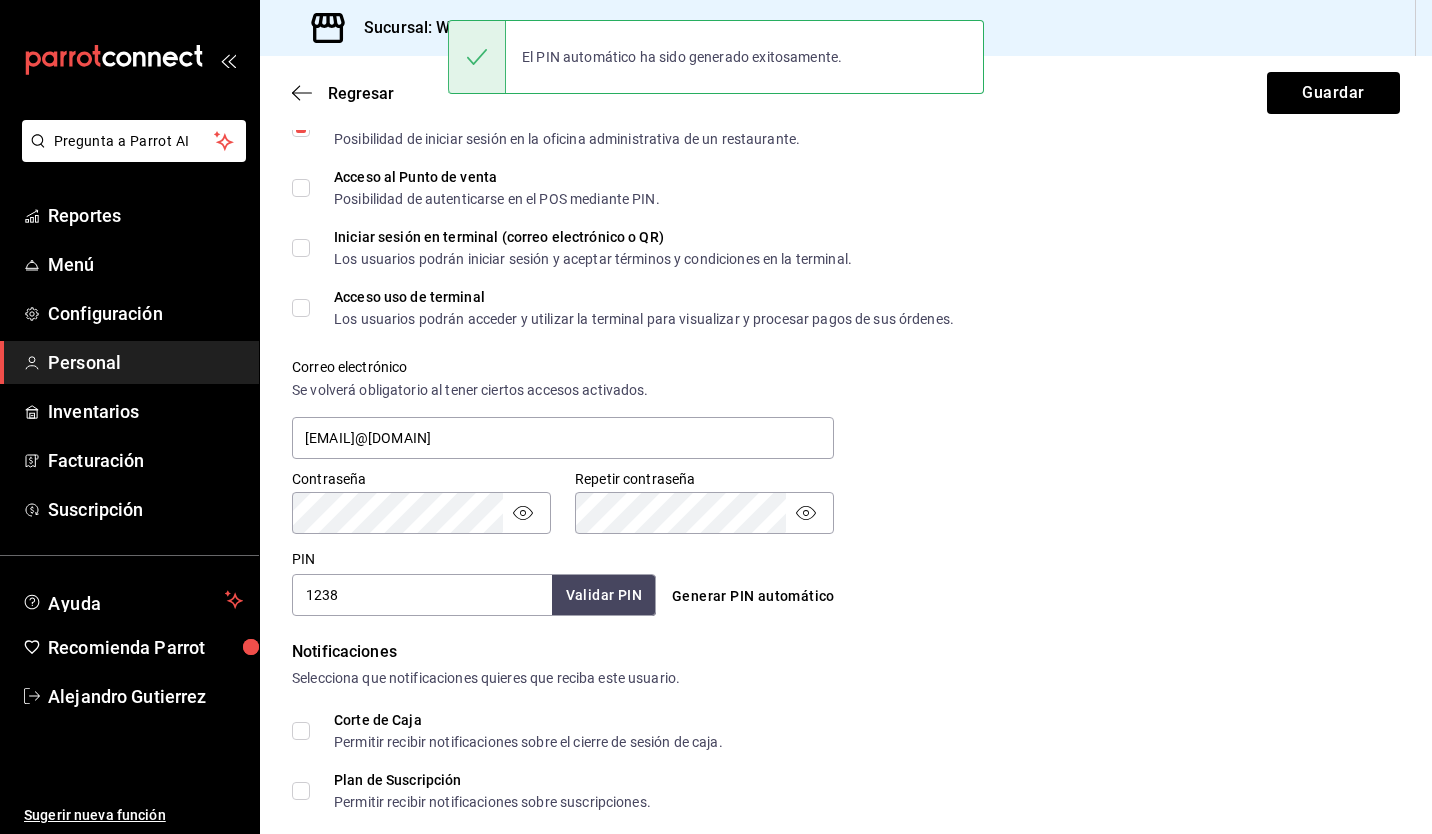 click on "Contraseña Contraseña Repetir contraseña Repetir contraseña" at bounding box center [834, 490] 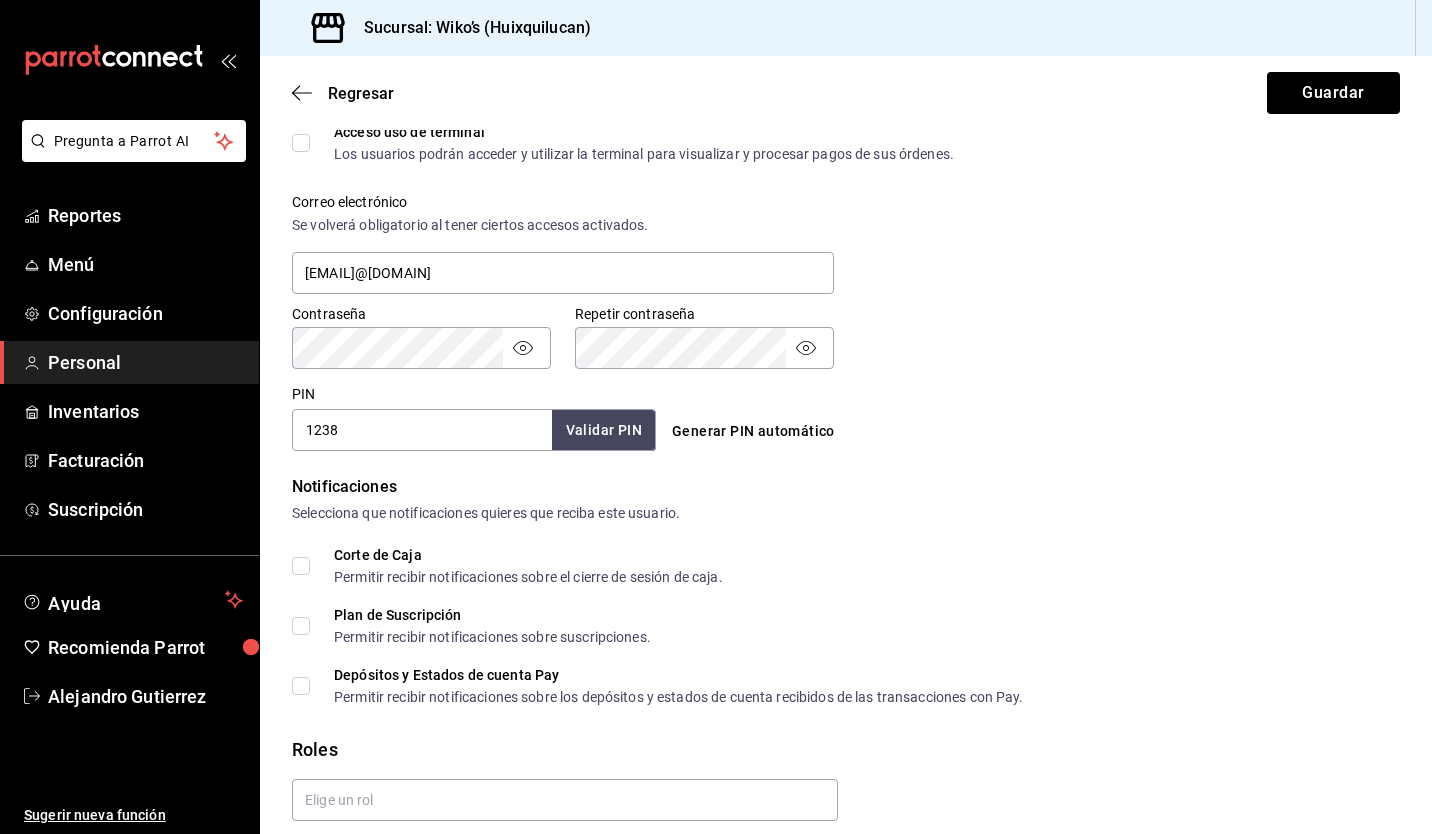 scroll, scrollTop: 764, scrollLeft: 0, axis: vertical 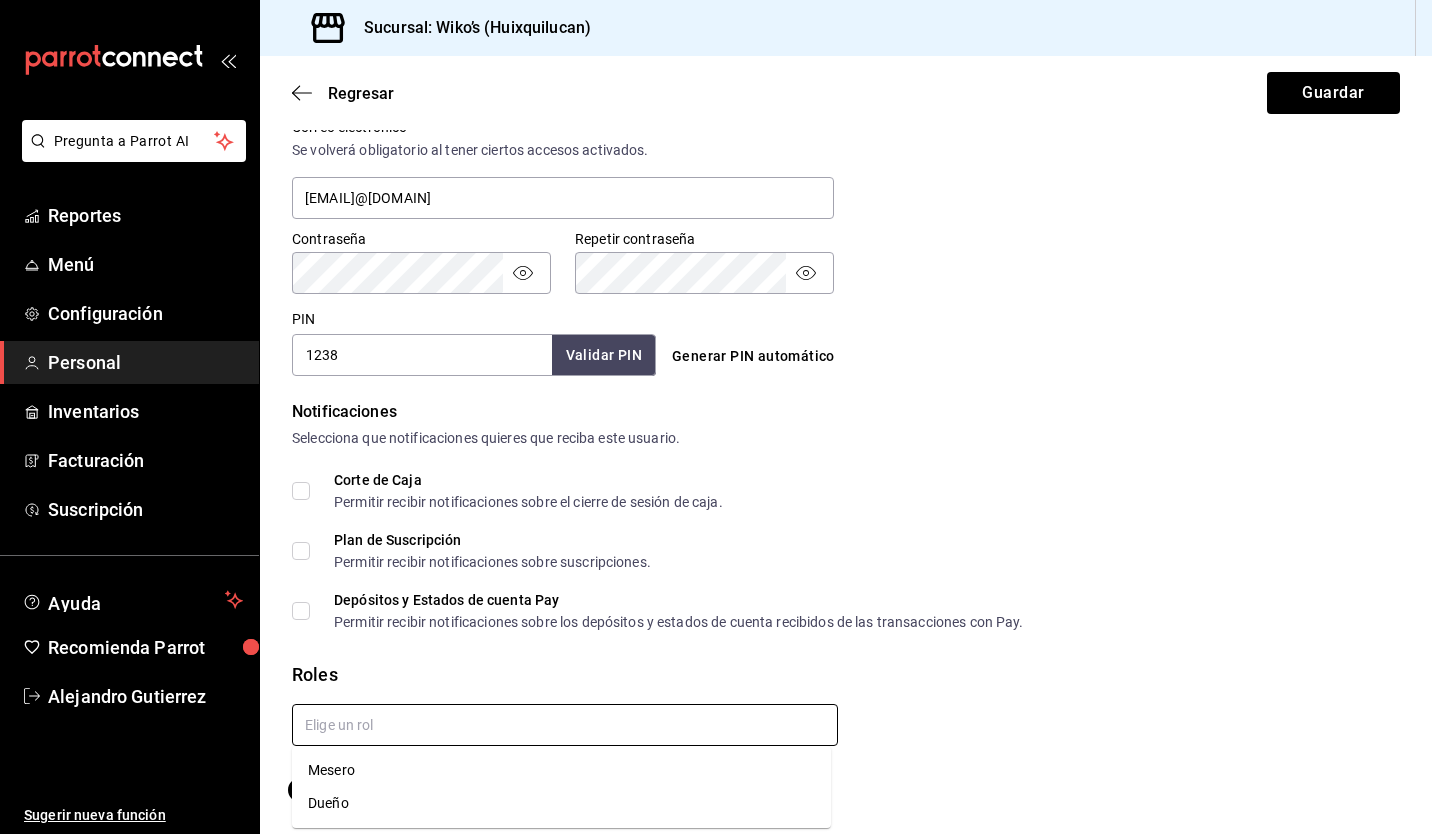 click at bounding box center (565, 725) 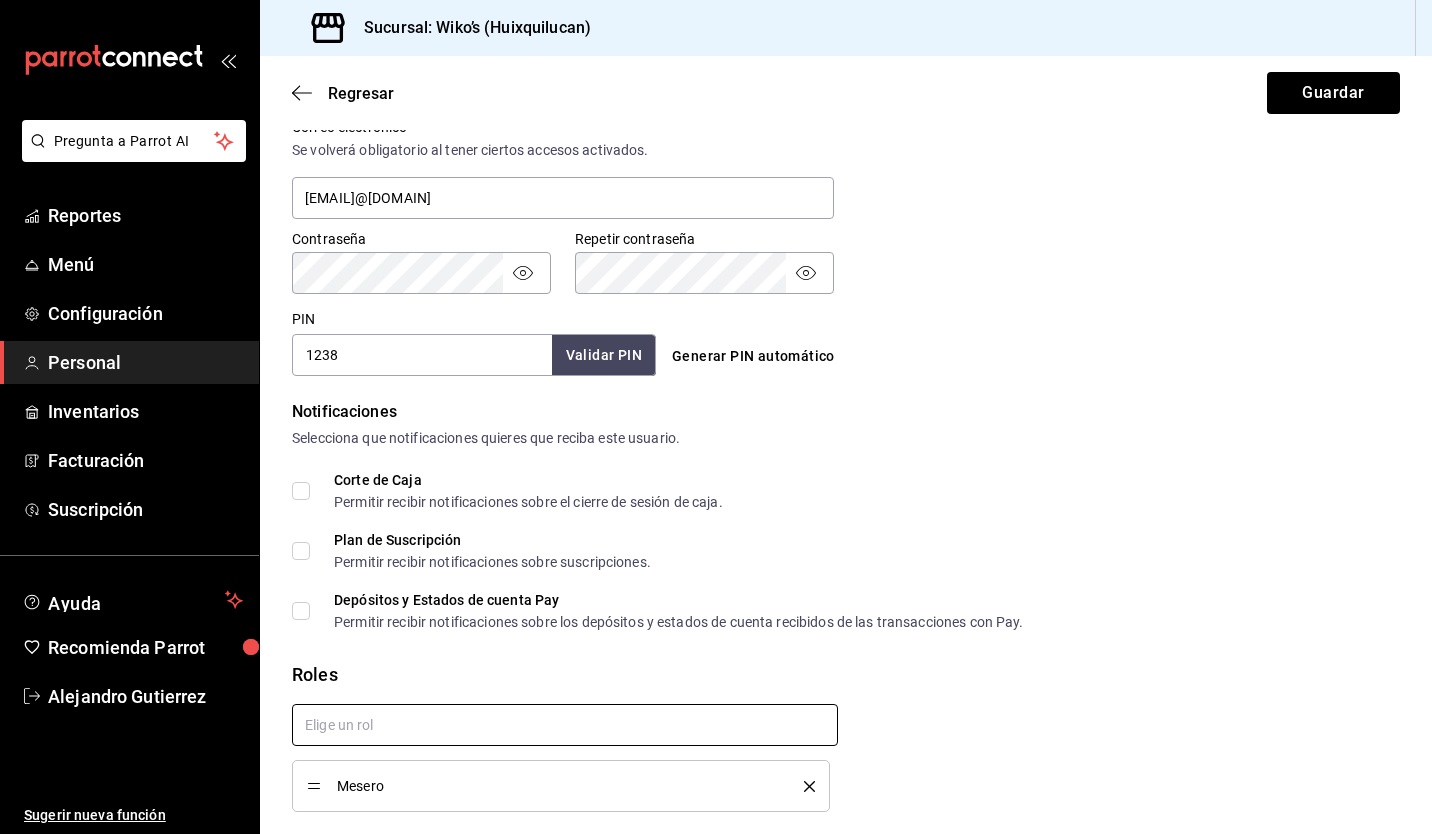 checkbox on "true" 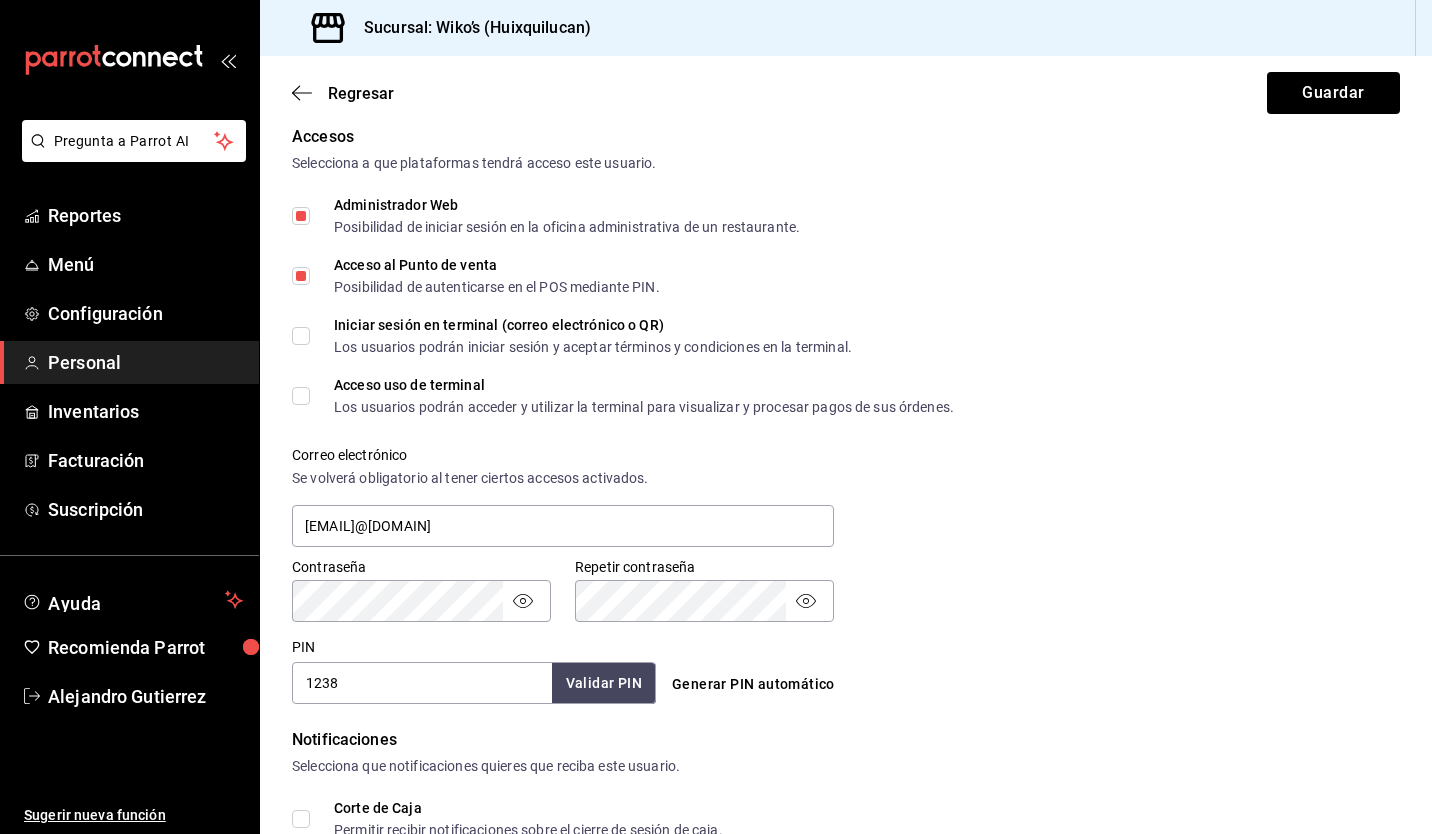 scroll, scrollTop: 435, scrollLeft: 0, axis: vertical 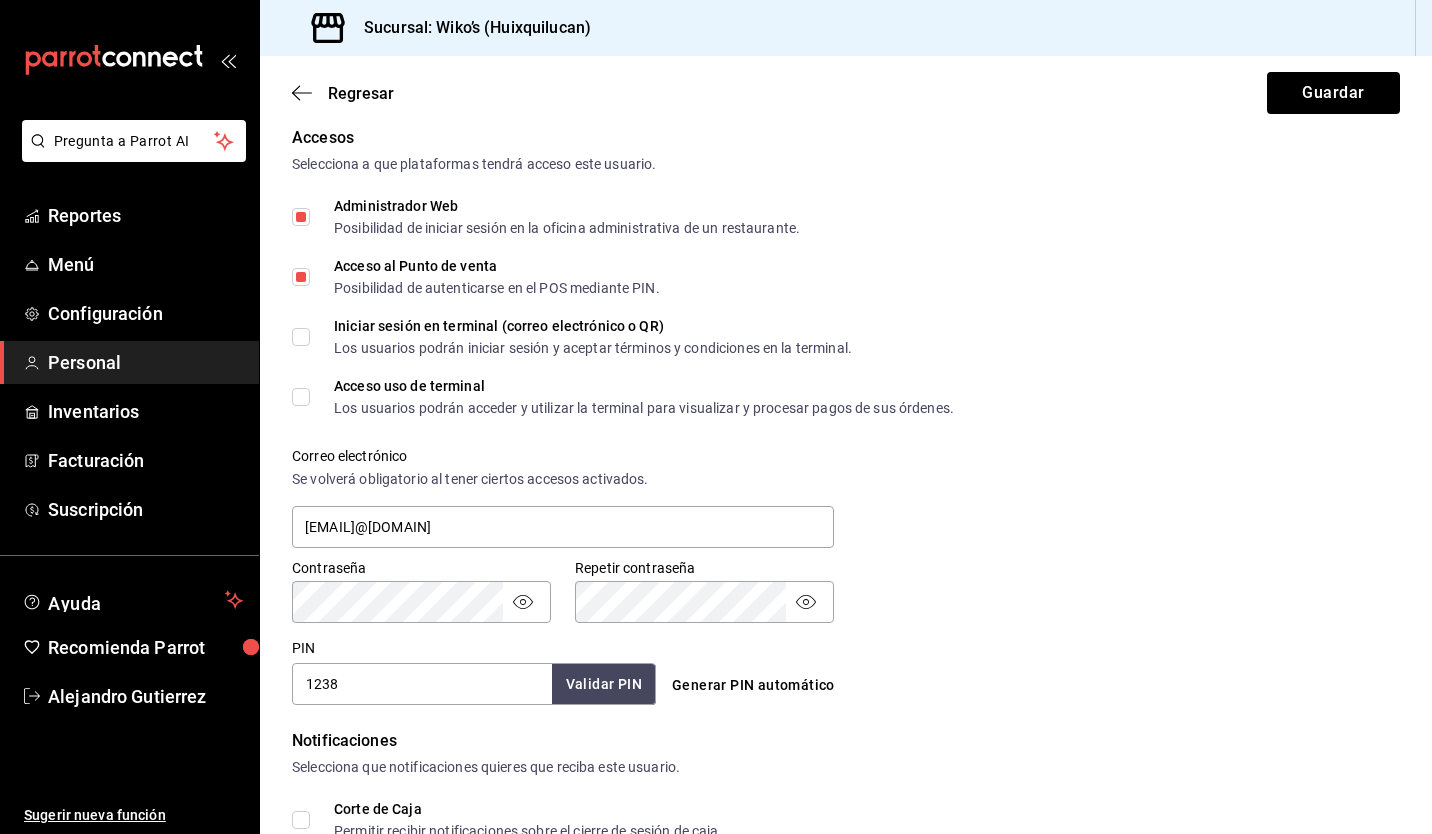 click on "Datos personales Nombre Alfredo Apellido Millán Miranda Número celular (opcional) +52 (55) [PHONE] Perfil que desempeña Mesero WAITER Accesos Selecciona a que plataformas tendrá acceso este usuario. Administrador Web Posibilidad de iniciar sesión en la oficina administrativa de un restaurante.  Acceso al Punto de venta Posibilidad de autenticarse en el POS mediante PIN.  Iniciar sesión en terminal (correo electrónico o QR) Los usuarios podrán iniciar sesión y aceptar términos y condiciones en la terminal. Acceso uso de terminal Los usuarios podrán acceder y utilizar la terminal para visualizar y procesar pagos de sus órdenes. Correo electrónico Se volverá obligatorio al tener ciertos accesos activados. [EMAIL]@[DOMAIN] Contraseña Contraseña Repetir contraseña Repetir contraseña PIN 1238 Validar PIN ​ Generar PIN automático Notificaciones Selecciona que notificaciones quieres que reciba este usuario. Corte de Caja Permitir recibir notificaciones sobre el cierre de sesión de caja." at bounding box center [846, 454] 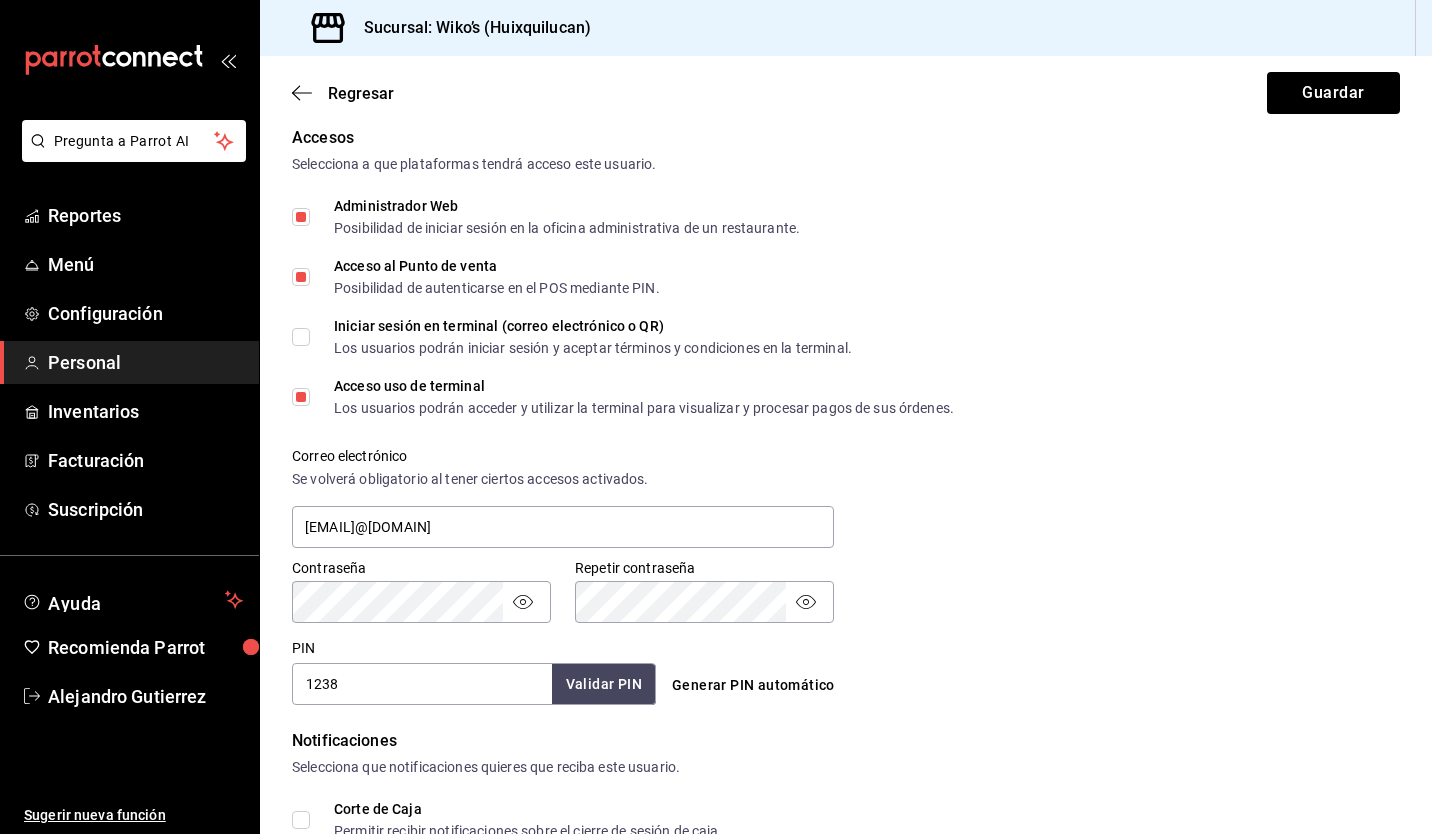 click on "Iniciar sesión en terminal (correo electrónico o QR) Los usuarios podrán iniciar sesión y aceptar términos y condiciones en la terminal." at bounding box center (581, 337) 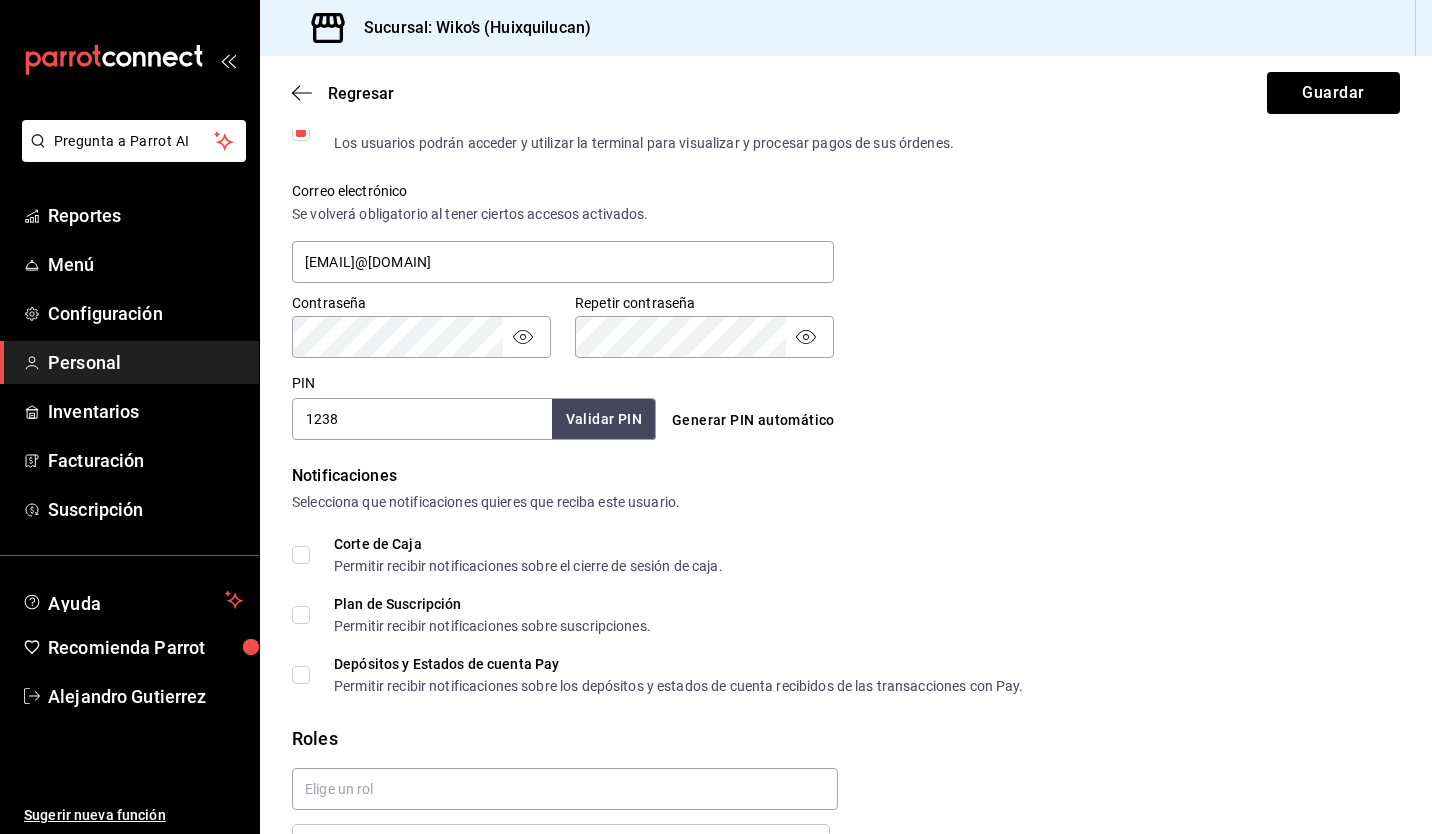 scroll, scrollTop: 830, scrollLeft: 0, axis: vertical 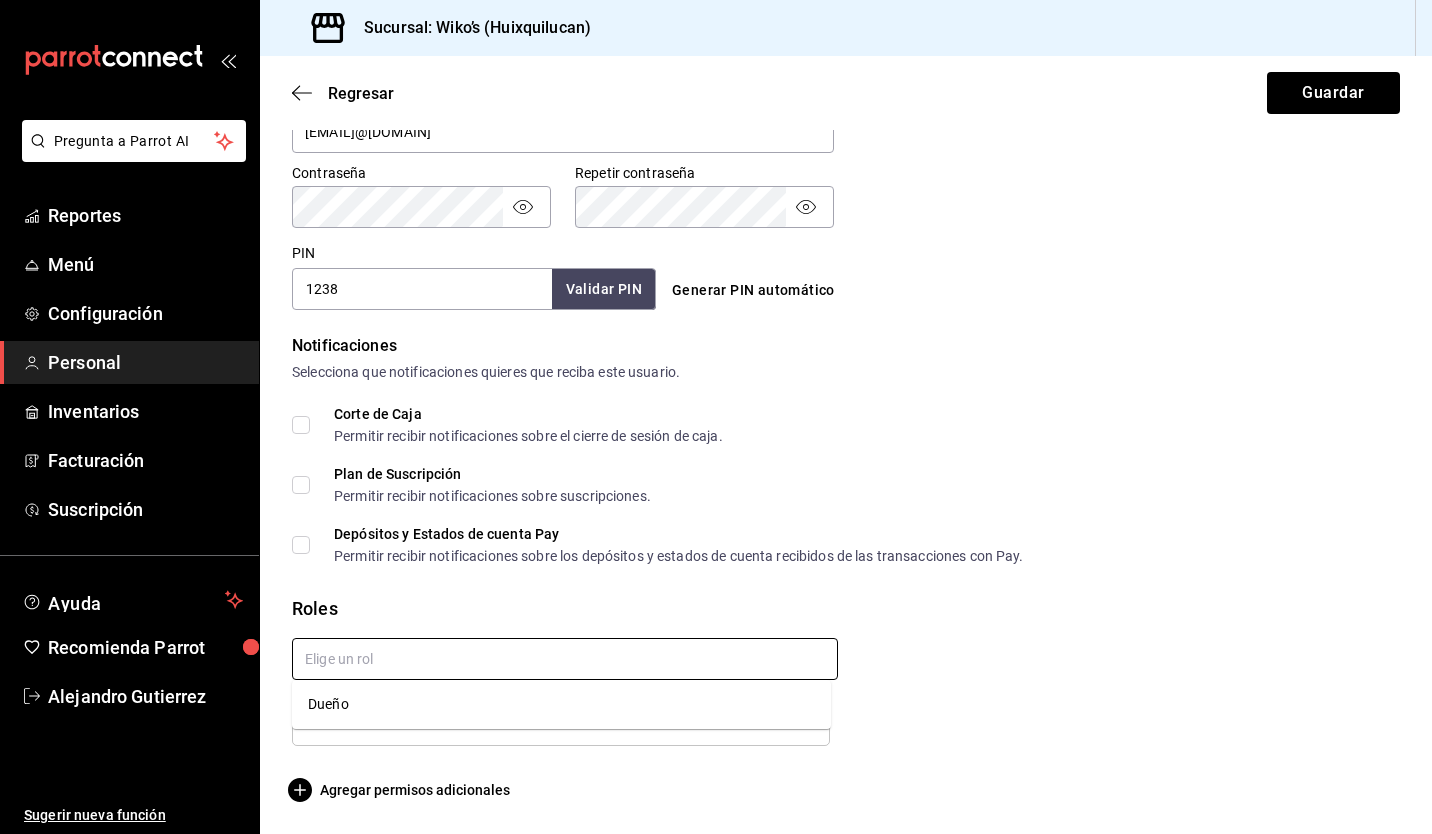 click at bounding box center [565, 659] 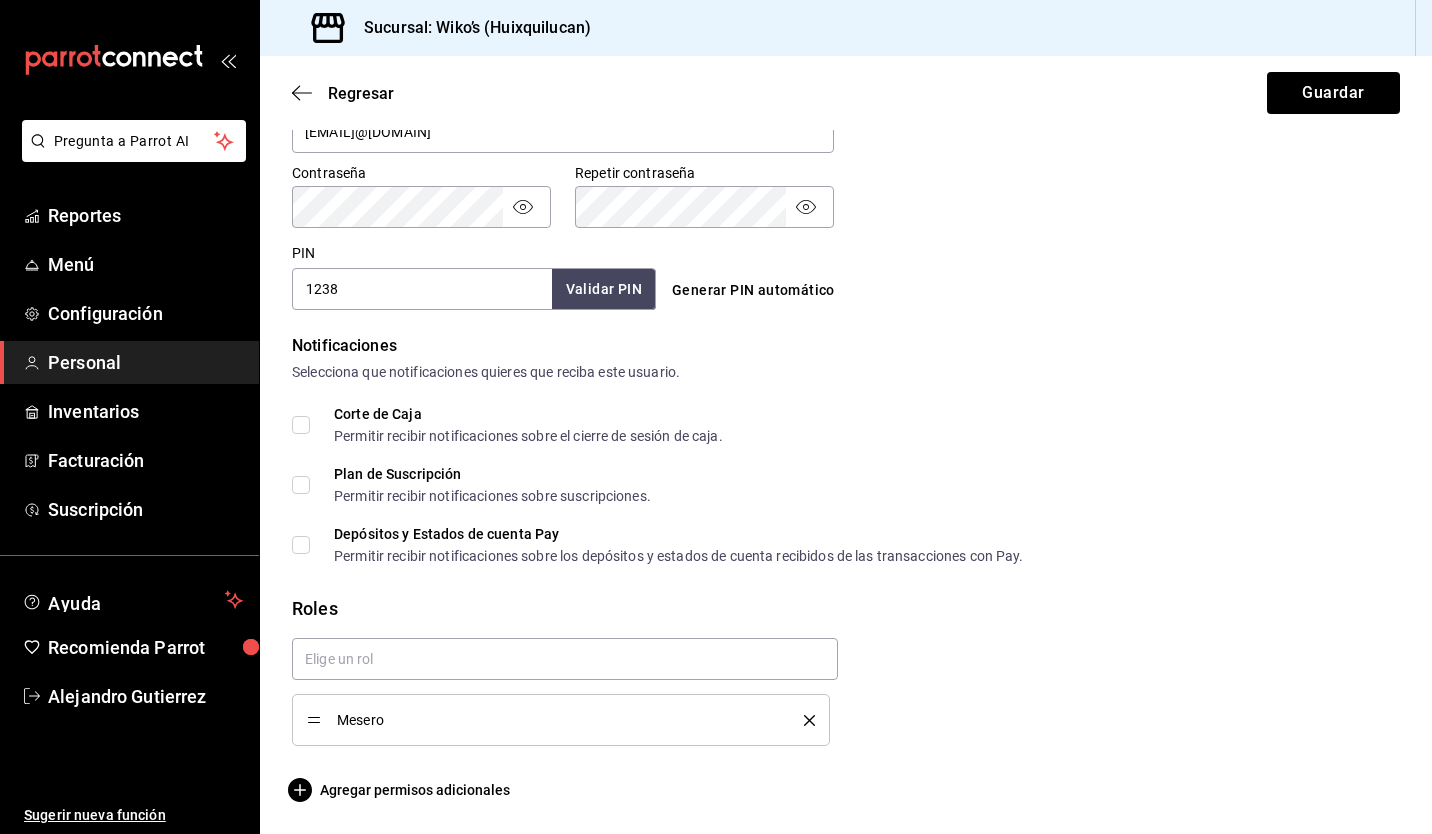 click on "Mesero" at bounding box center (557, 684) 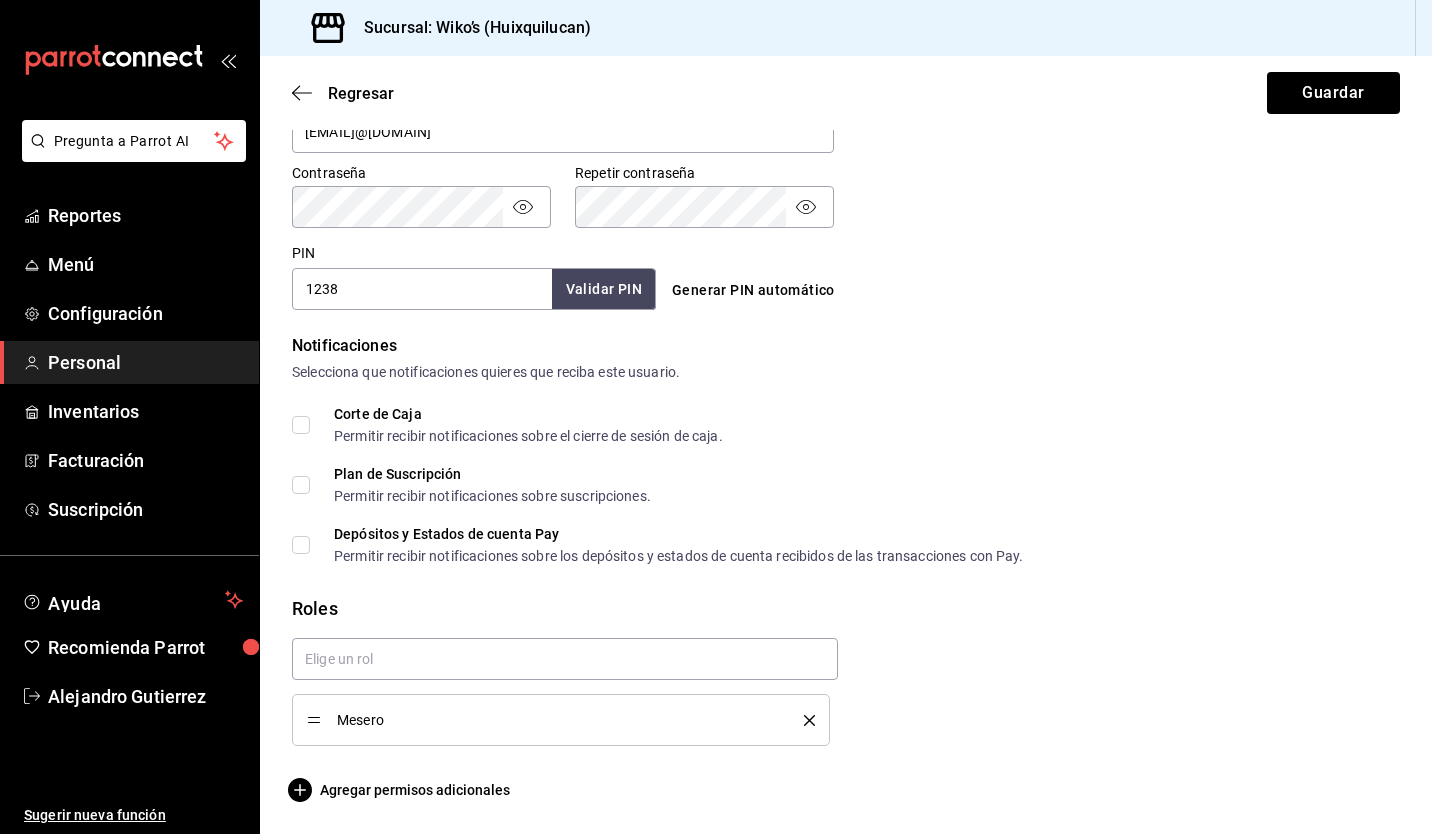 click on "Roles" at bounding box center (846, 608) 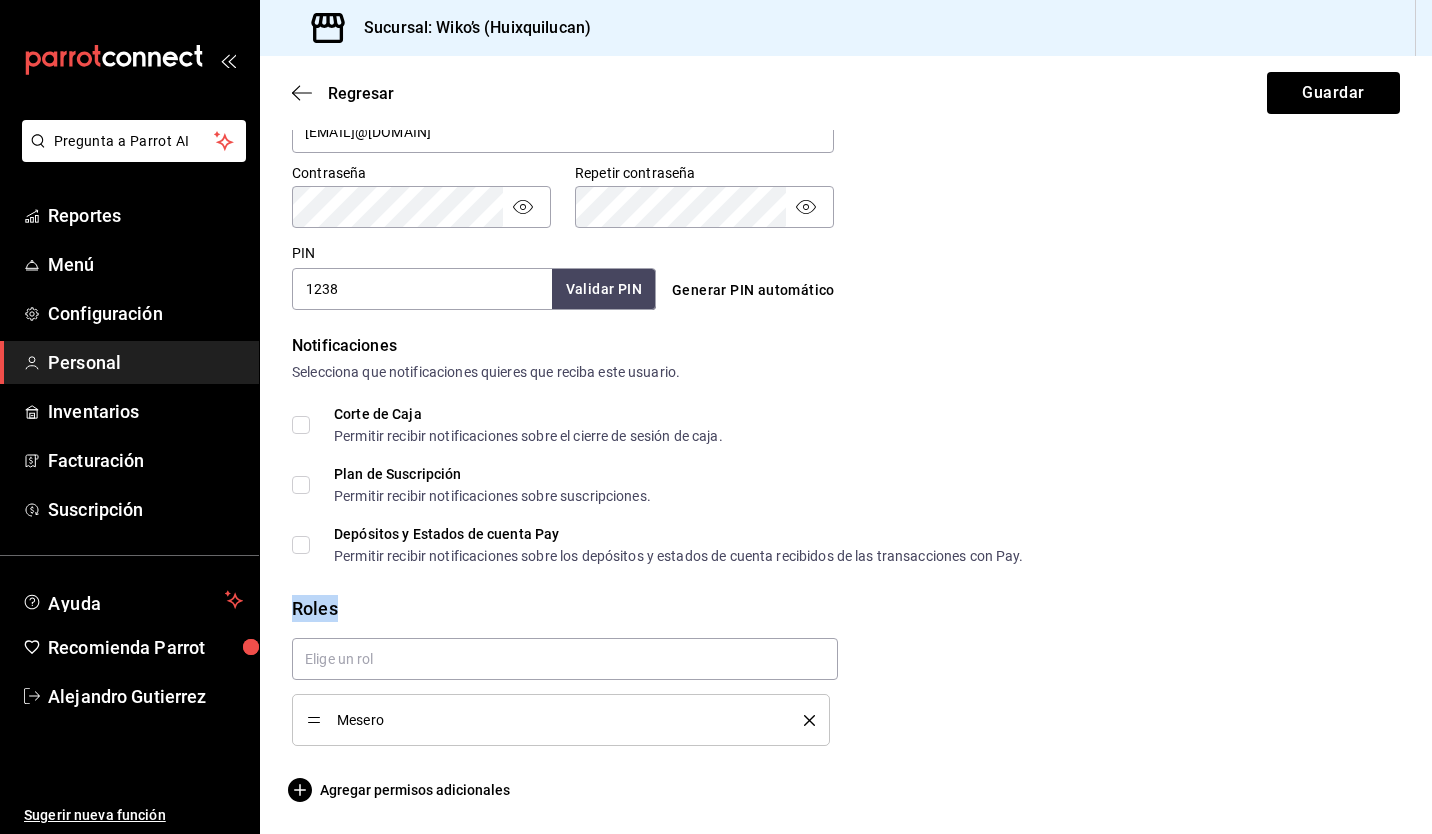 drag, startPoint x: 293, startPoint y: 606, endPoint x: 325, endPoint y: 598, distance: 32.984844 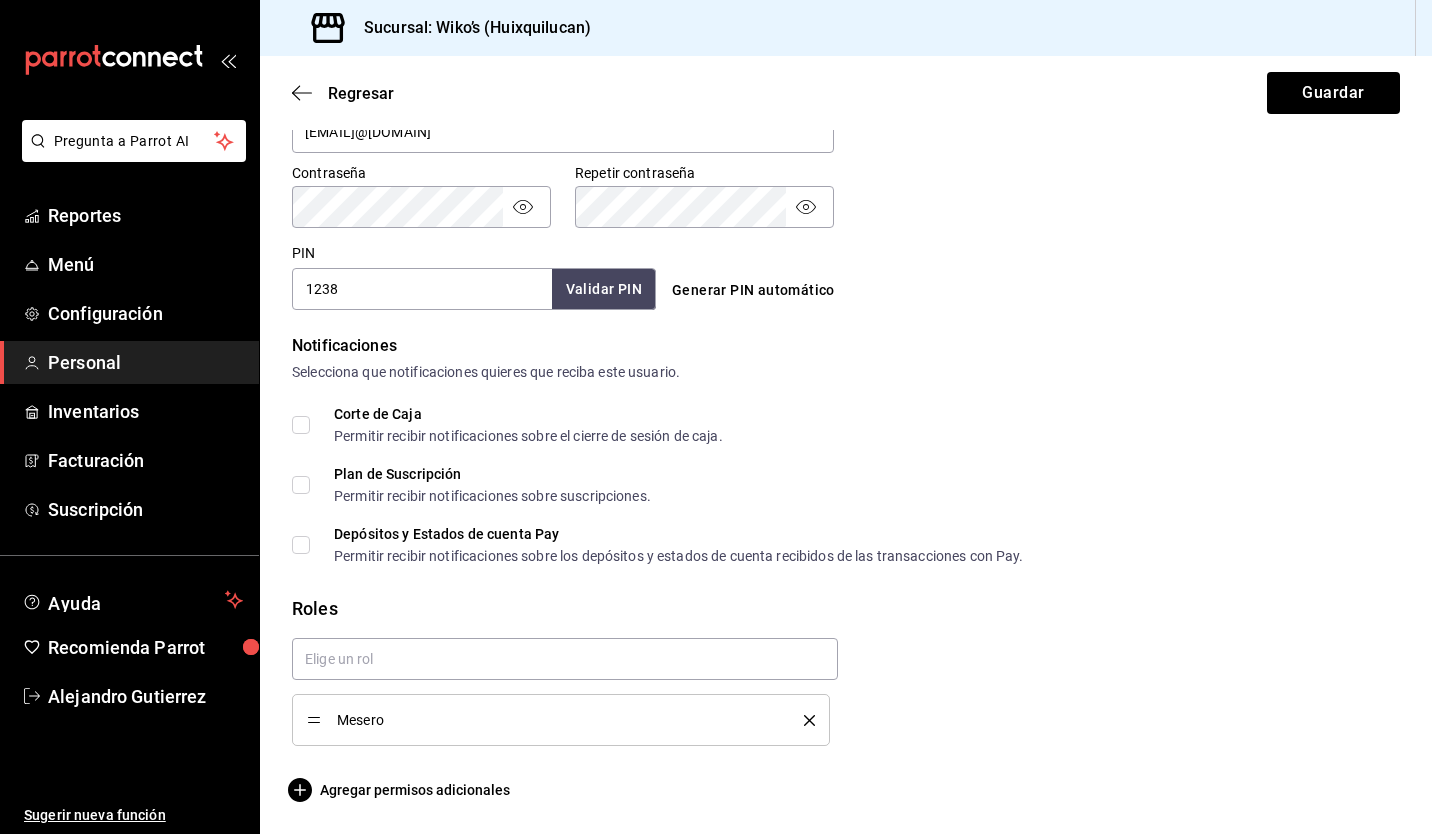 drag, startPoint x: 325, startPoint y: 598, endPoint x: 348, endPoint y: 632, distance: 41.04875 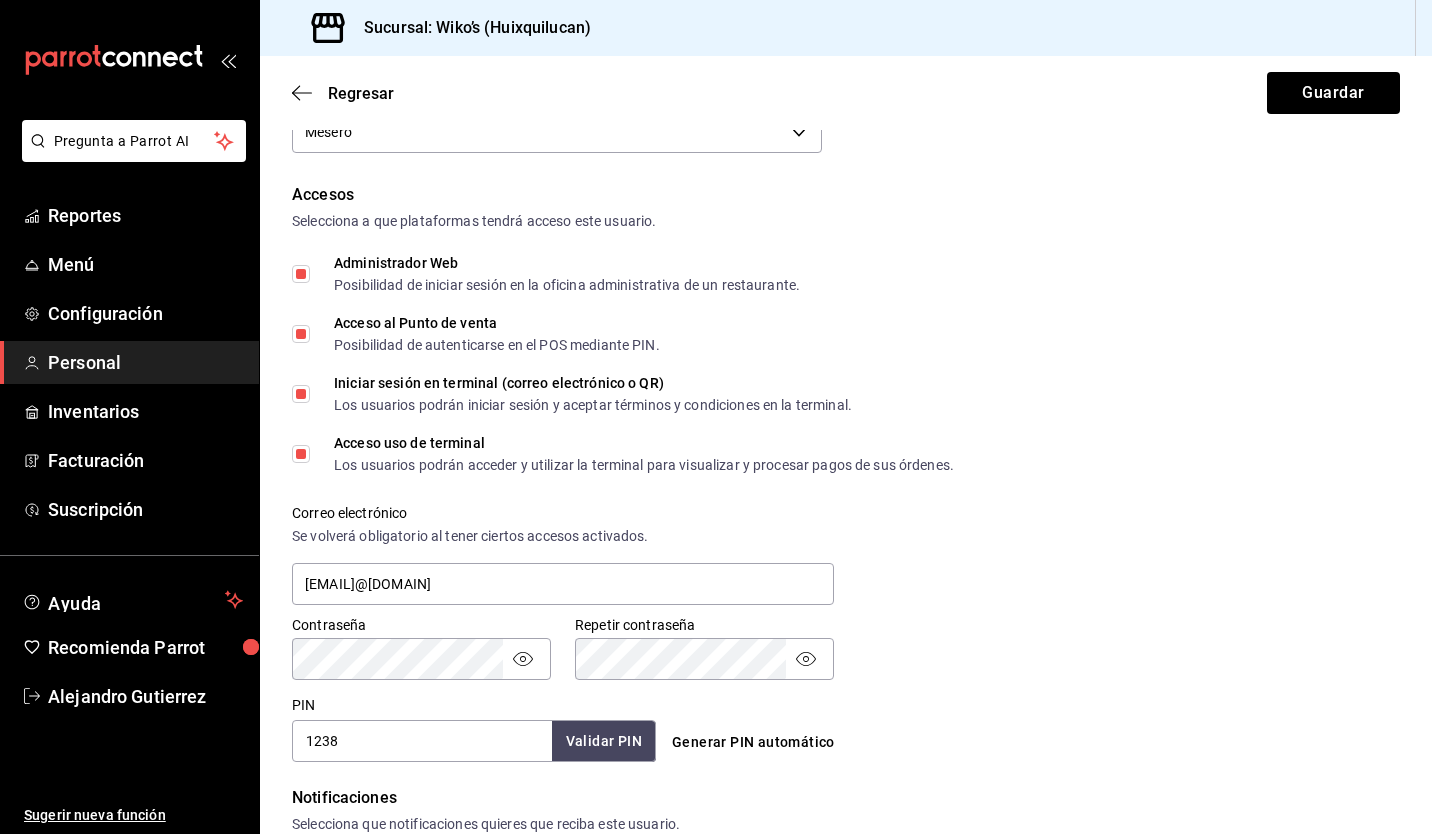 scroll, scrollTop: 491, scrollLeft: 0, axis: vertical 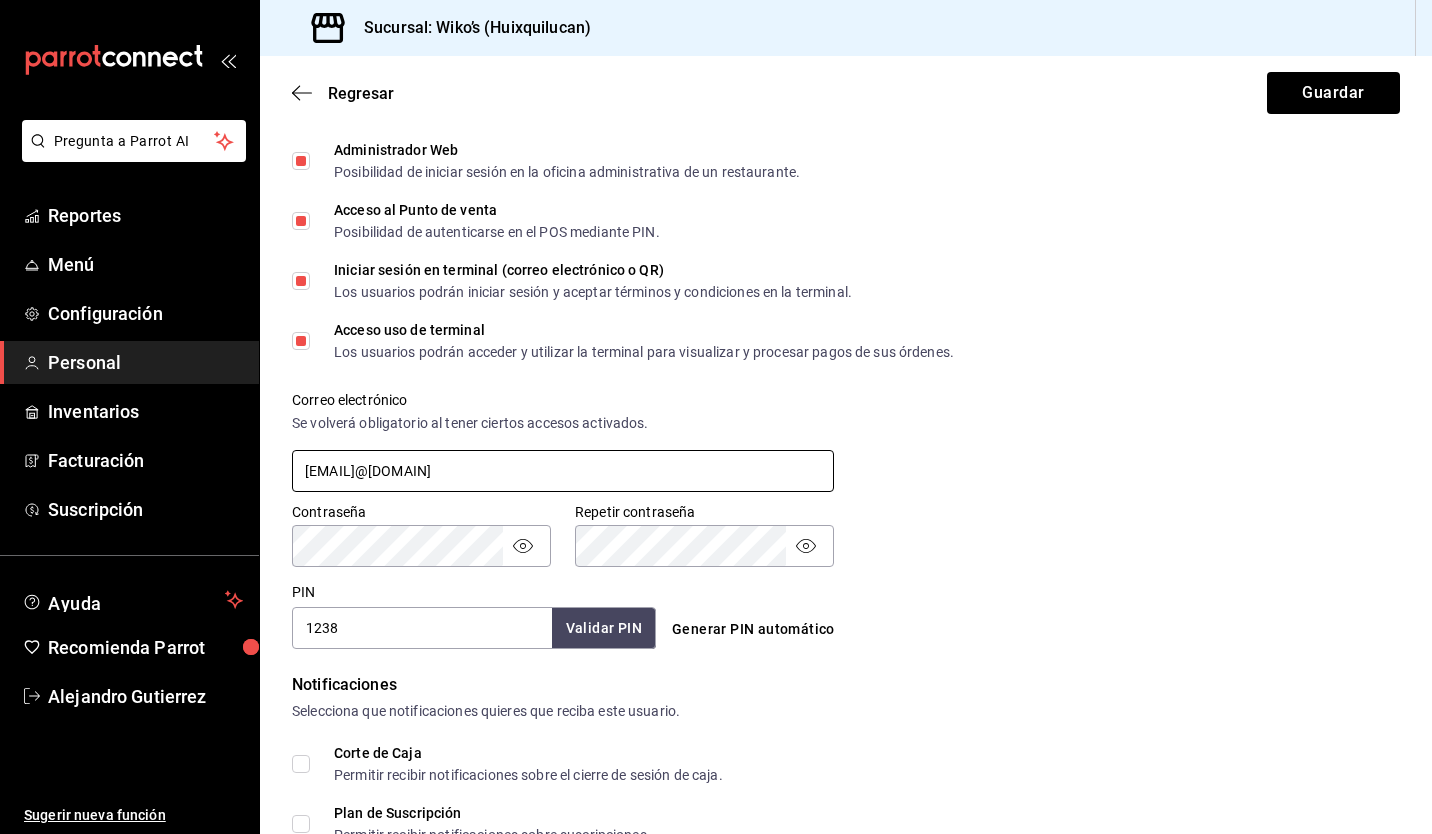 drag, startPoint x: 462, startPoint y: 465, endPoint x: 275, endPoint y: 474, distance: 187.21645 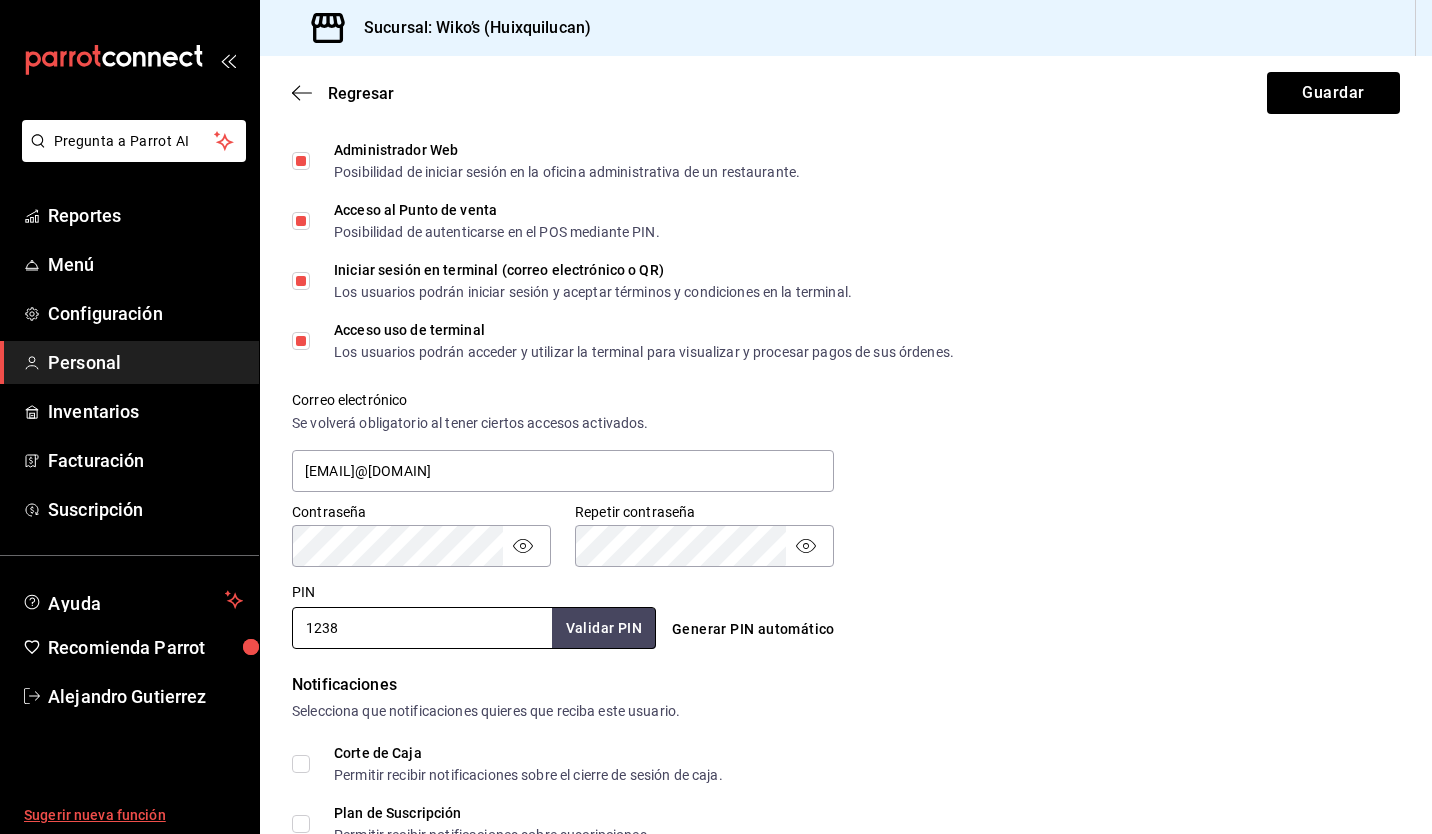 drag, startPoint x: 394, startPoint y: 640, endPoint x: 90, endPoint y: 800, distance: 343.53458 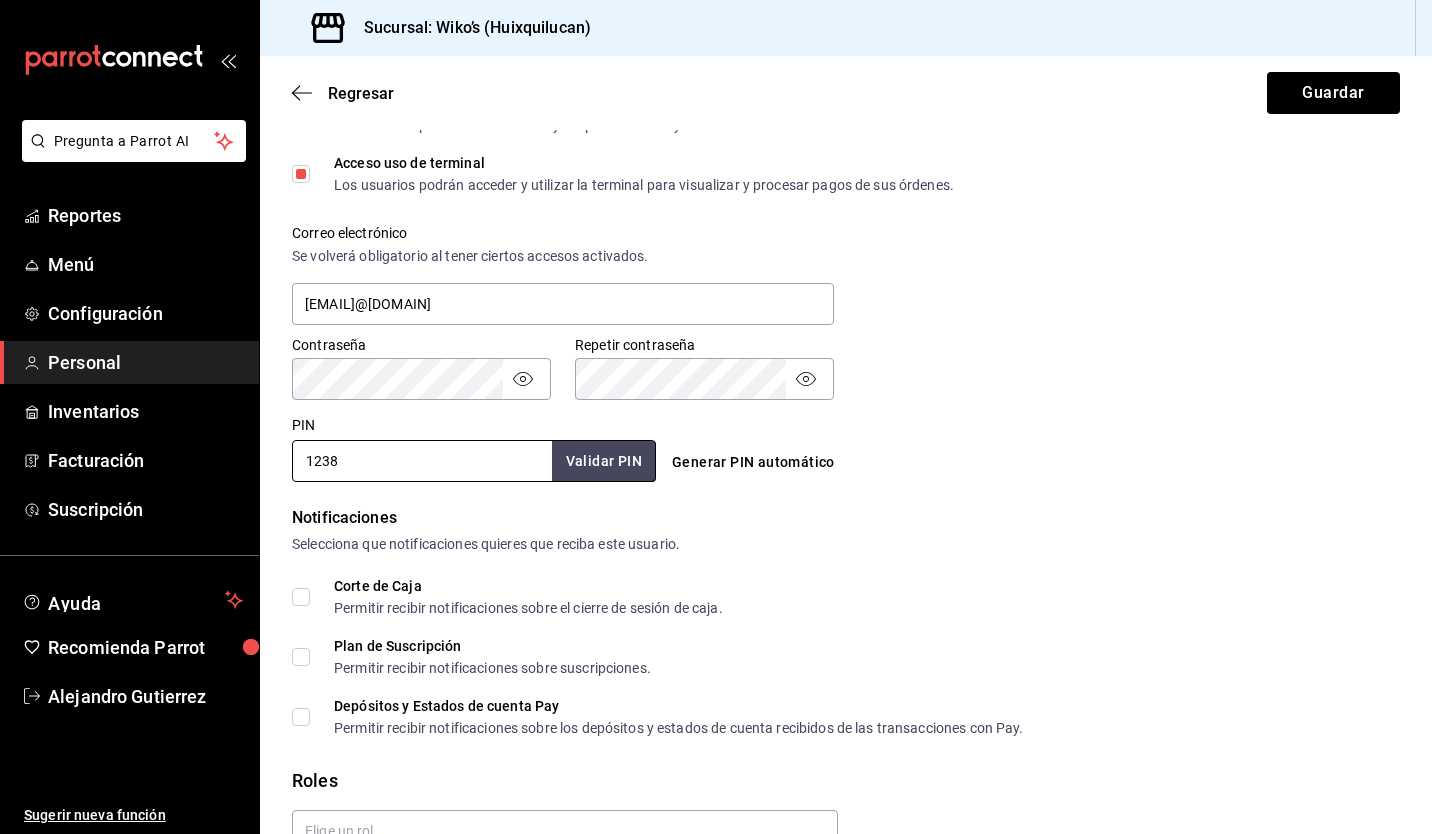 scroll, scrollTop: 830, scrollLeft: 0, axis: vertical 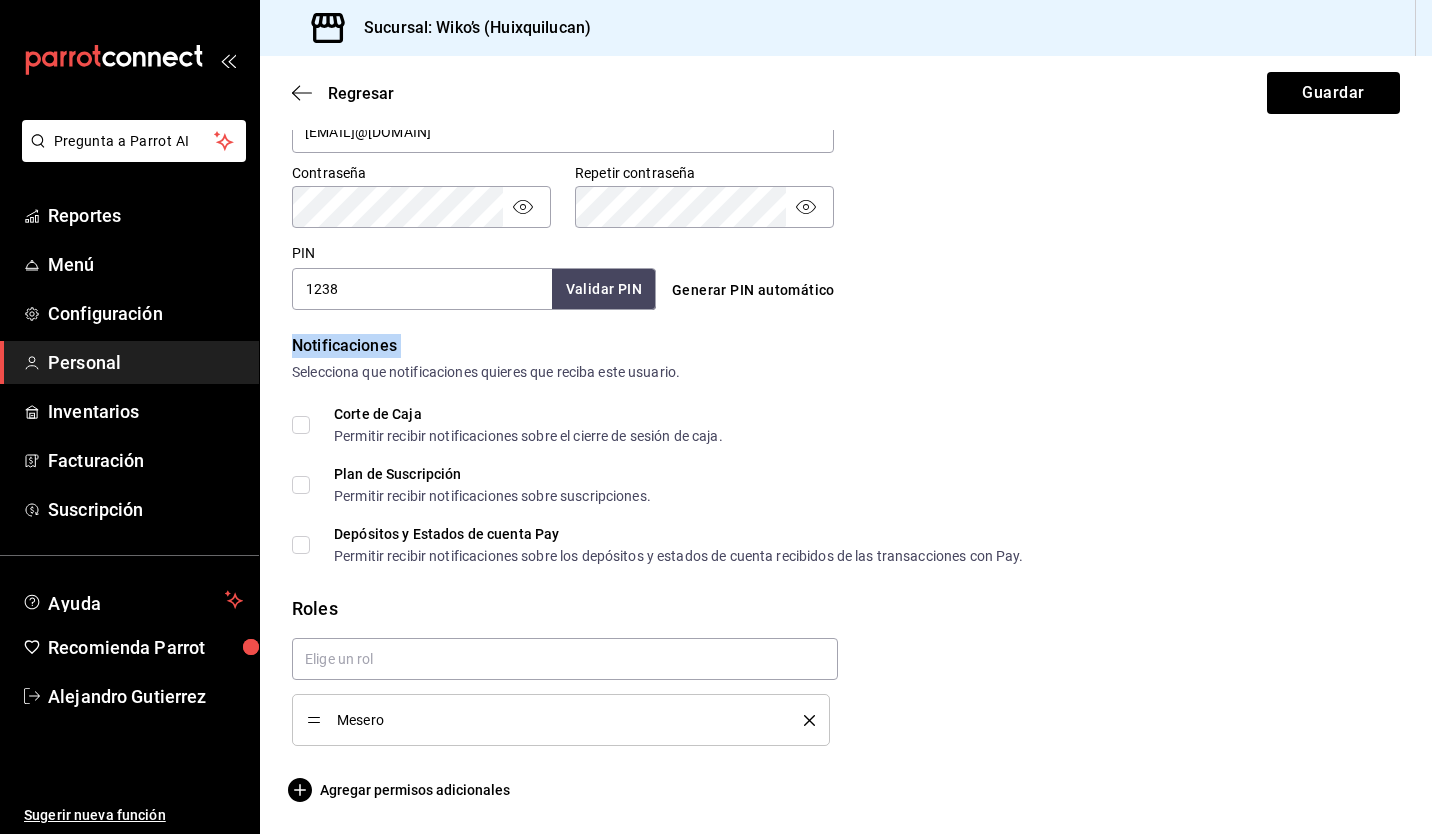 drag, startPoint x: 295, startPoint y: 341, endPoint x: 290, endPoint y: 368, distance: 27.45906 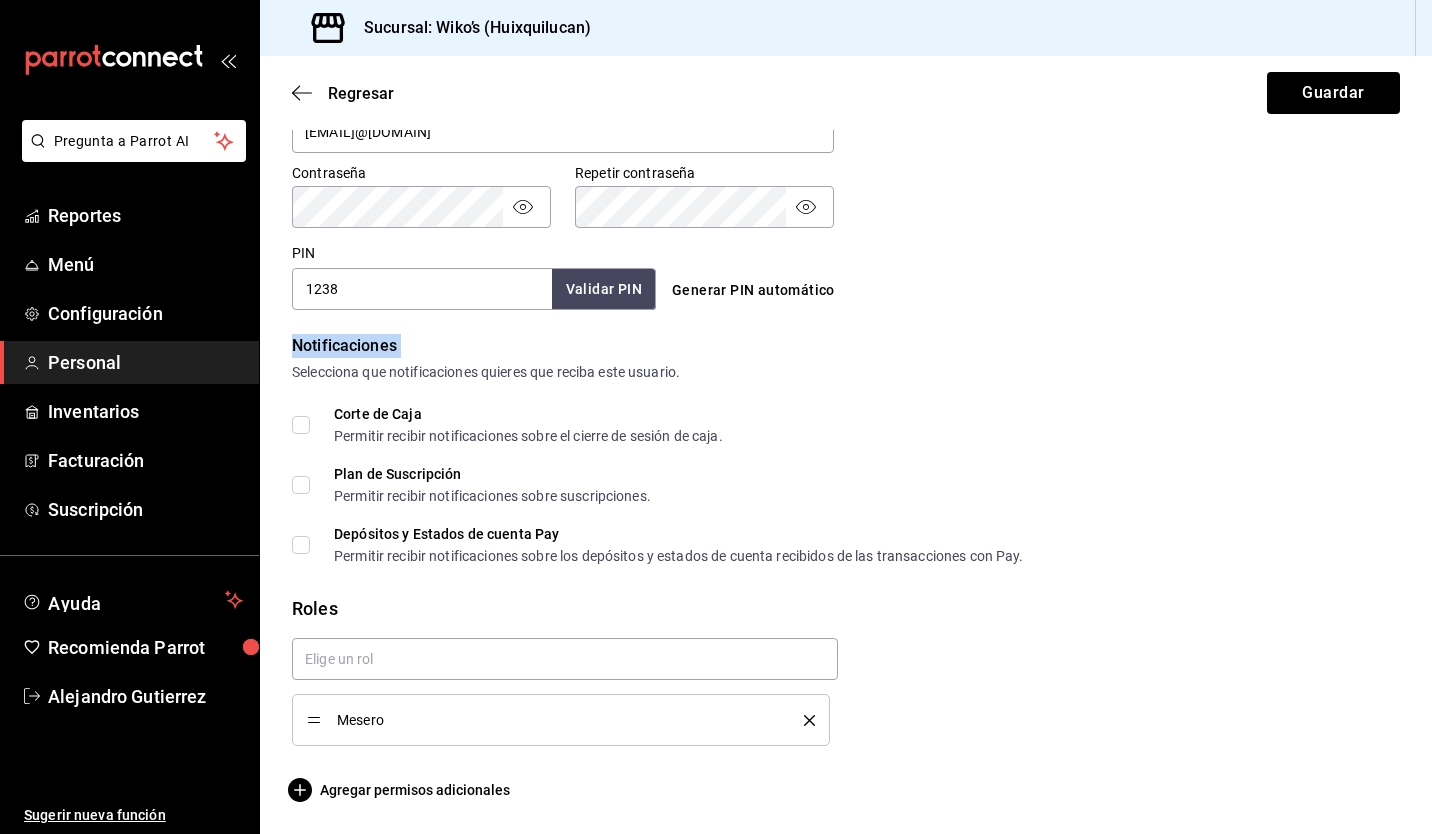 click on "Corte de Caja Permitir recibir notificaciones sobre el cierre de sesión de caja." at bounding box center (301, 425) 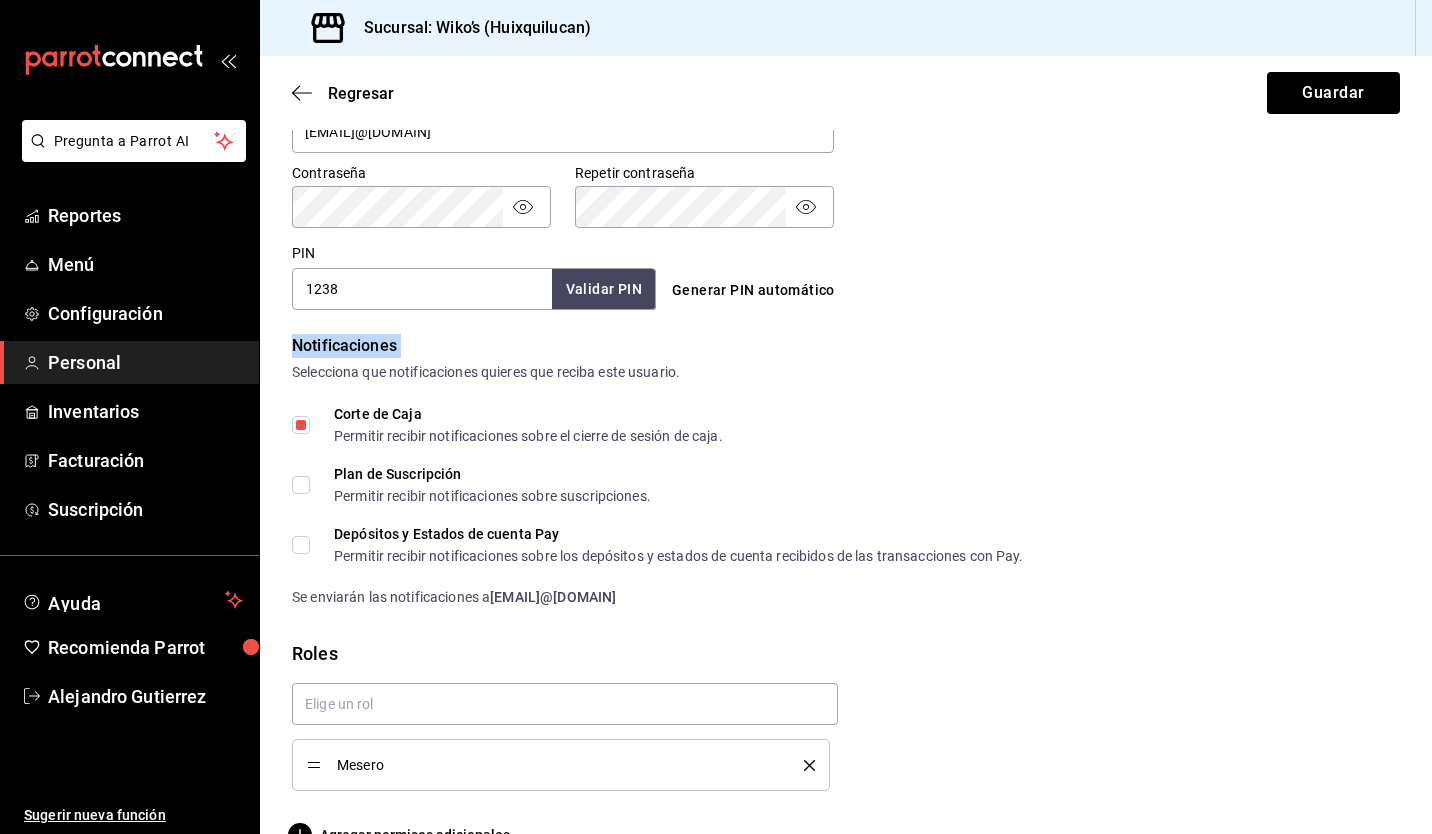 click on "Corte de Caja Permitir recibir notificaciones sobre el cierre de sesión de caja." at bounding box center (301, 425) 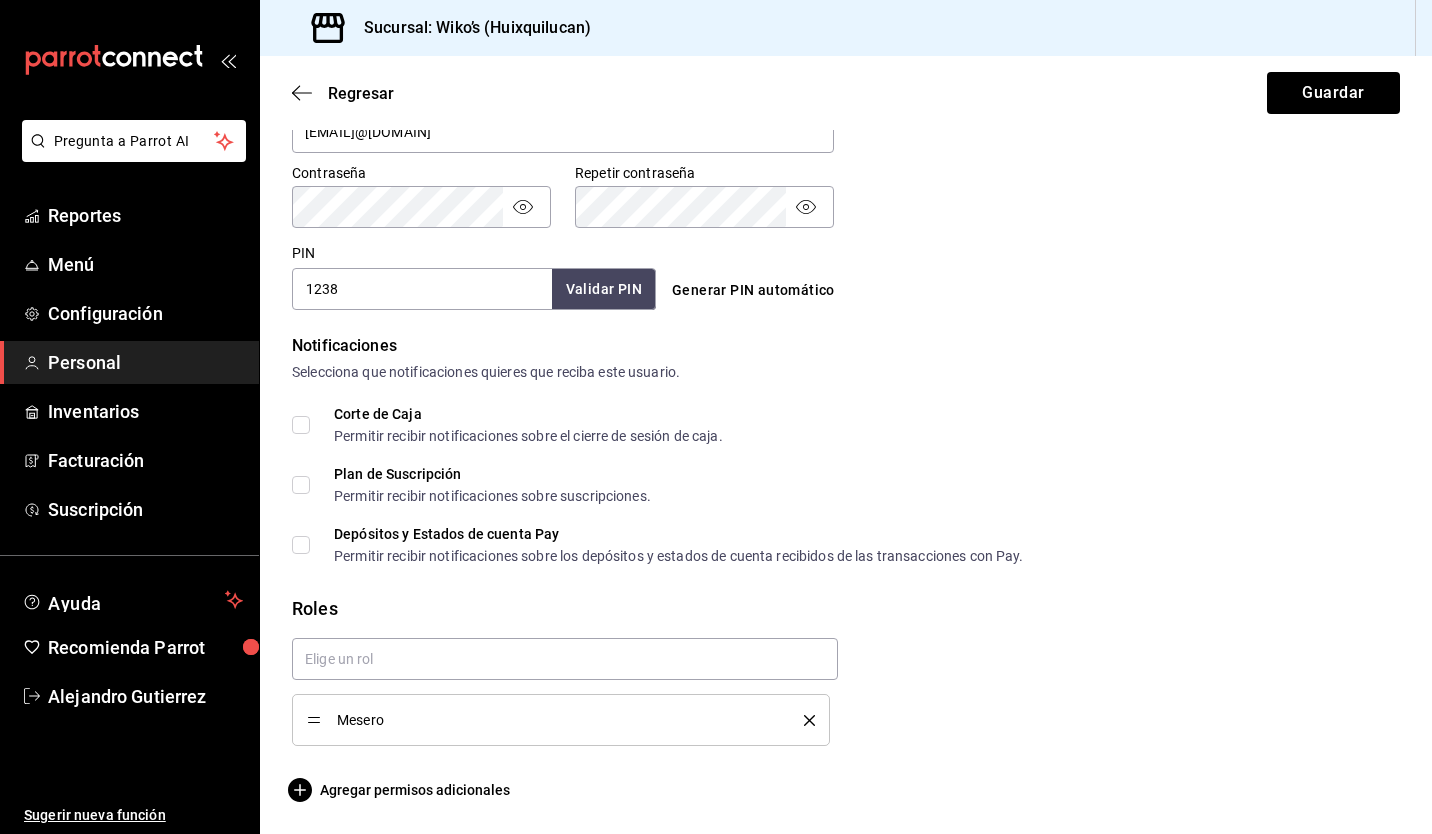 click on "Notificaciones Selecciona que notificaciones quieres que reciba este usuario." at bounding box center (846, 358) 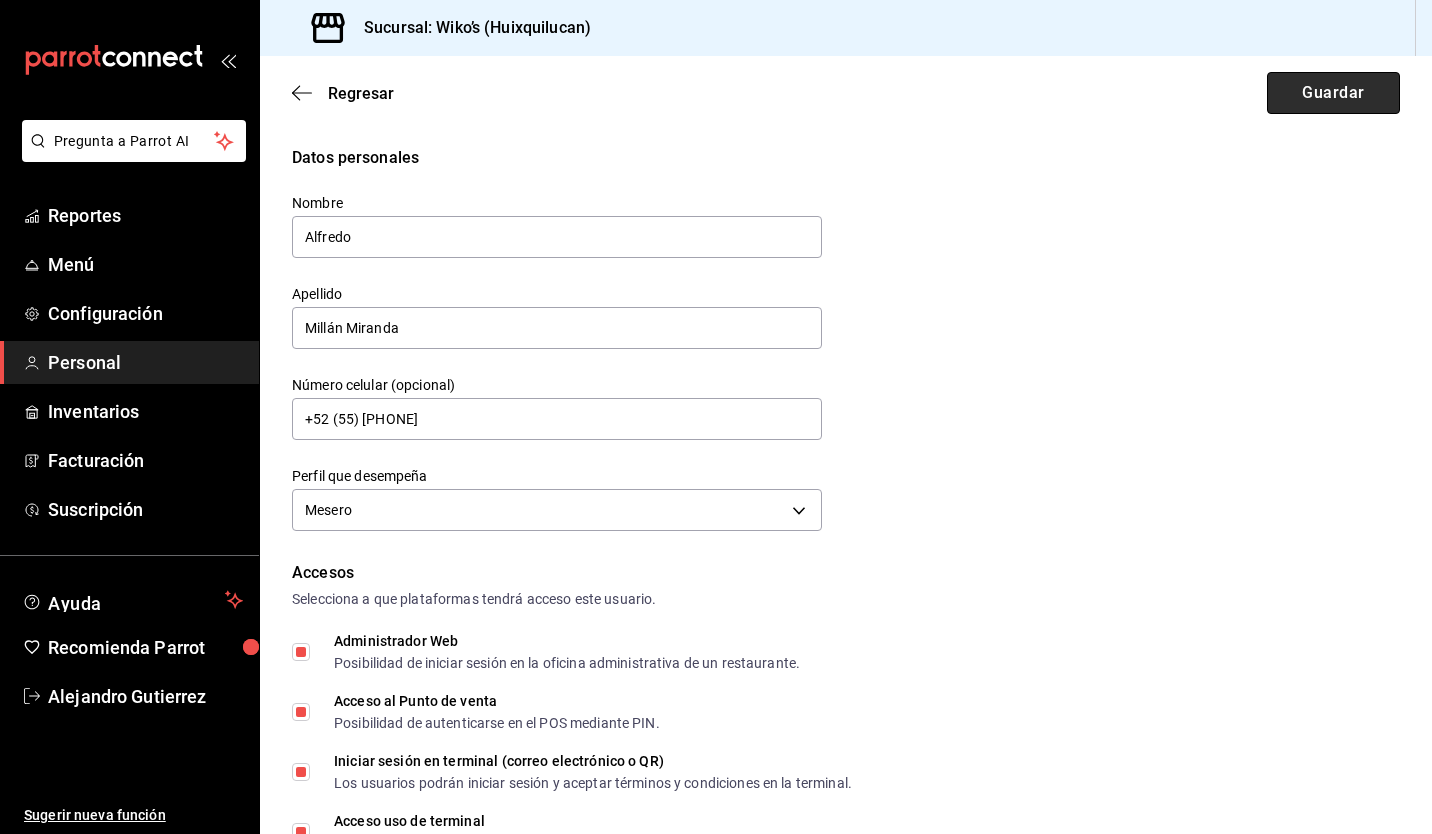 click on "Guardar" at bounding box center [1333, 93] 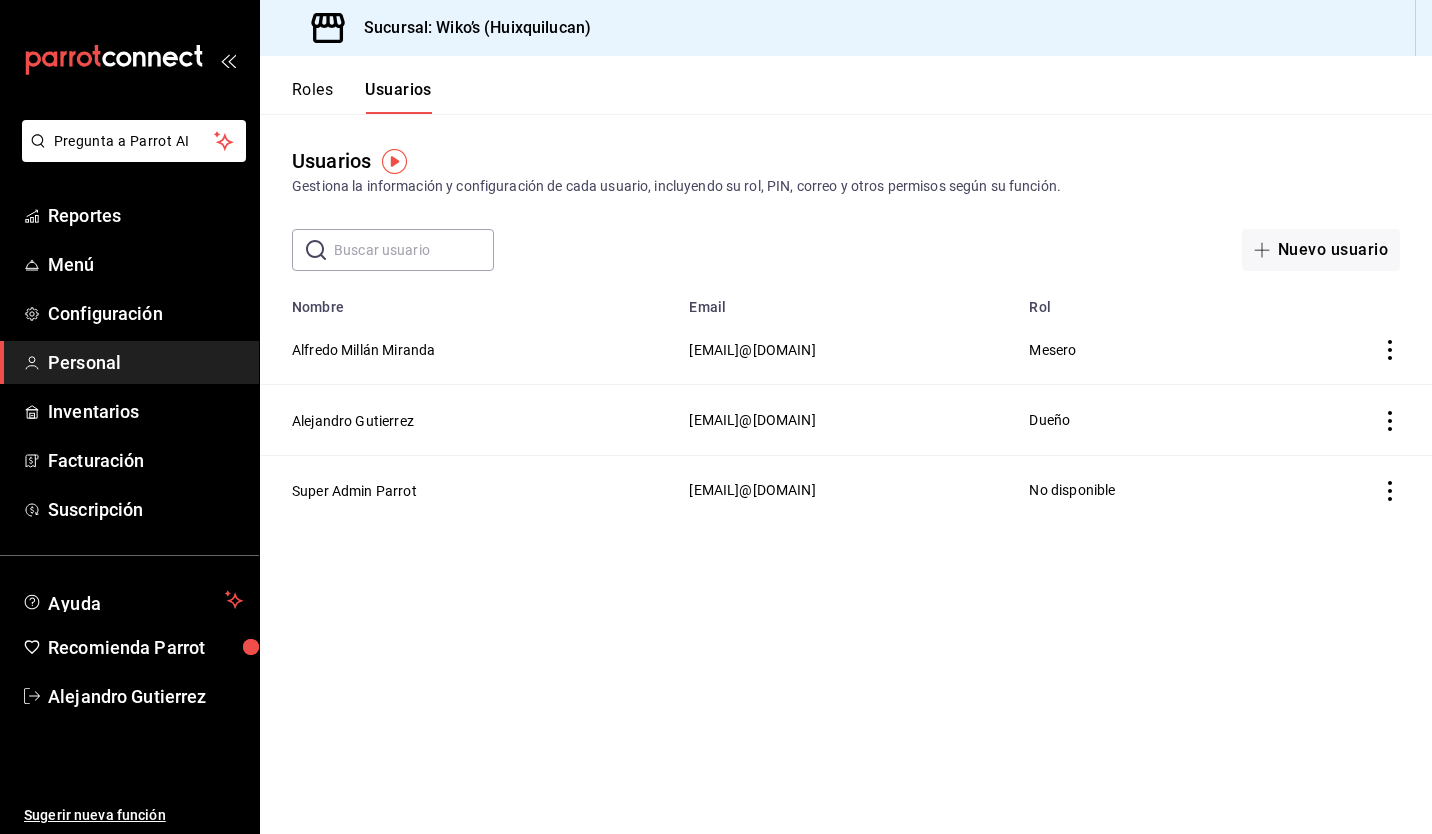 drag, startPoint x: 1400, startPoint y: 355, endPoint x: 1399, endPoint y: 345, distance: 10.049875 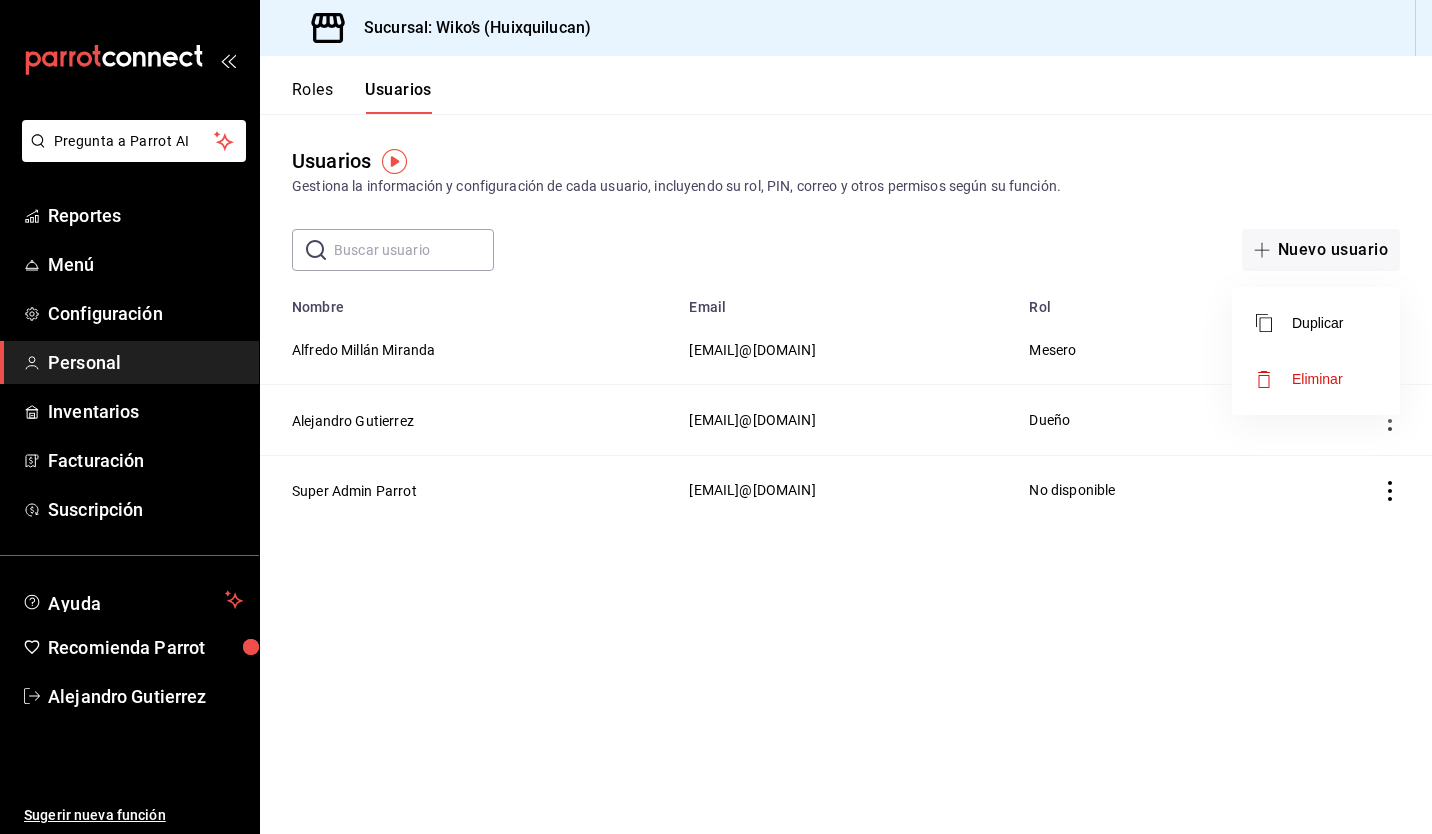 click at bounding box center (716, 417) 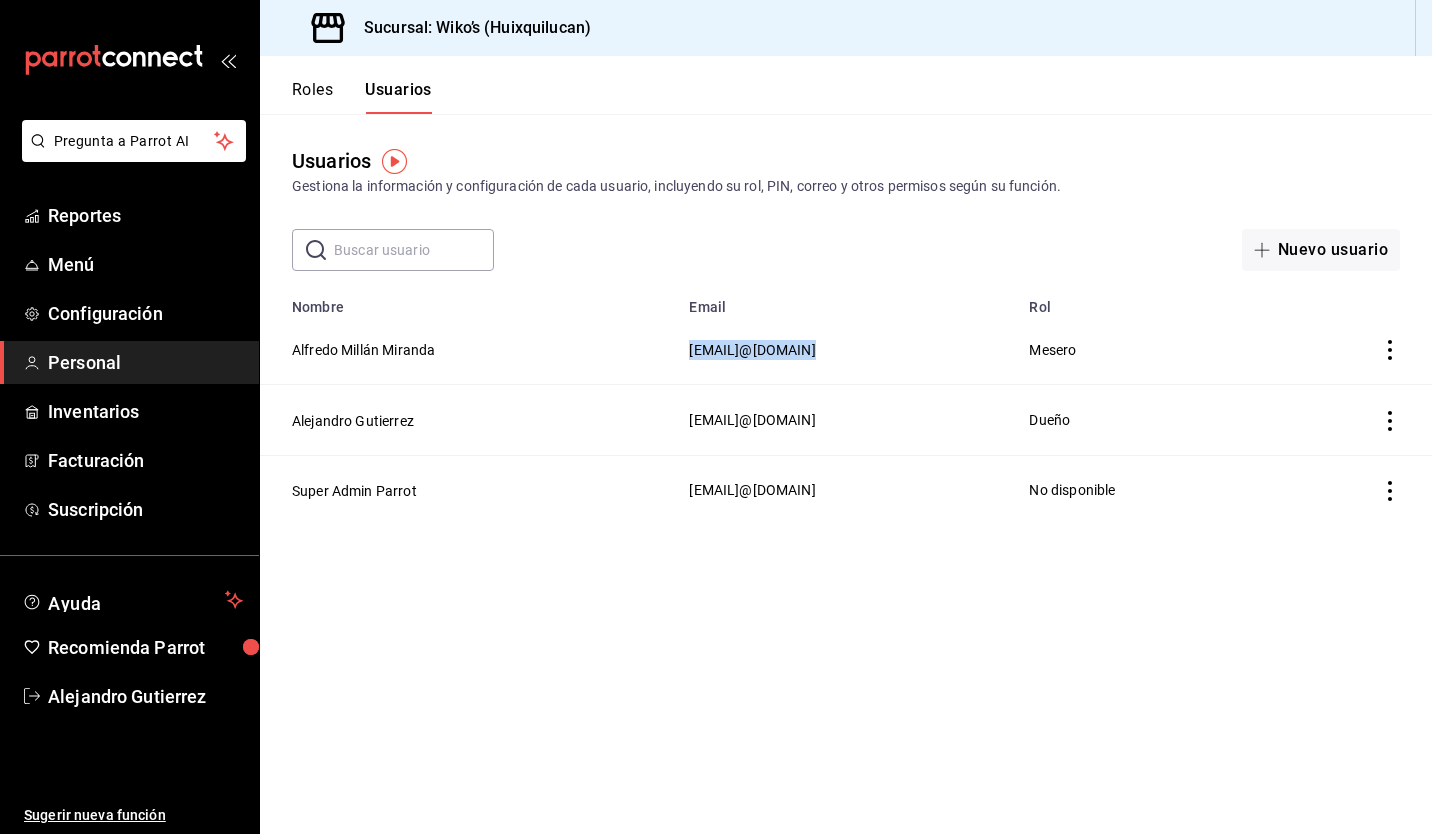 click on "[EMAIL]@[DOMAIN]" at bounding box center (752, 350) 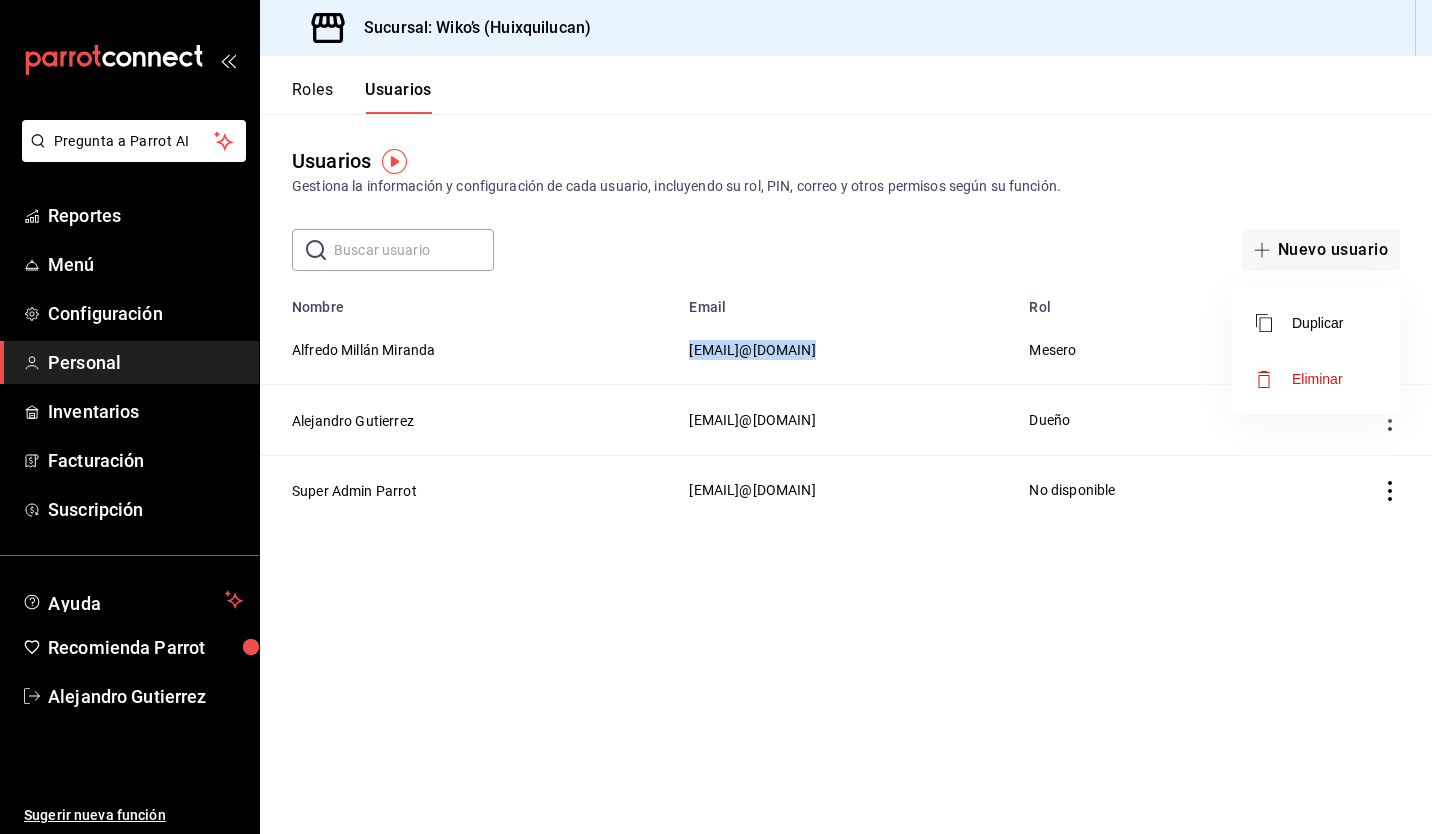 click on "Eliminar" at bounding box center (1299, 379) 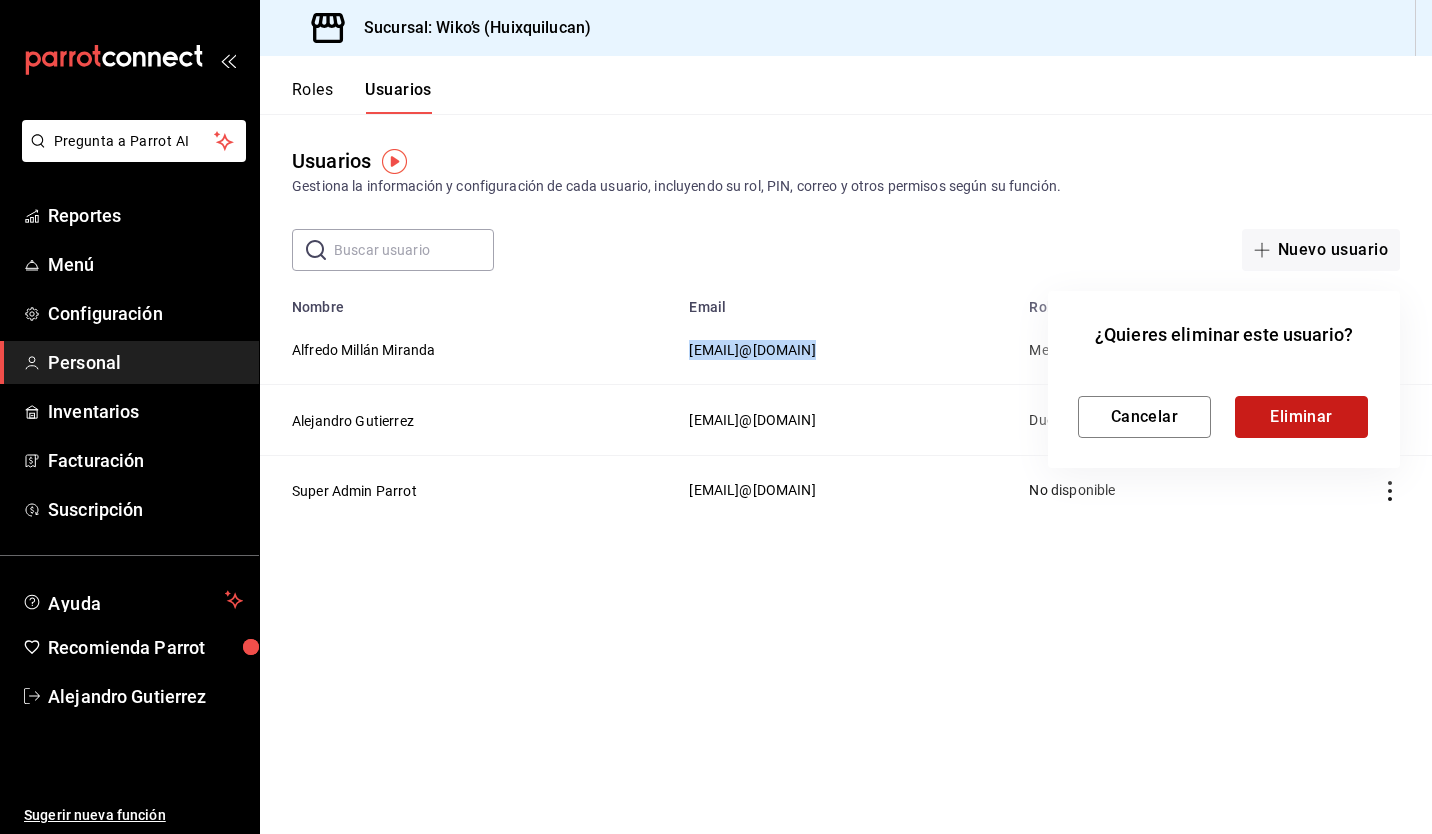 click on "Eliminar" at bounding box center (1301, 417) 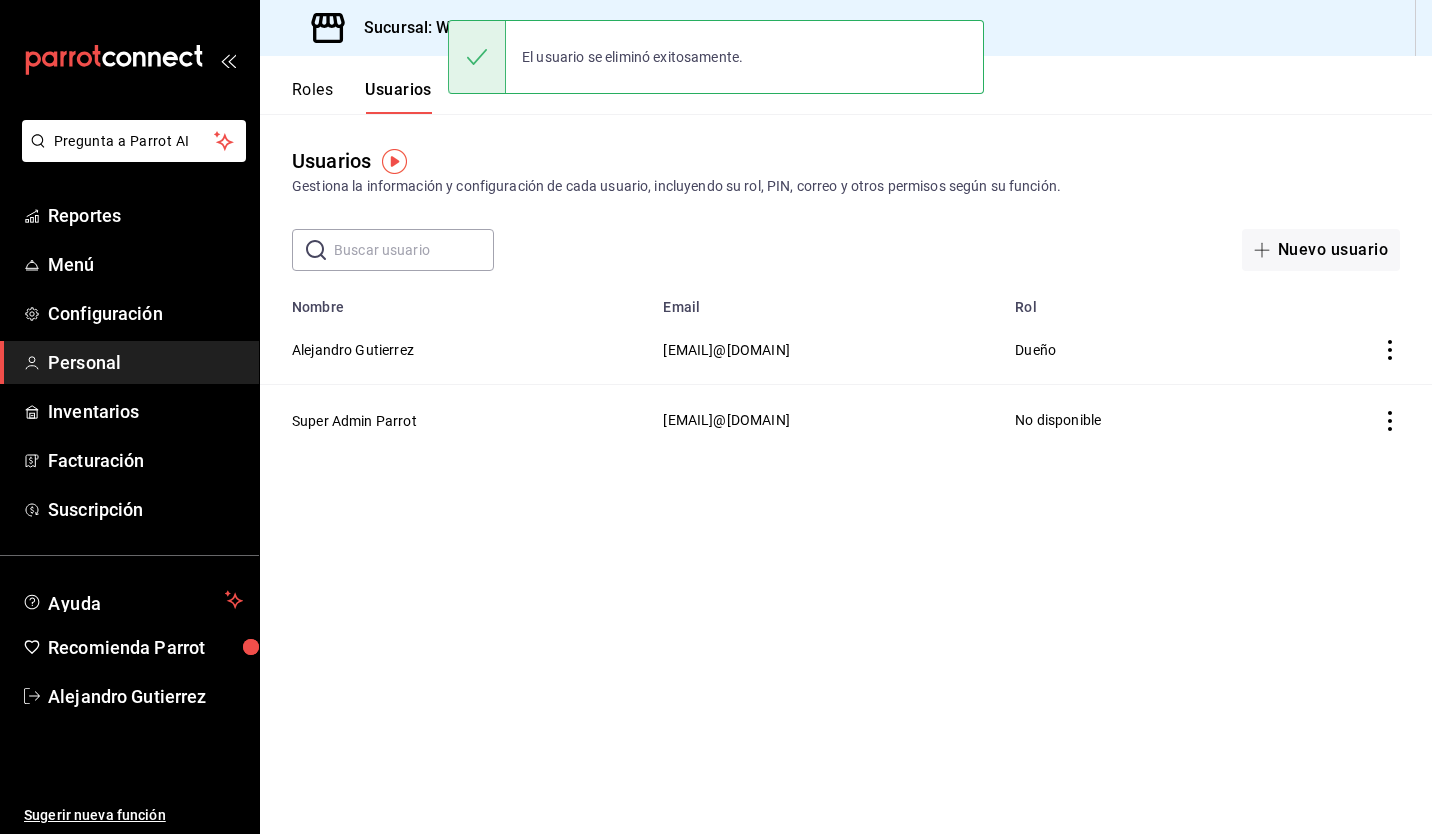 click on "Usuarios Gestiona la información y configuración de cada usuario, incluyendo su rol, PIN, correo y otros permisos según su función. ​ ​ Nuevo usuario Lo sentimos, no pudimos cargar la lista de usuarios. Reintentar Nombre Email Rol Alejandro Gutierrez [EMAIL]@[DOMAIN] Dueño Super Admin Parrot [EMAIL]@[DOMAIN] No disponible" at bounding box center [846, 474] 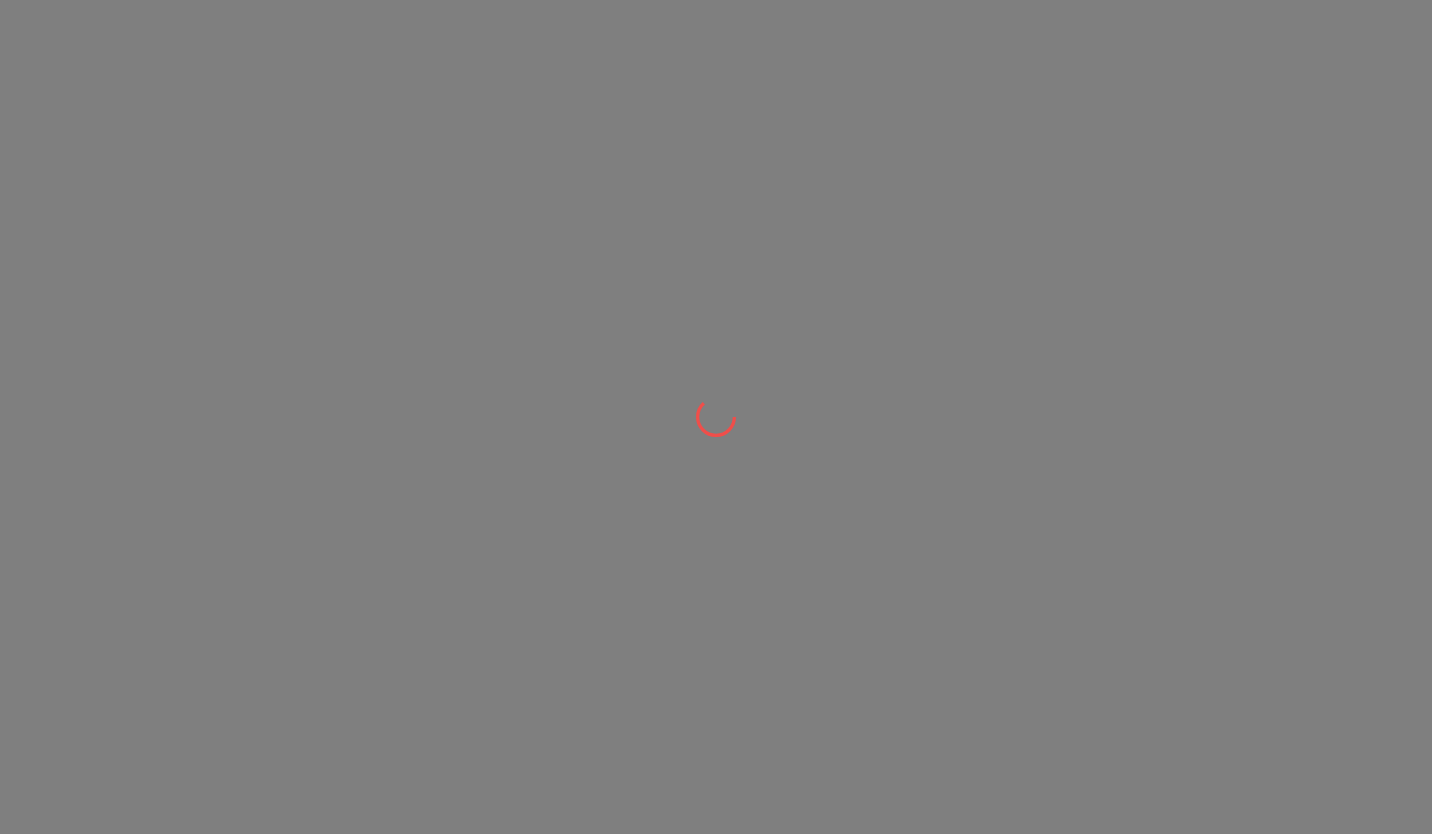 scroll, scrollTop: 0, scrollLeft: 0, axis: both 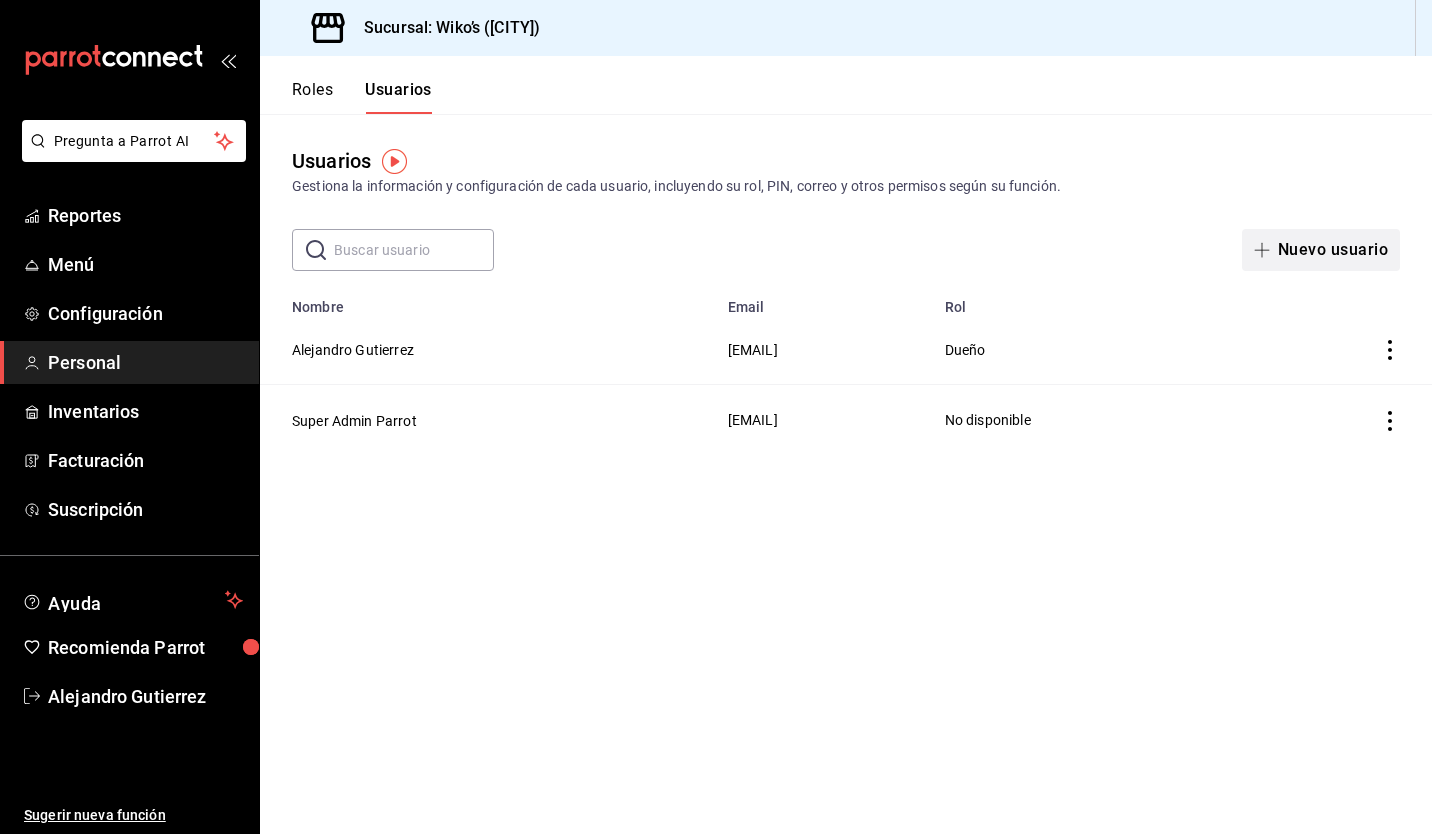 click on "Nuevo usuario" at bounding box center (1321, 250) 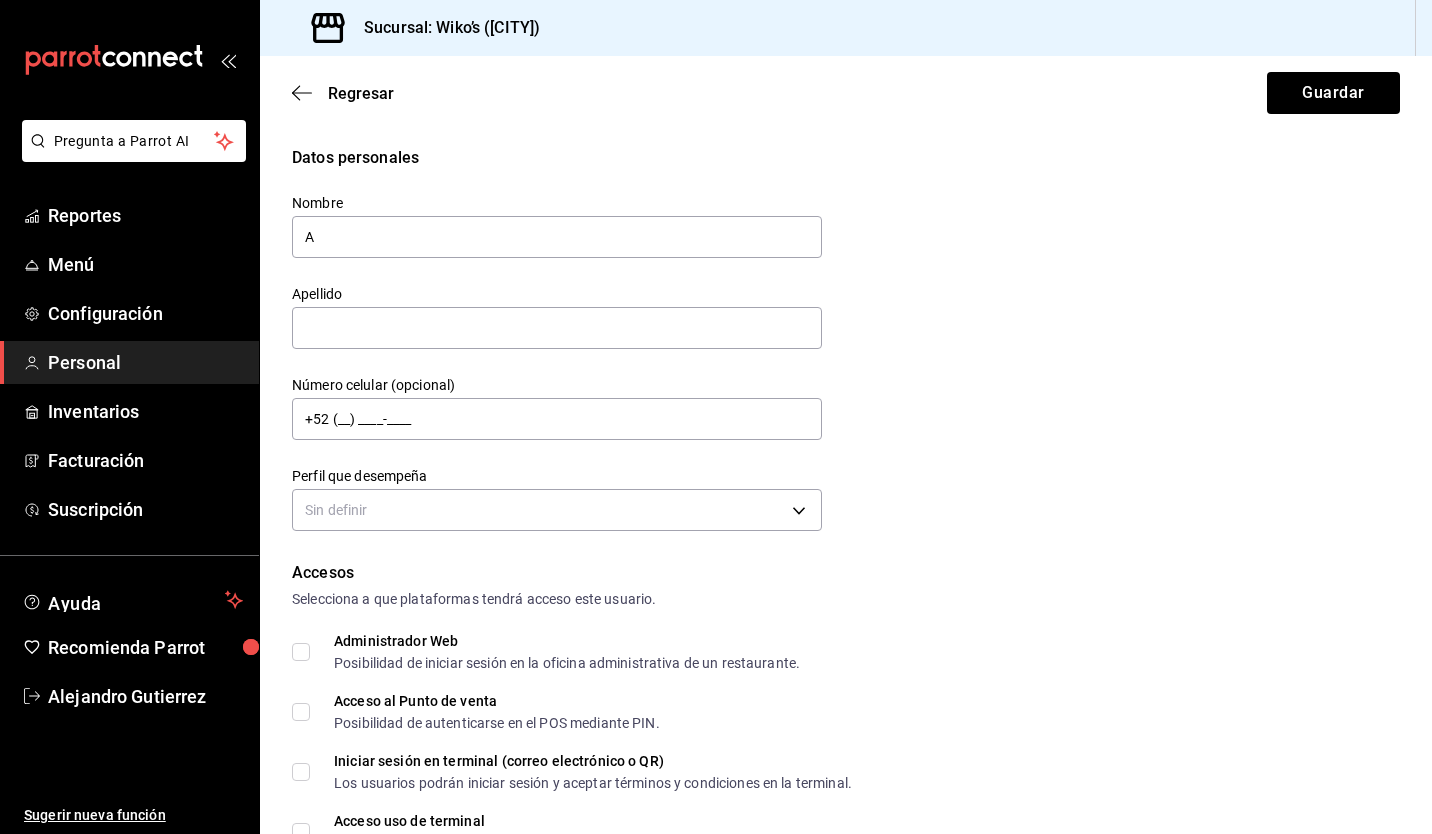 type on "Alfredo" 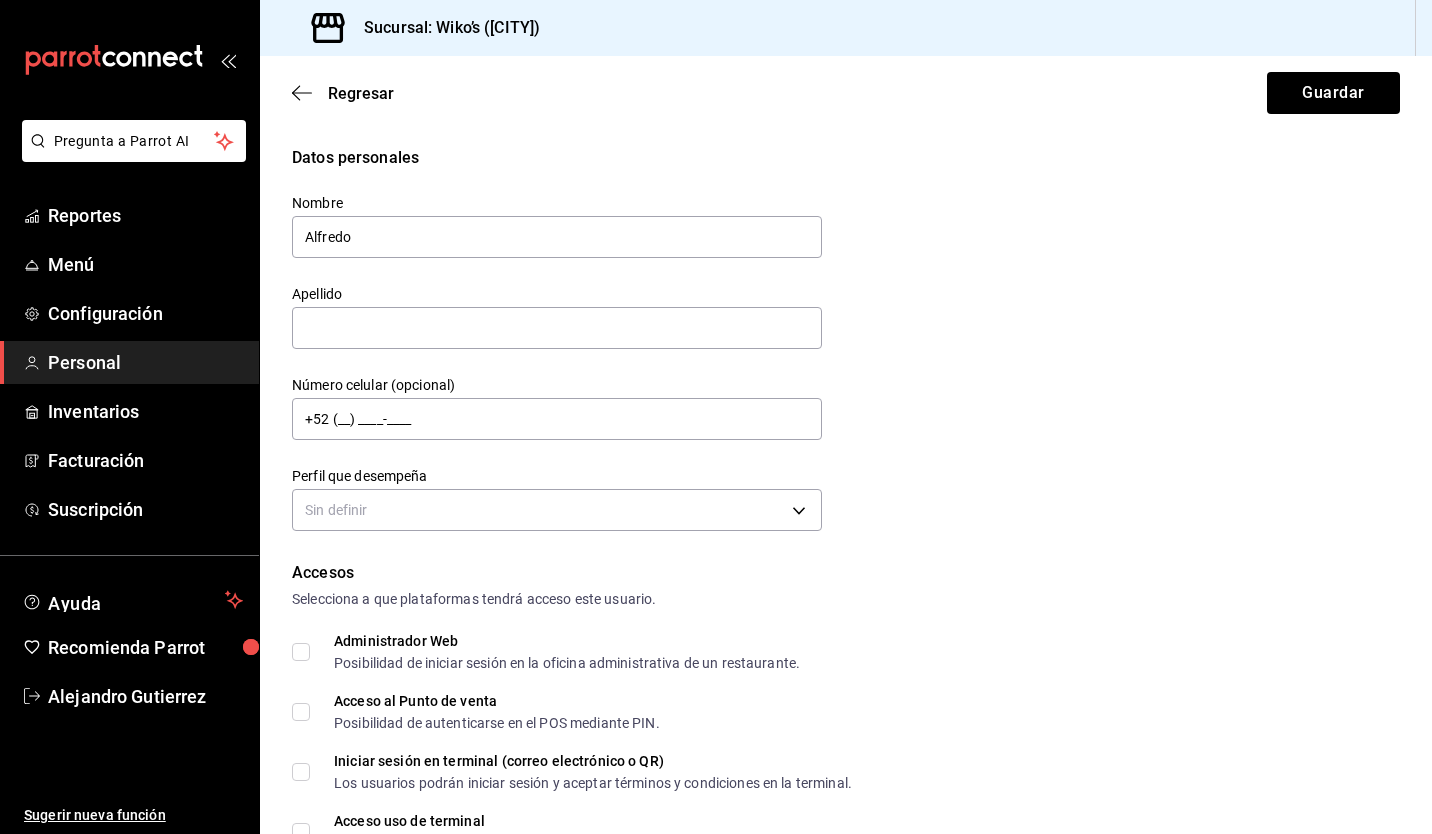 type on "Millán Miranda" 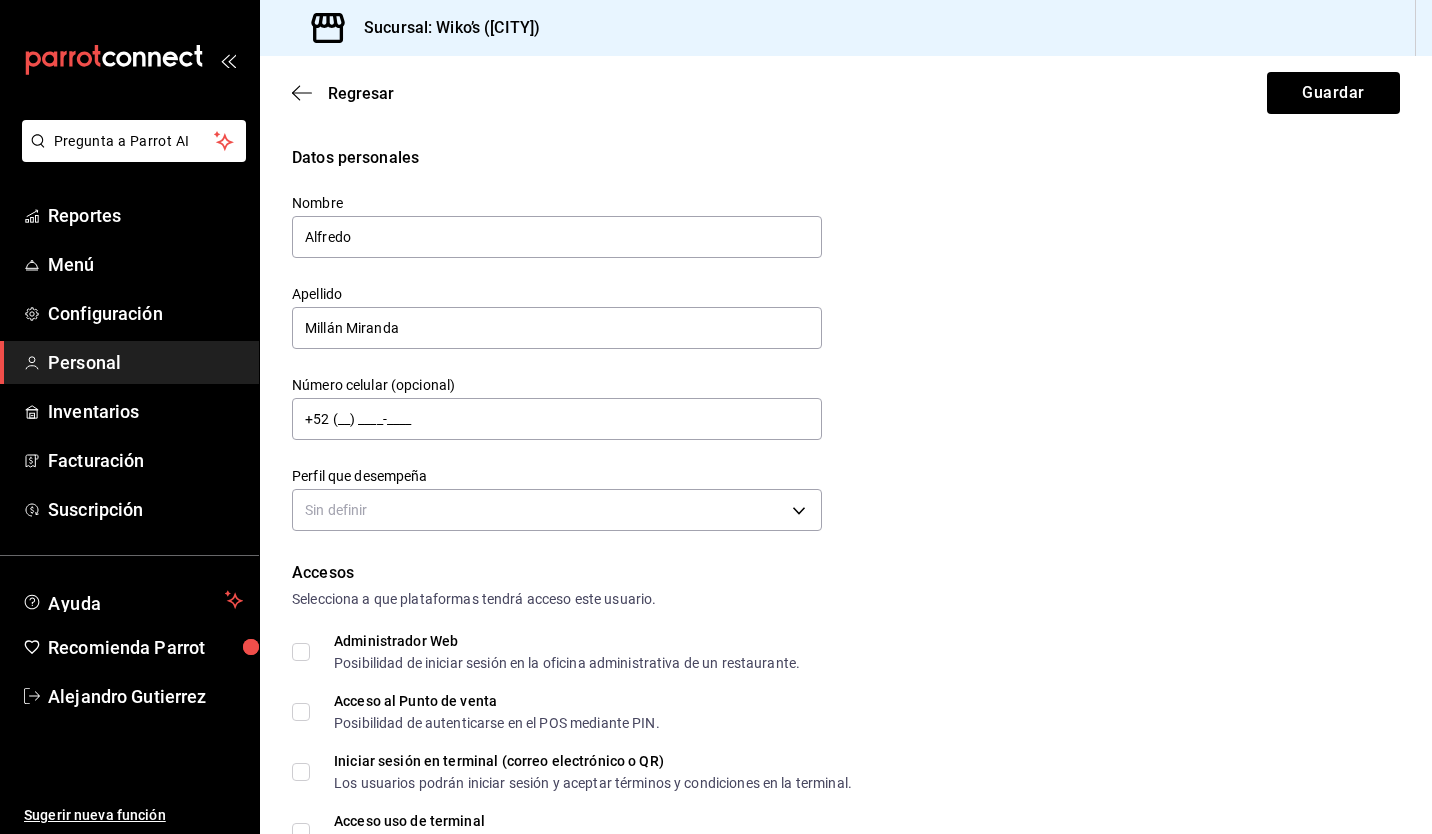 type on "WAITER" 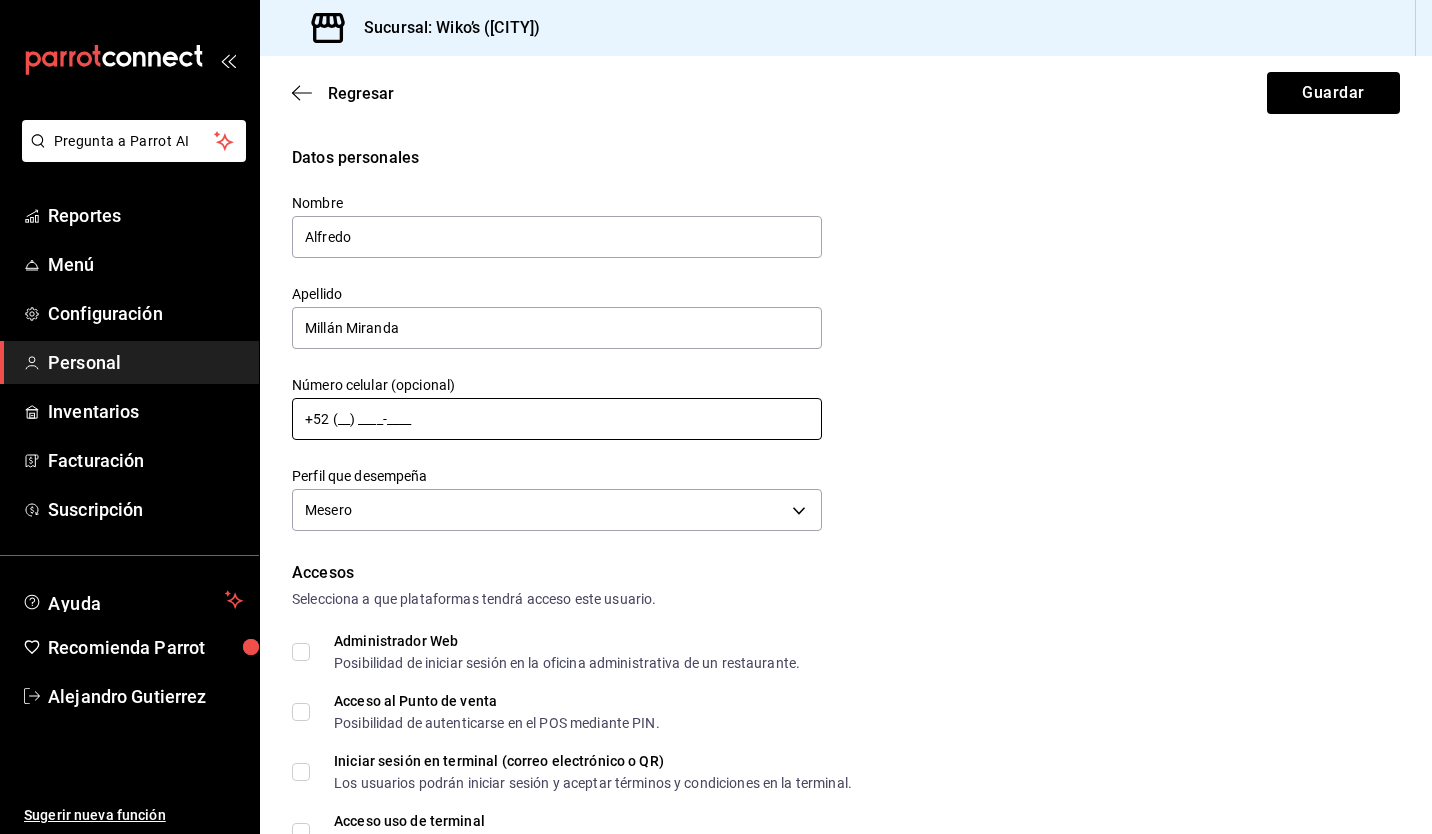 click on "+52 (__) ____-____" at bounding box center (557, 419) 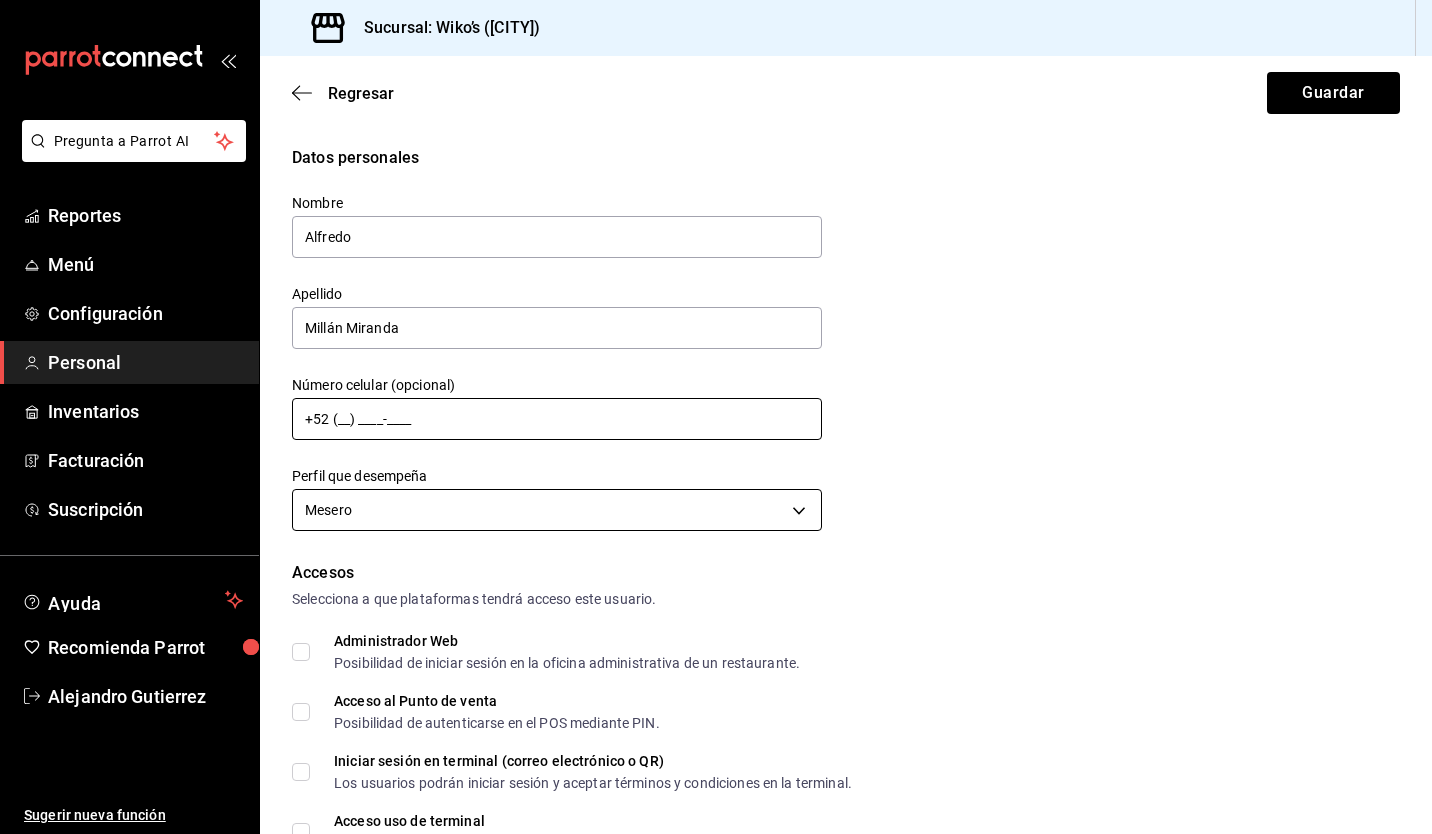 type on "+52 (55) [PHONE]" 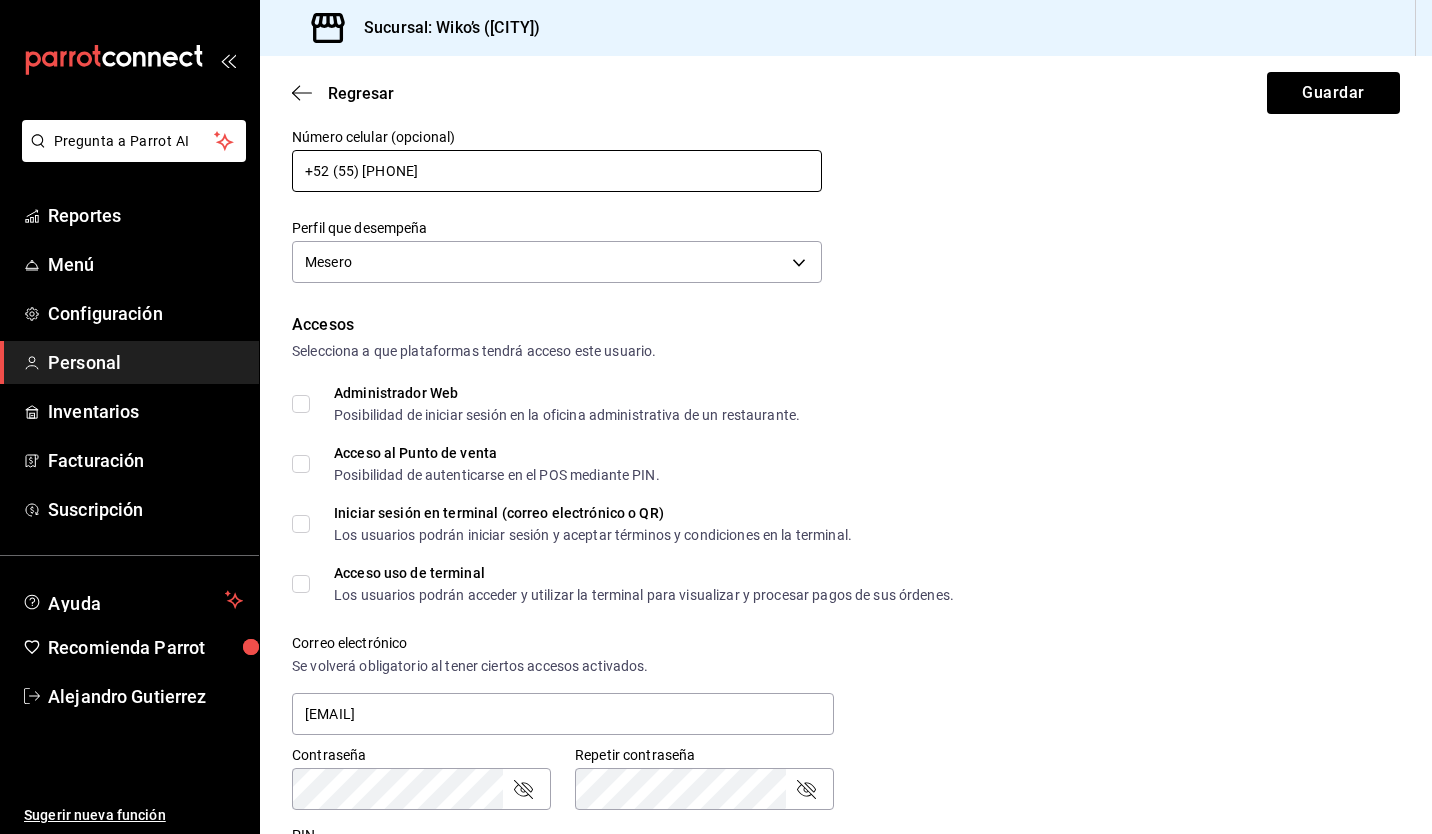 scroll, scrollTop: 252, scrollLeft: 0, axis: vertical 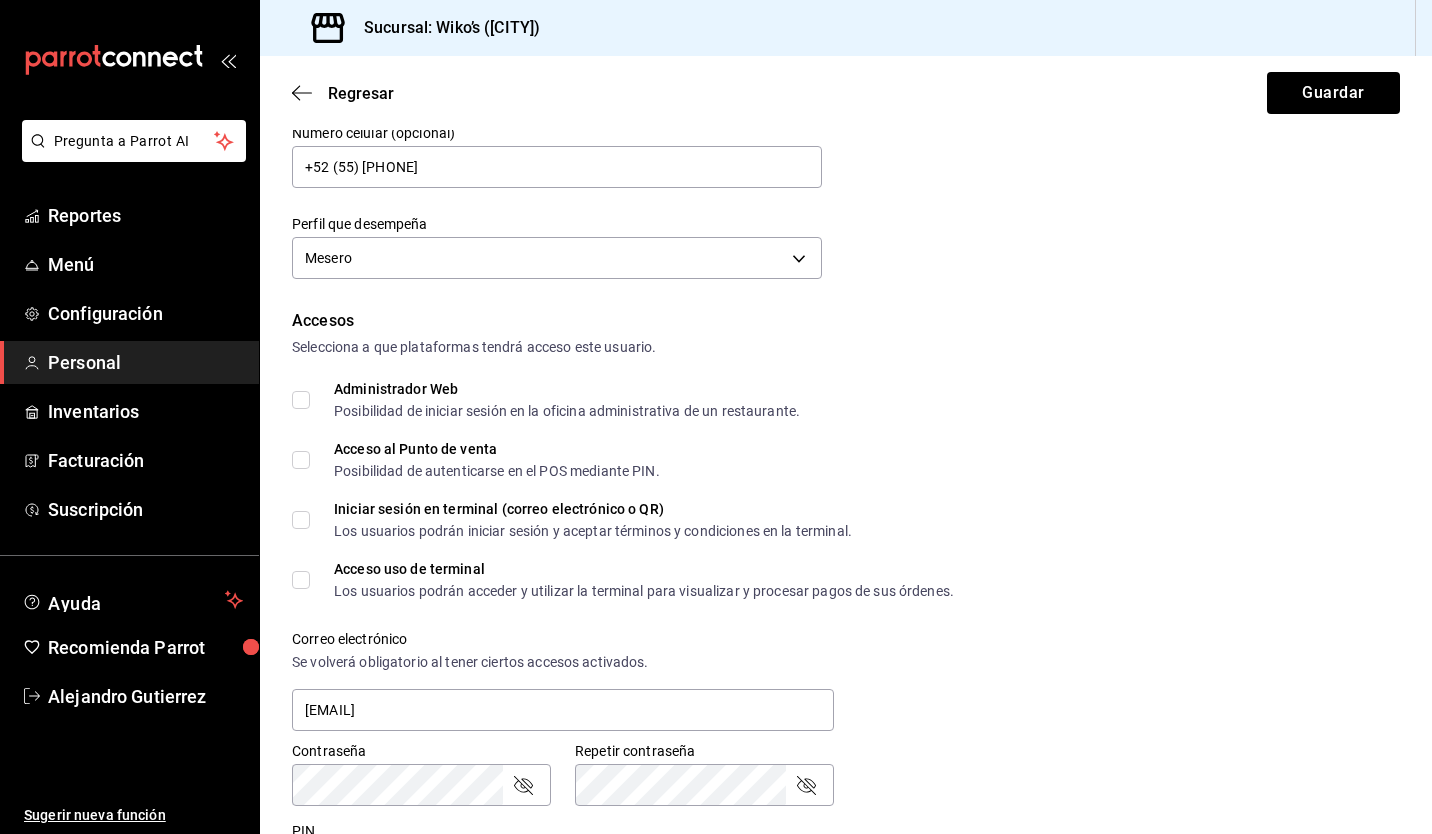 drag, startPoint x: 299, startPoint y: 401, endPoint x: 302, endPoint y: 466, distance: 65.06919 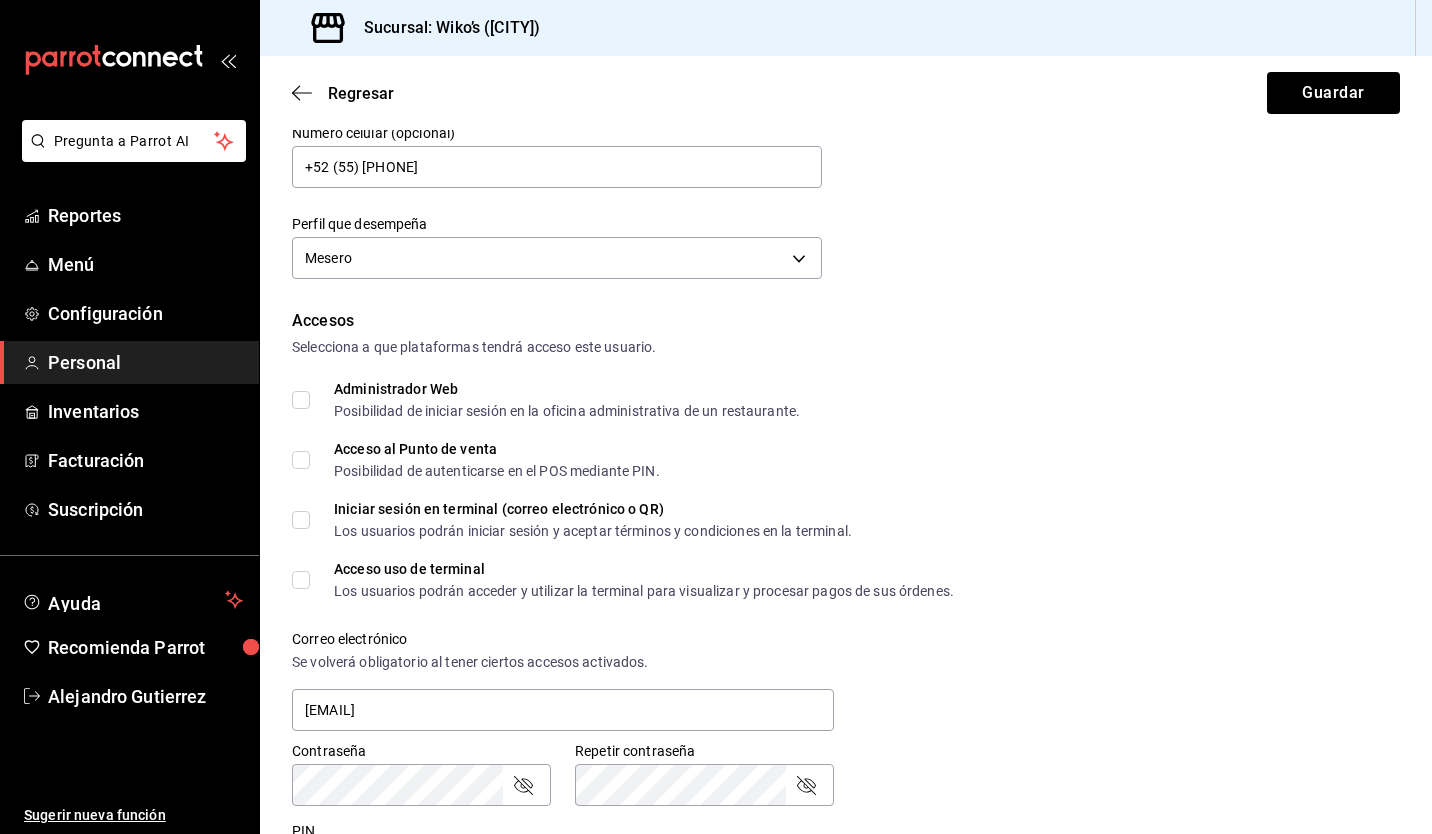 click on "Acceso al Punto de venta Posibilidad de autenticarse en el POS mediante PIN." at bounding box center [301, 460] 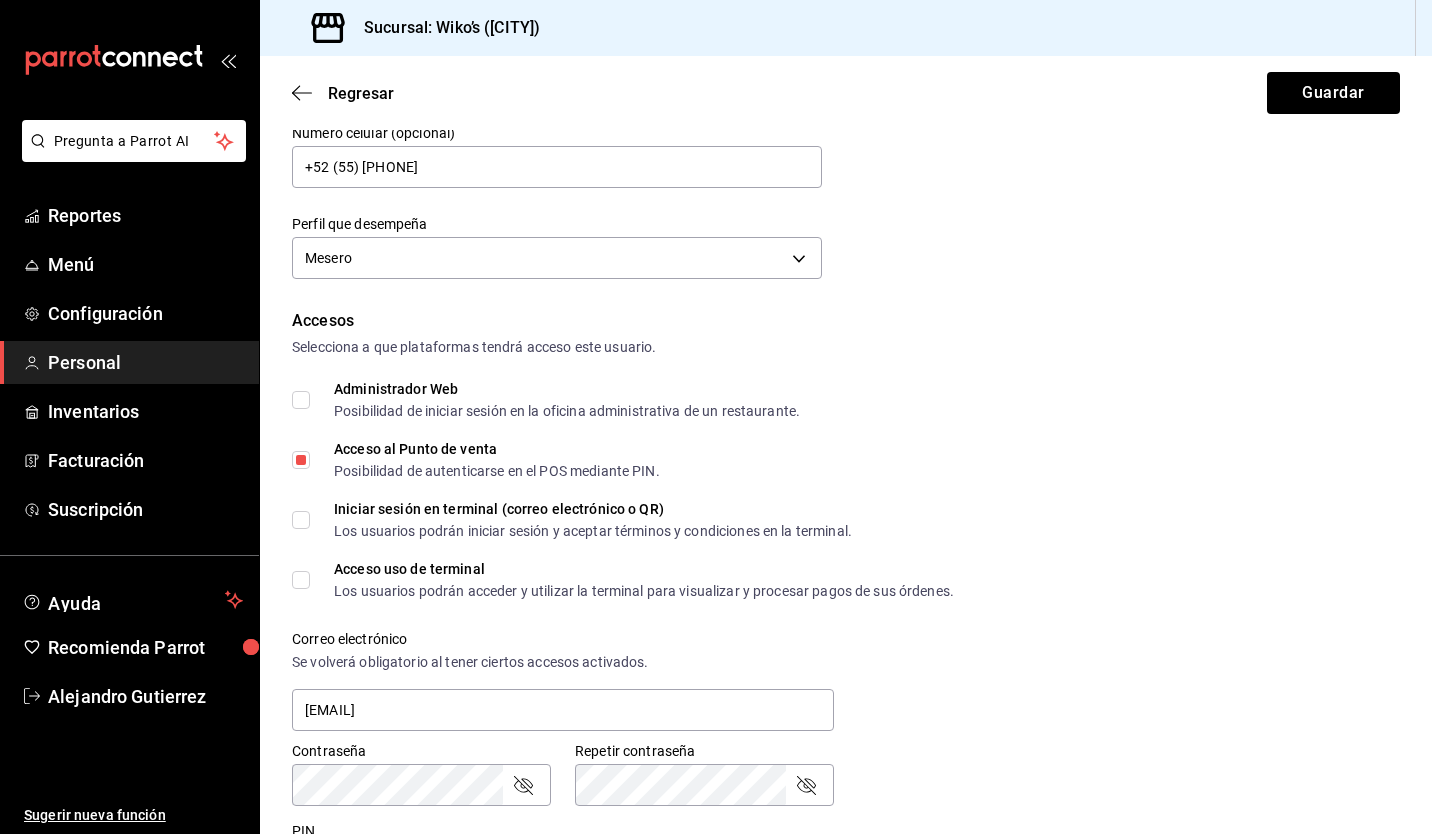 click on "Administrador Web Posibilidad de iniciar sesión en la oficina administrativa de un restaurante." at bounding box center (301, 400) 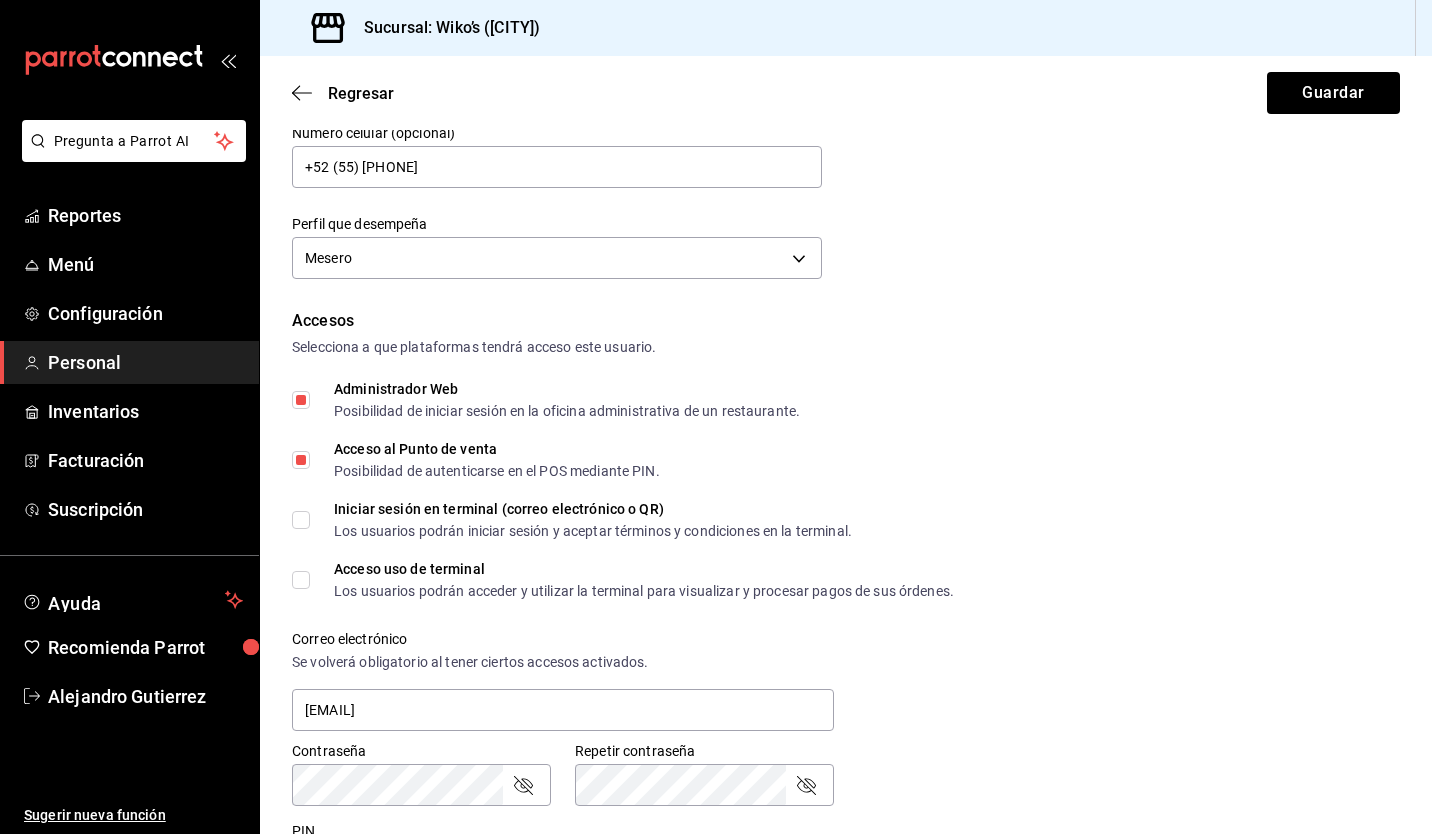 click on "Iniciar sesión en terminal (correo electrónico o QR) Los usuarios podrán iniciar sesión y aceptar términos y condiciones en la terminal." at bounding box center [301, 520] 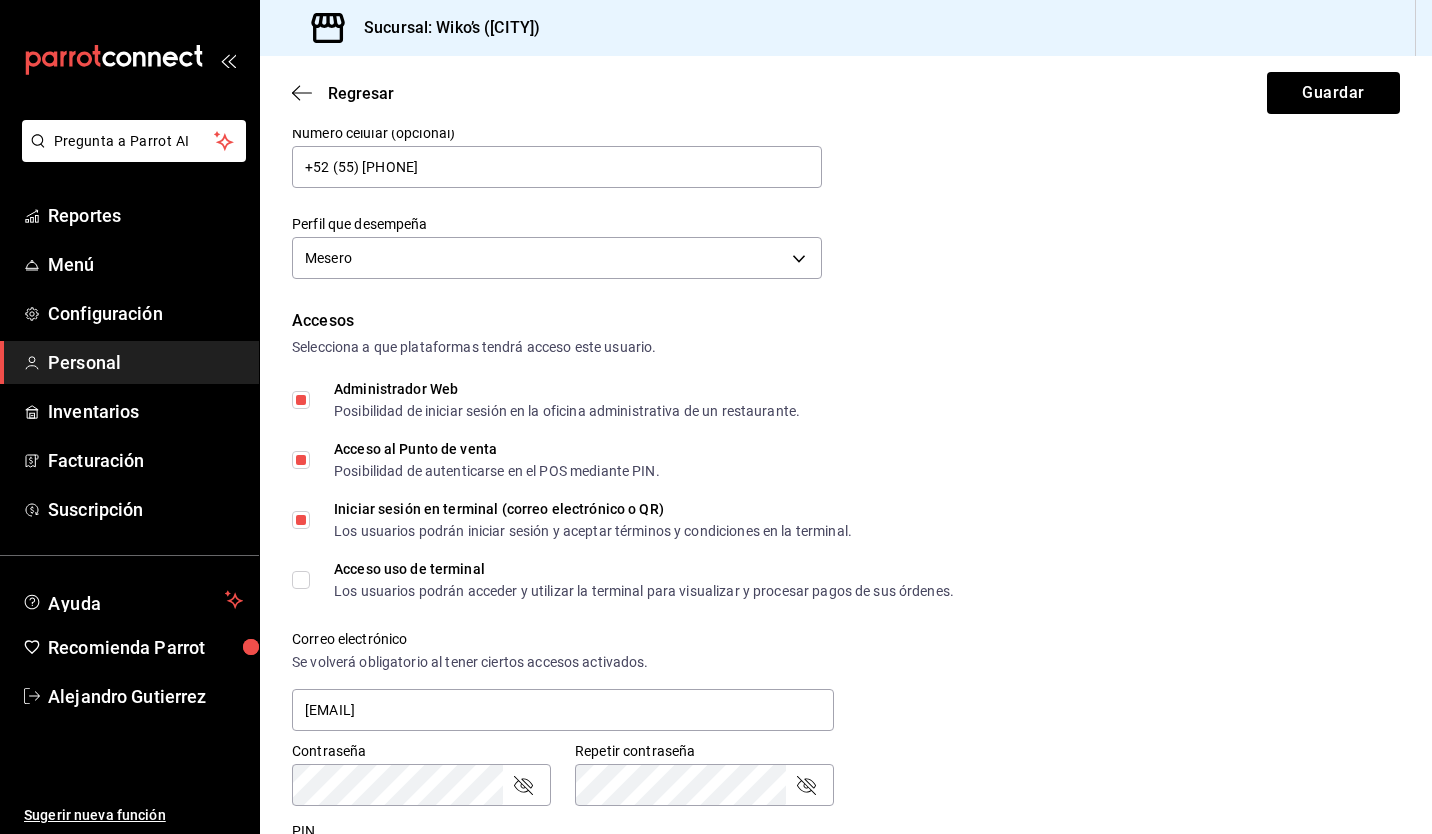 click on "Acceso uso de terminal Los usuarios podrán acceder y utilizar la terminal para visualizar y procesar pagos de sus órdenes." at bounding box center [301, 580] 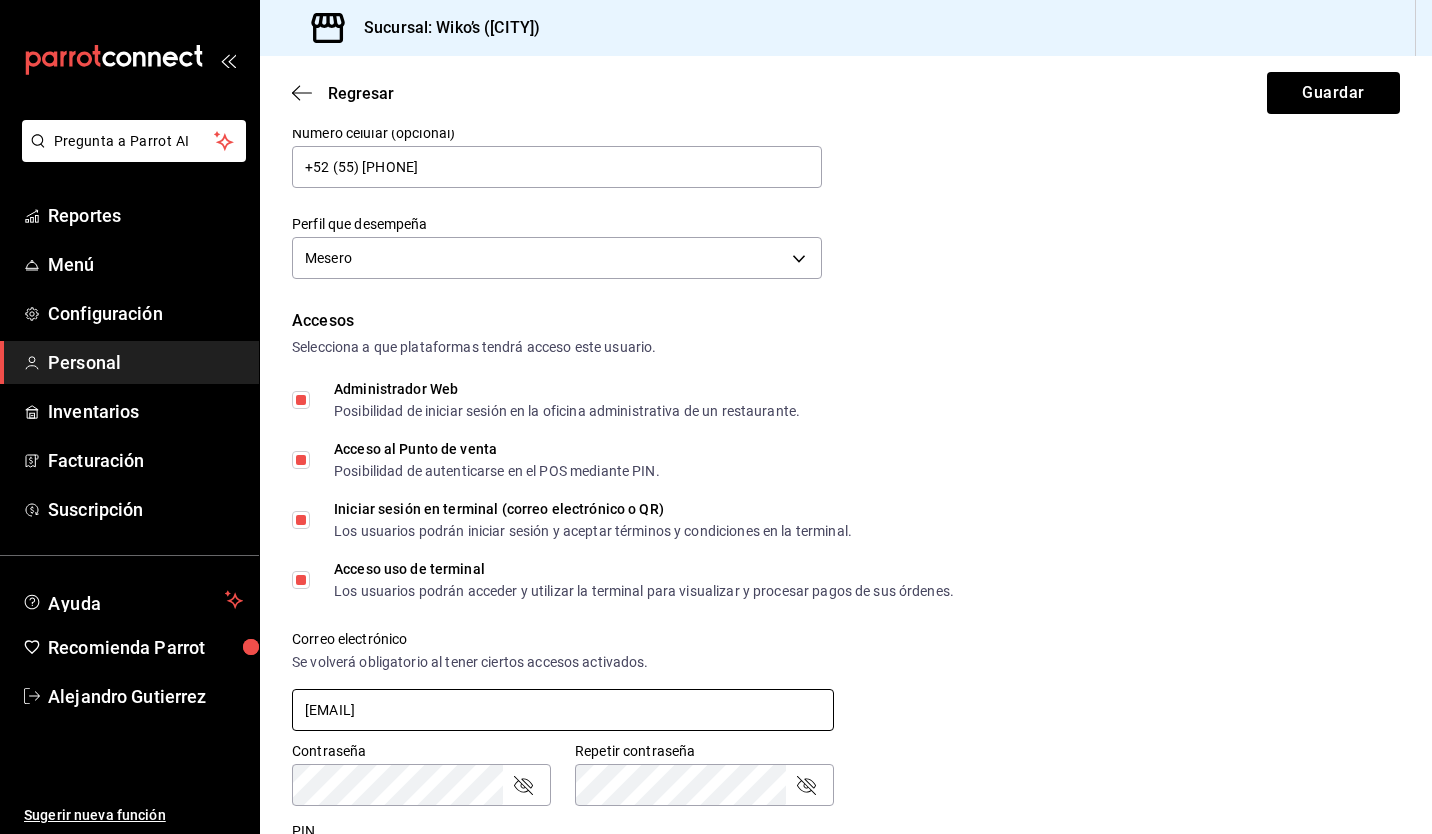 click on "[EMAIL]@[DOMAIN]" at bounding box center (563, 710) 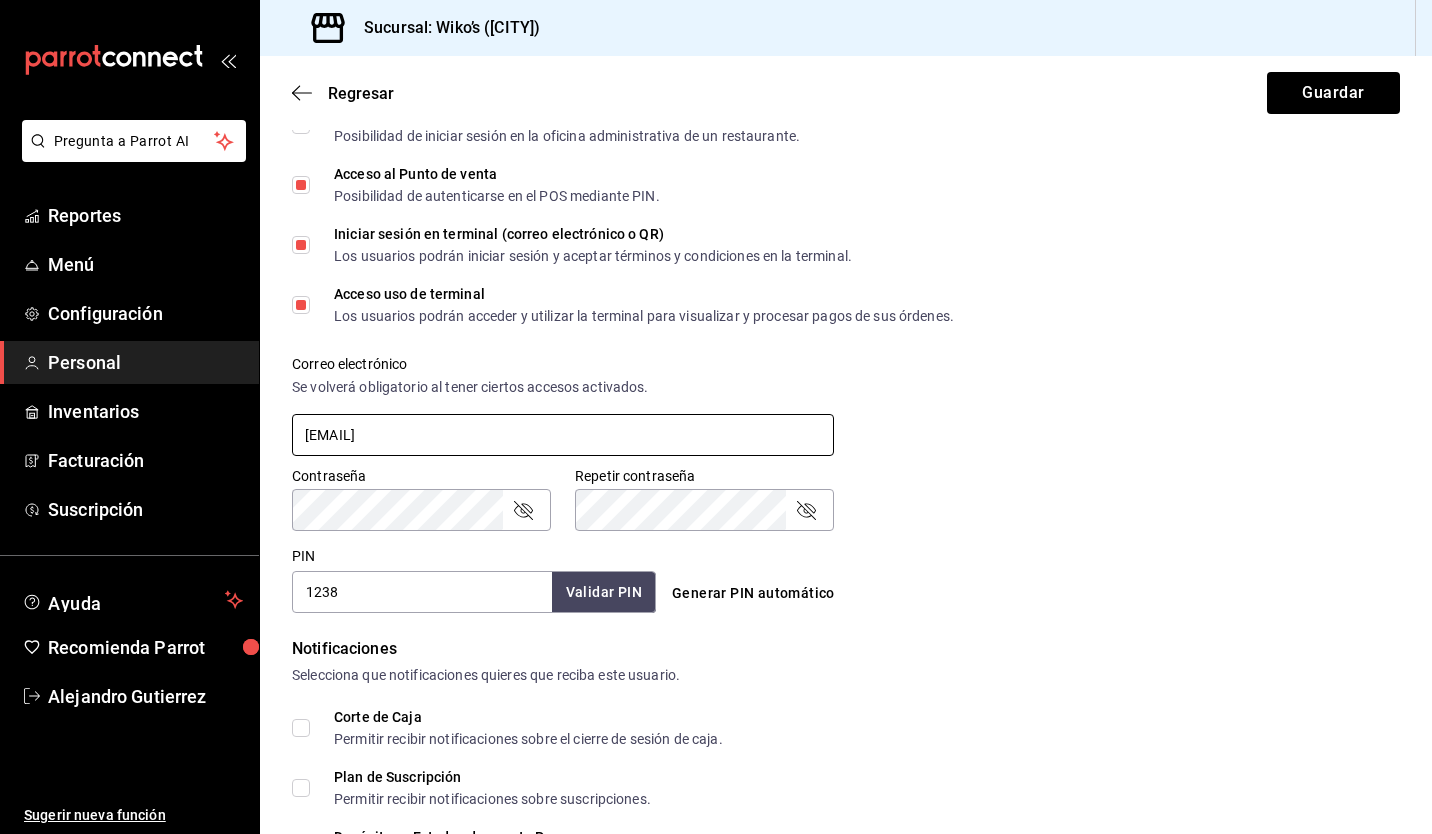 scroll, scrollTop: 529, scrollLeft: 0, axis: vertical 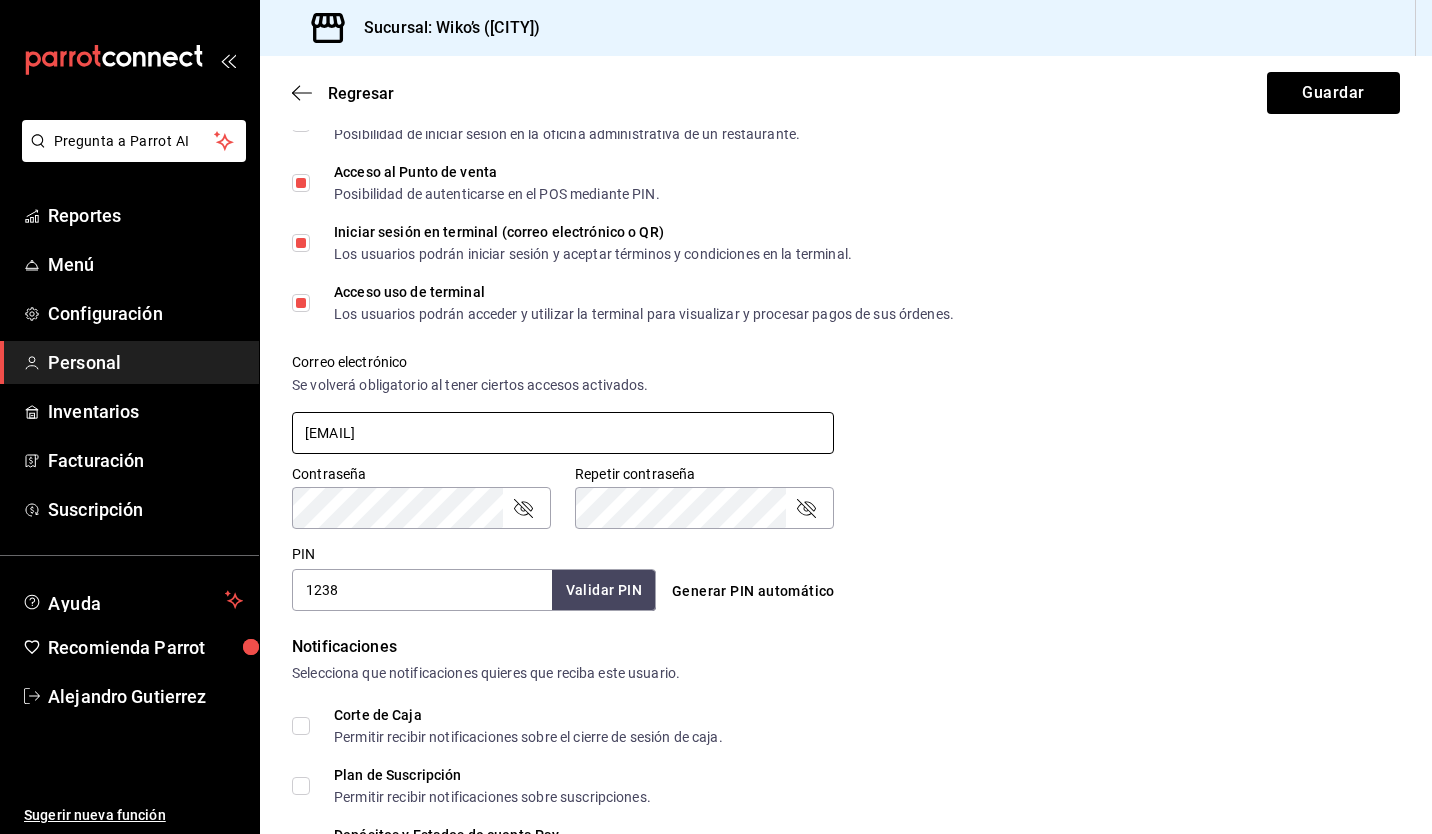 type on "alfredmillanmiran@gmail.com" 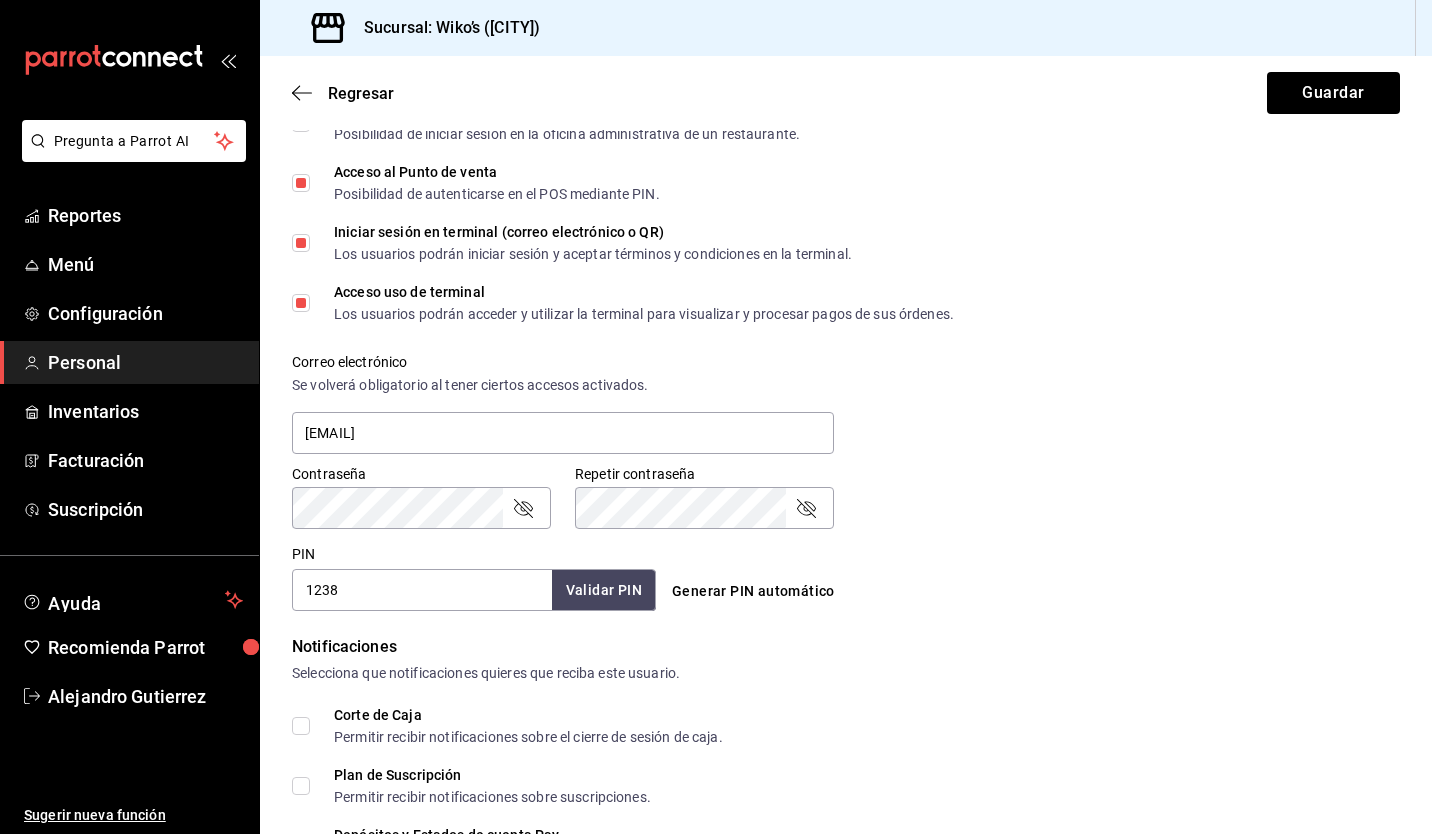 click 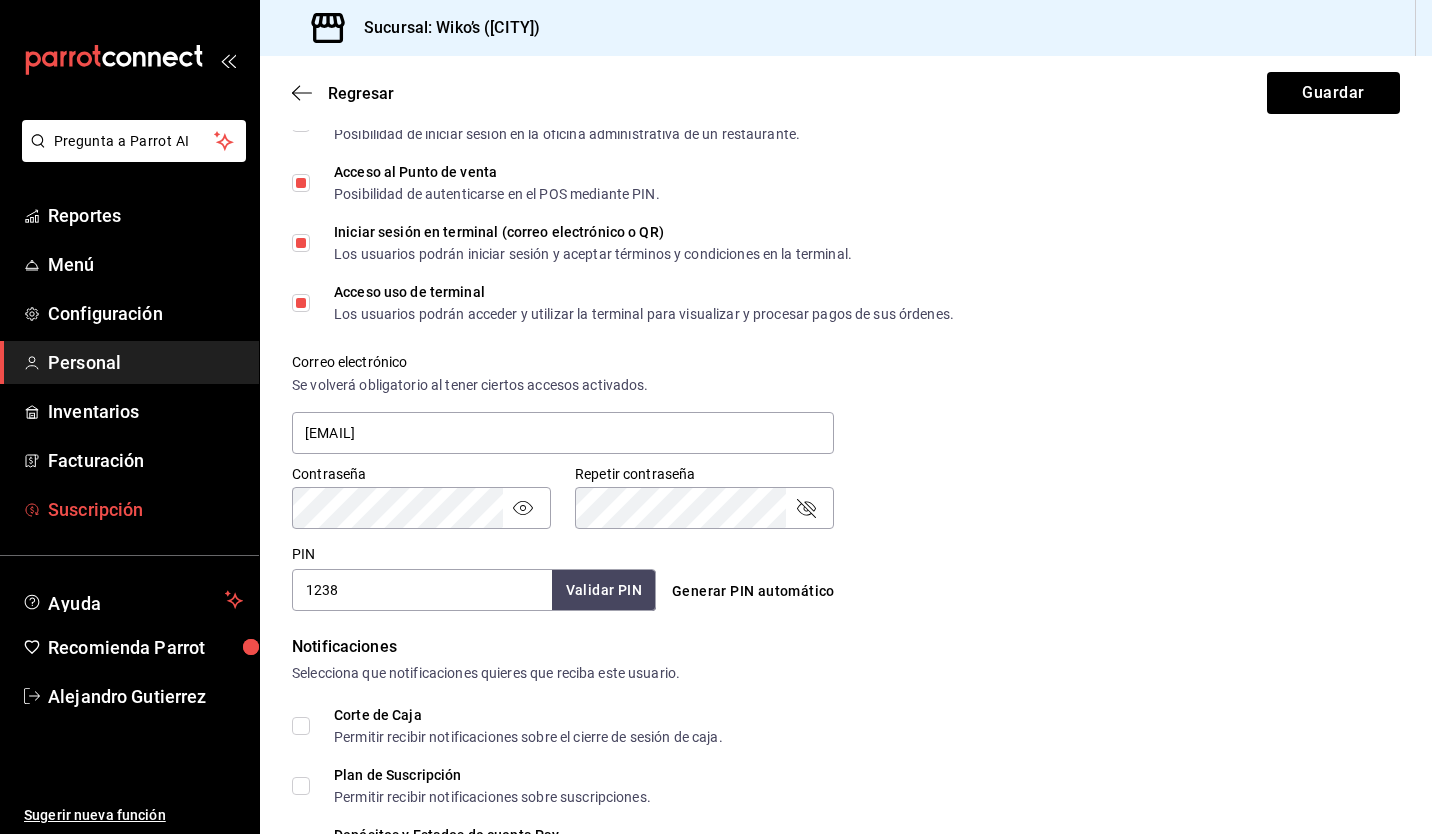 click on "Pregunta a Parrot AI Reportes   Menú   Configuración   Personal   Inventarios   Facturación   Suscripción   Ayuda Recomienda Parrot   Alejandro Gutierrez   Sugerir nueva función   Sucursal: Wiko’s (Huixquilucan) Regresar Guardar Datos personales Nombre Alfredo Apellido Millán Miranda Número celular (opcional) +52 (55) 1697-0267 Perfil que desempeña Mesero WAITER Accesos Selecciona a que plataformas tendrá acceso este usuario. Administrador Web Posibilidad de iniciar sesión en la oficina administrativa de un restaurante.  Acceso al Punto de venta Posibilidad de autenticarse en el POS mediante PIN.  Iniciar sesión en terminal (correo electrónico o QR) Los usuarios podrán iniciar sesión y aceptar términos y condiciones en la terminal. Acceso uso de terminal Los usuarios podrán acceder y utilizar la terminal para visualizar y procesar pagos de sus órdenes. Correo electrónico Se volverá obligatorio al tener ciertos accesos activados. alfredmillanmiran@gmail.com Contraseña Contraseña PIN 1238" at bounding box center [716, 417] 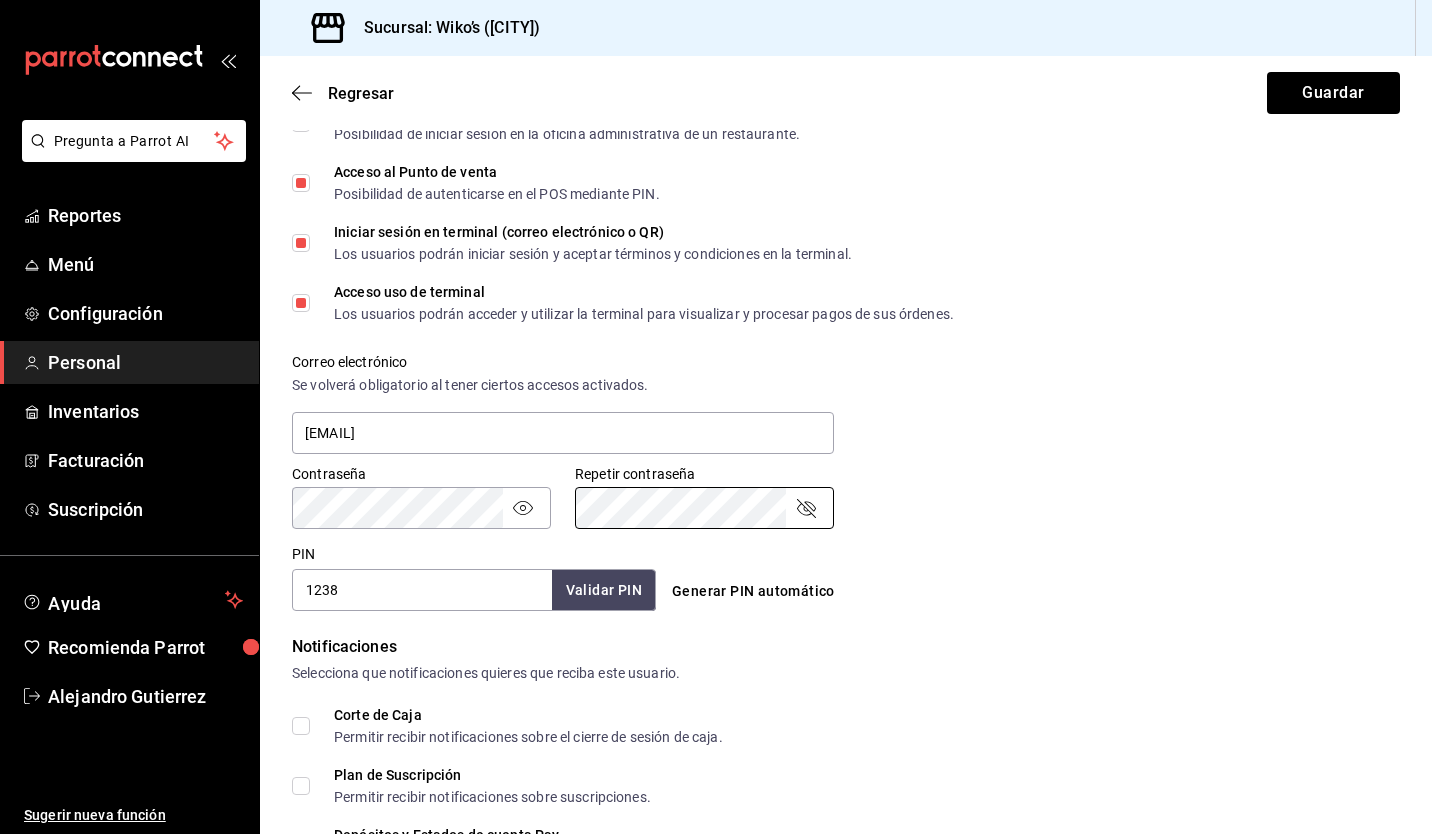 scroll, scrollTop: 764, scrollLeft: 0, axis: vertical 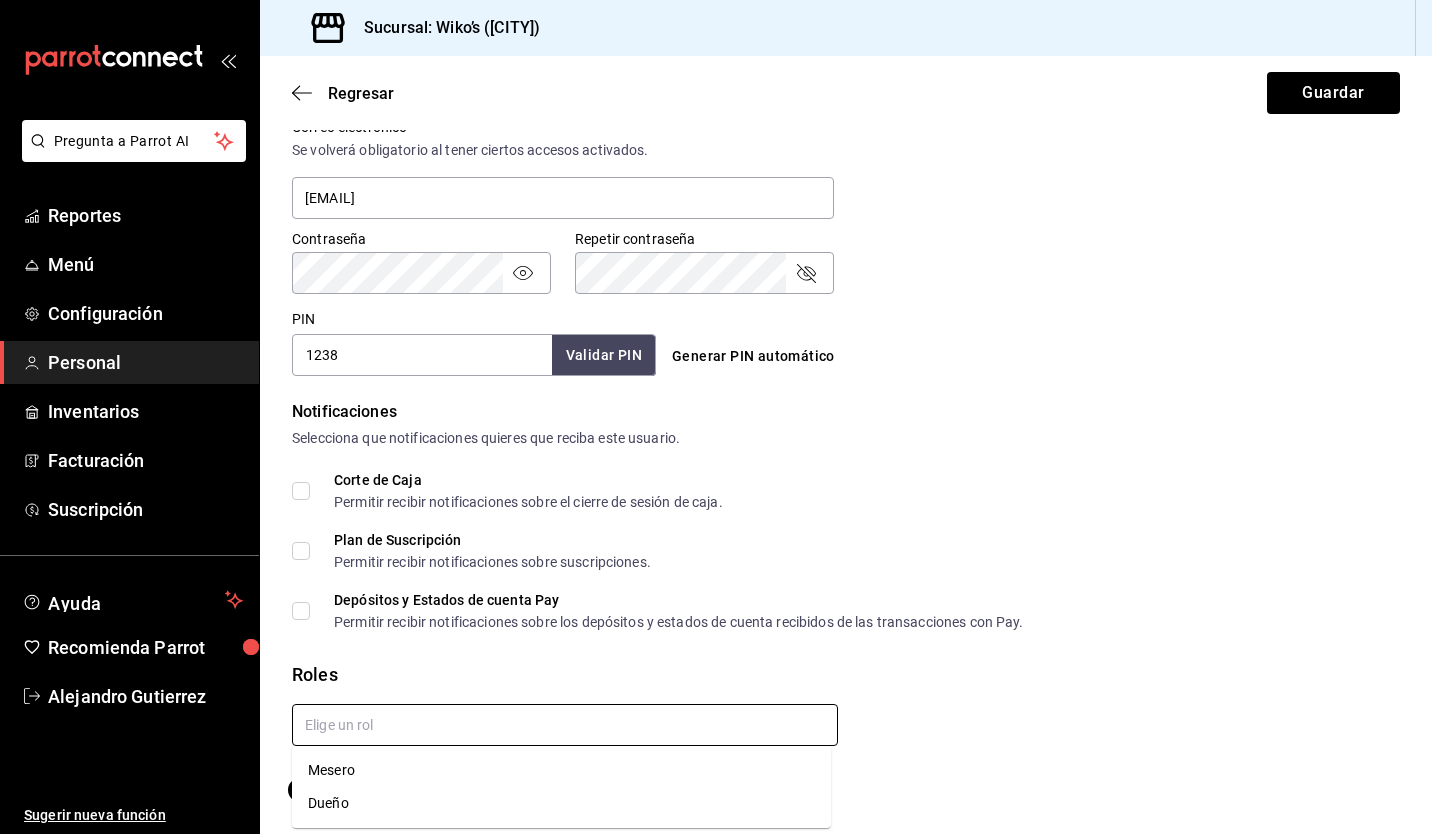 click at bounding box center [565, 725] 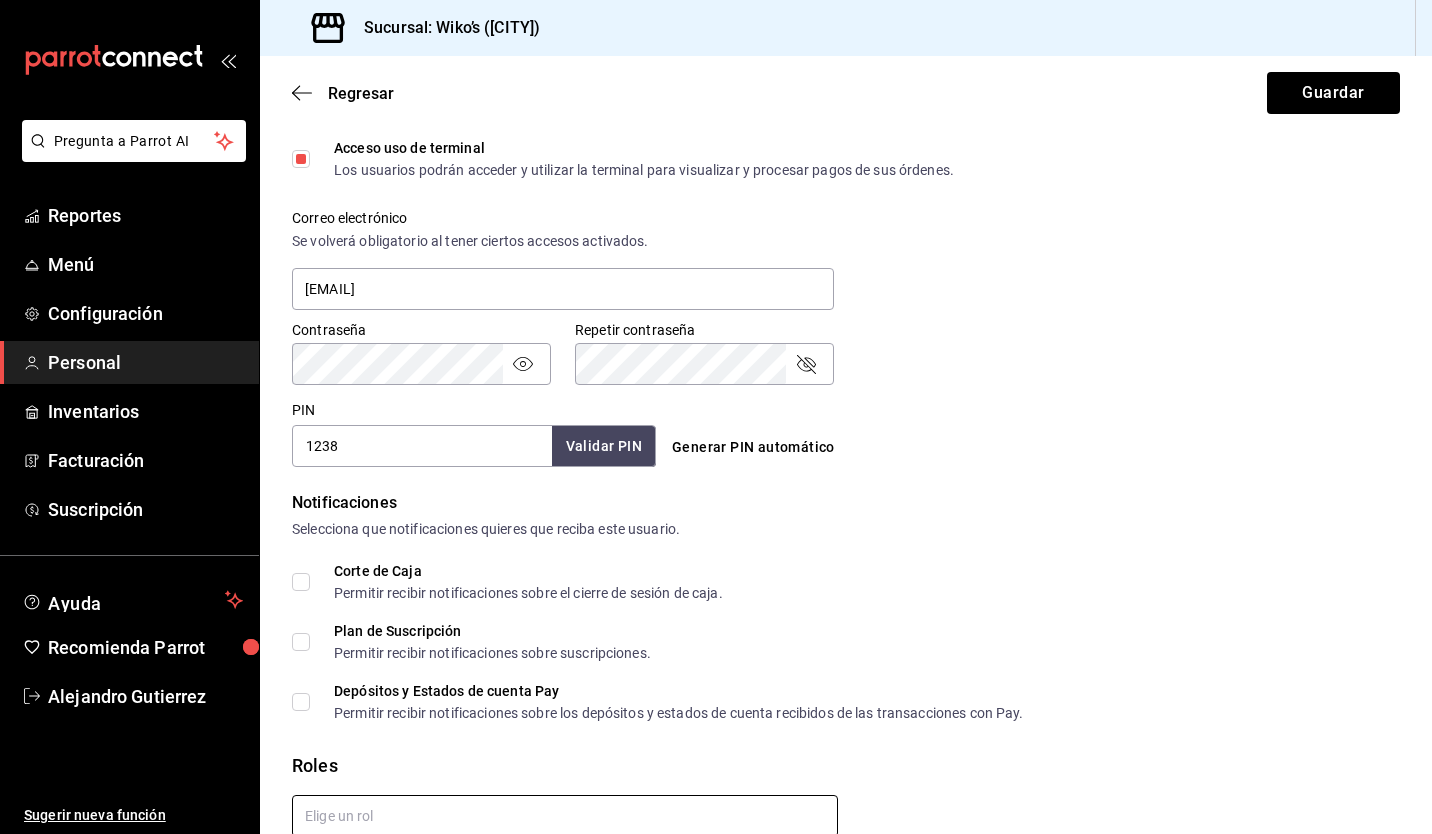 scroll, scrollTop: 672, scrollLeft: 0, axis: vertical 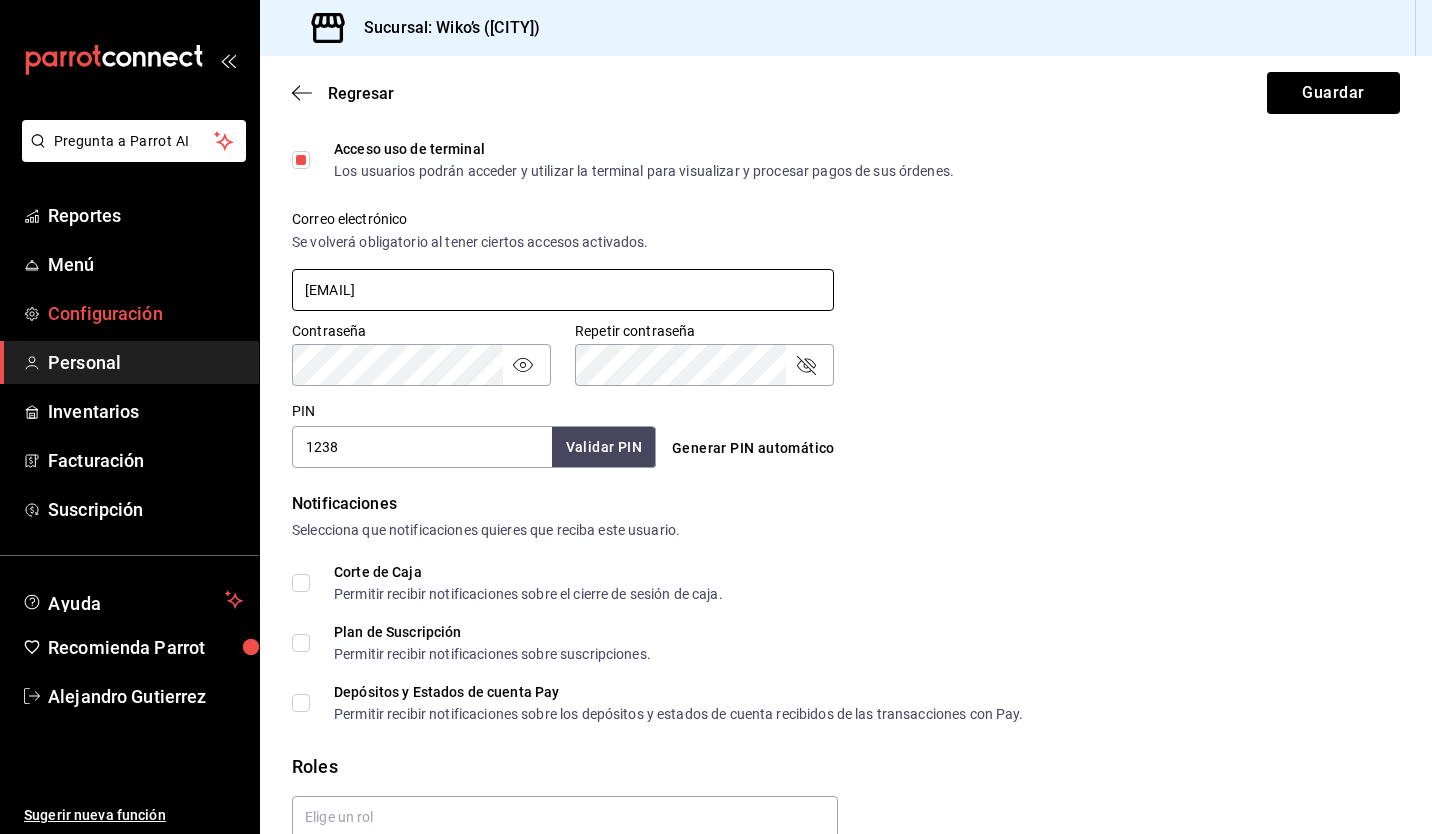 drag, startPoint x: 644, startPoint y: 291, endPoint x: 0, endPoint y: 306, distance: 644.1747 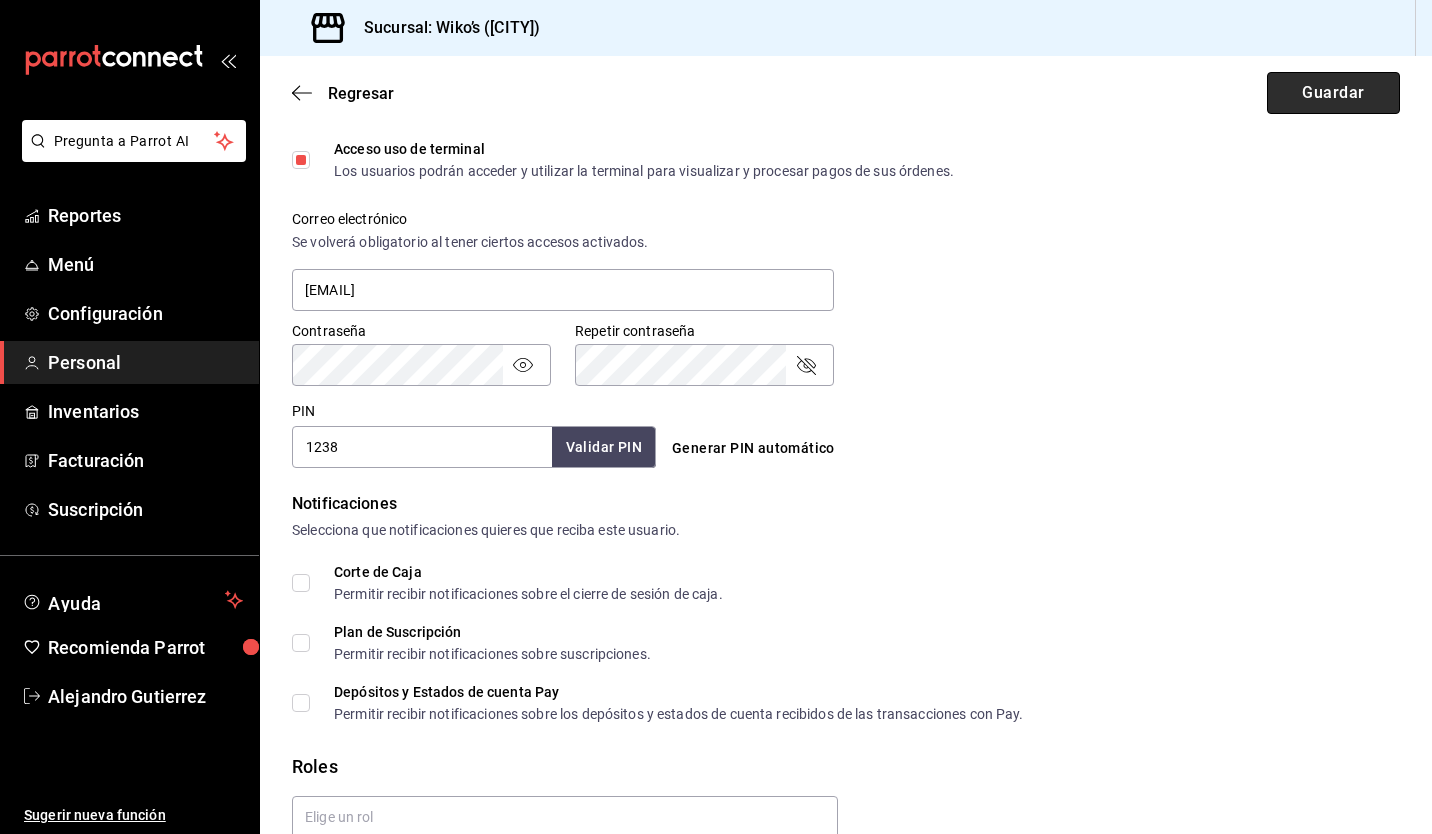 click on "Guardar" at bounding box center (1333, 93) 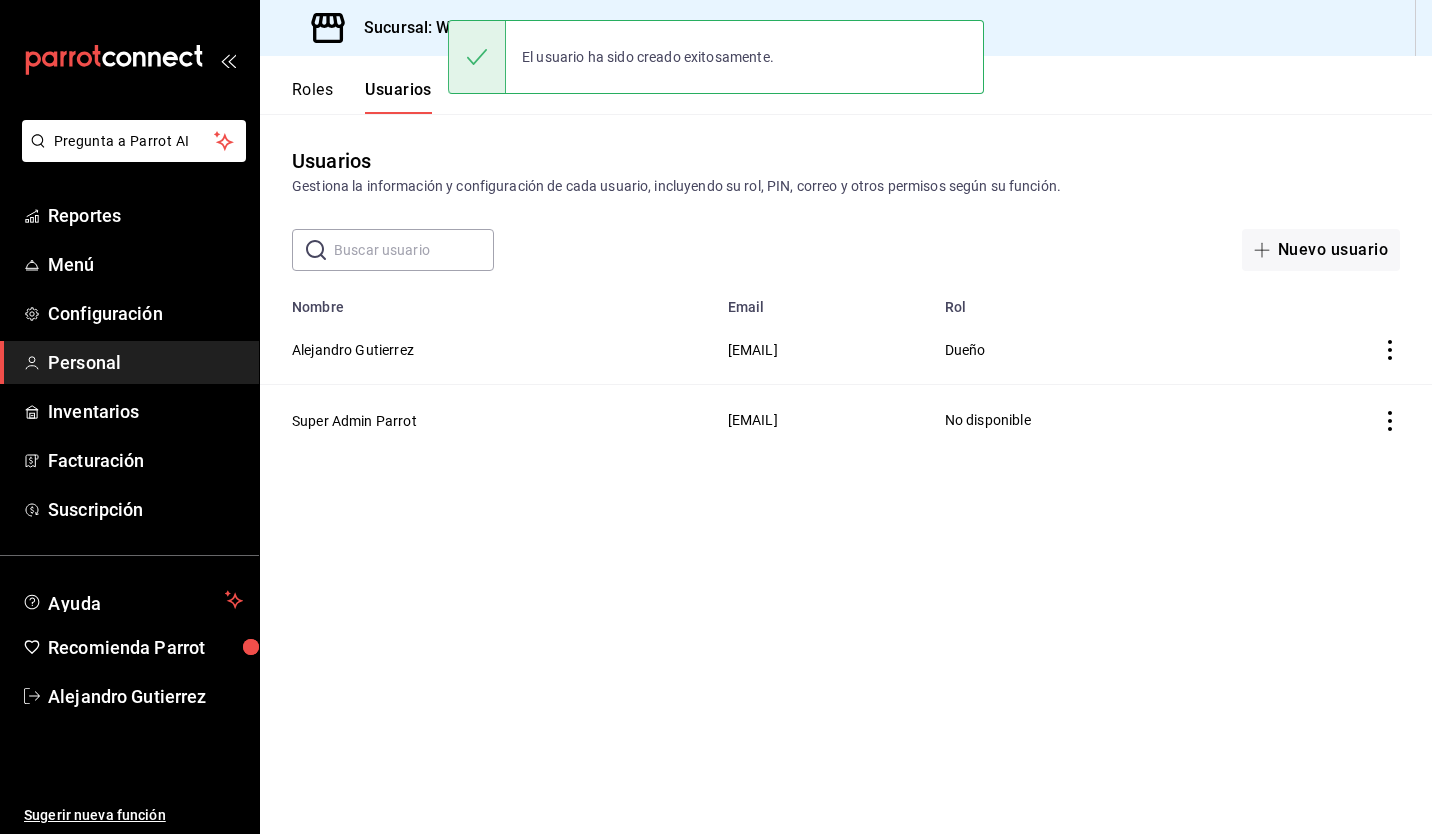 scroll, scrollTop: 0, scrollLeft: 0, axis: both 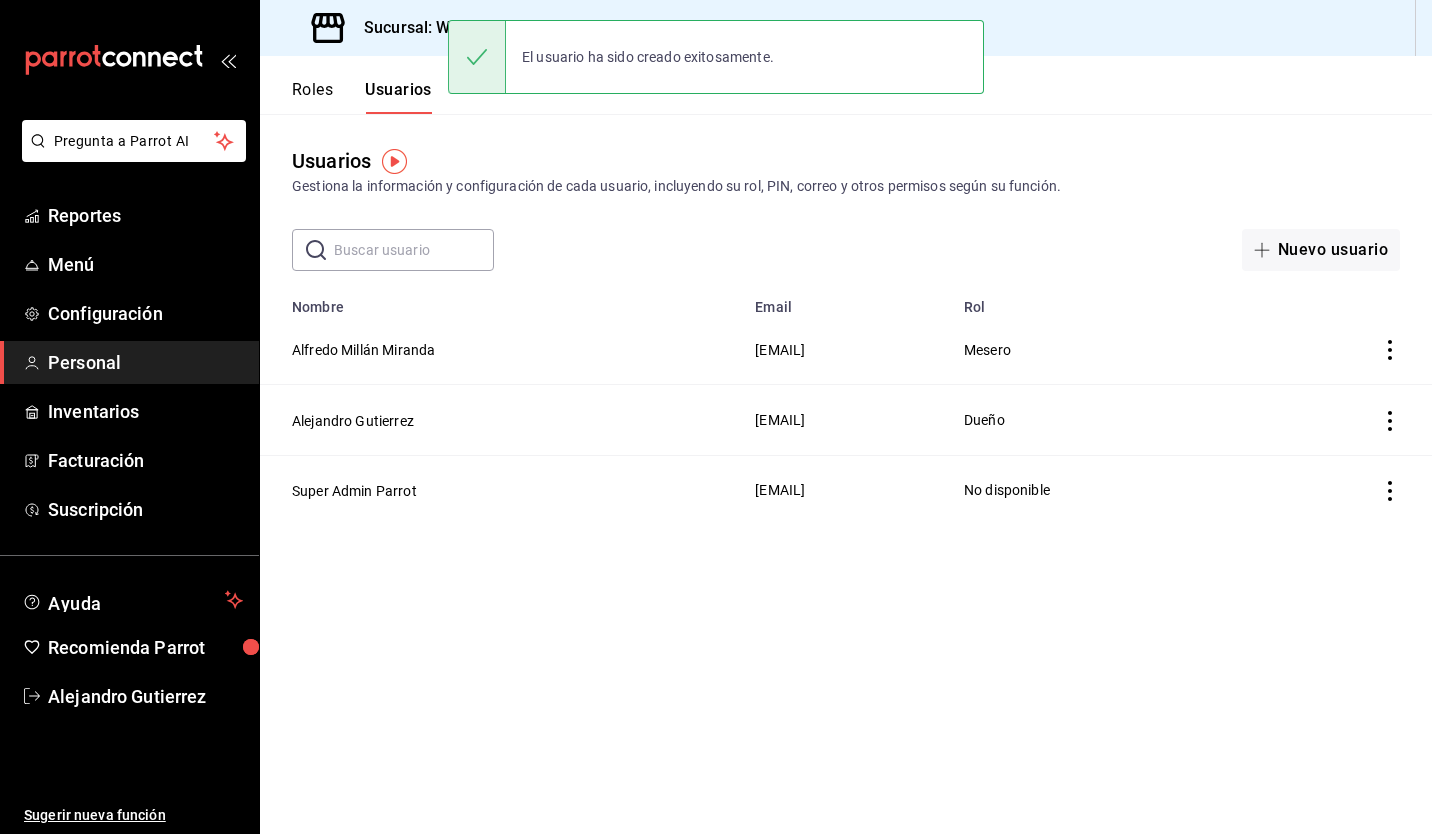 click on "Usuarios Gestiona la información y configuración de cada usuario, incluyendo su rol, PIN, correo y otros permisos según su función." at bounding box center (846, 171) 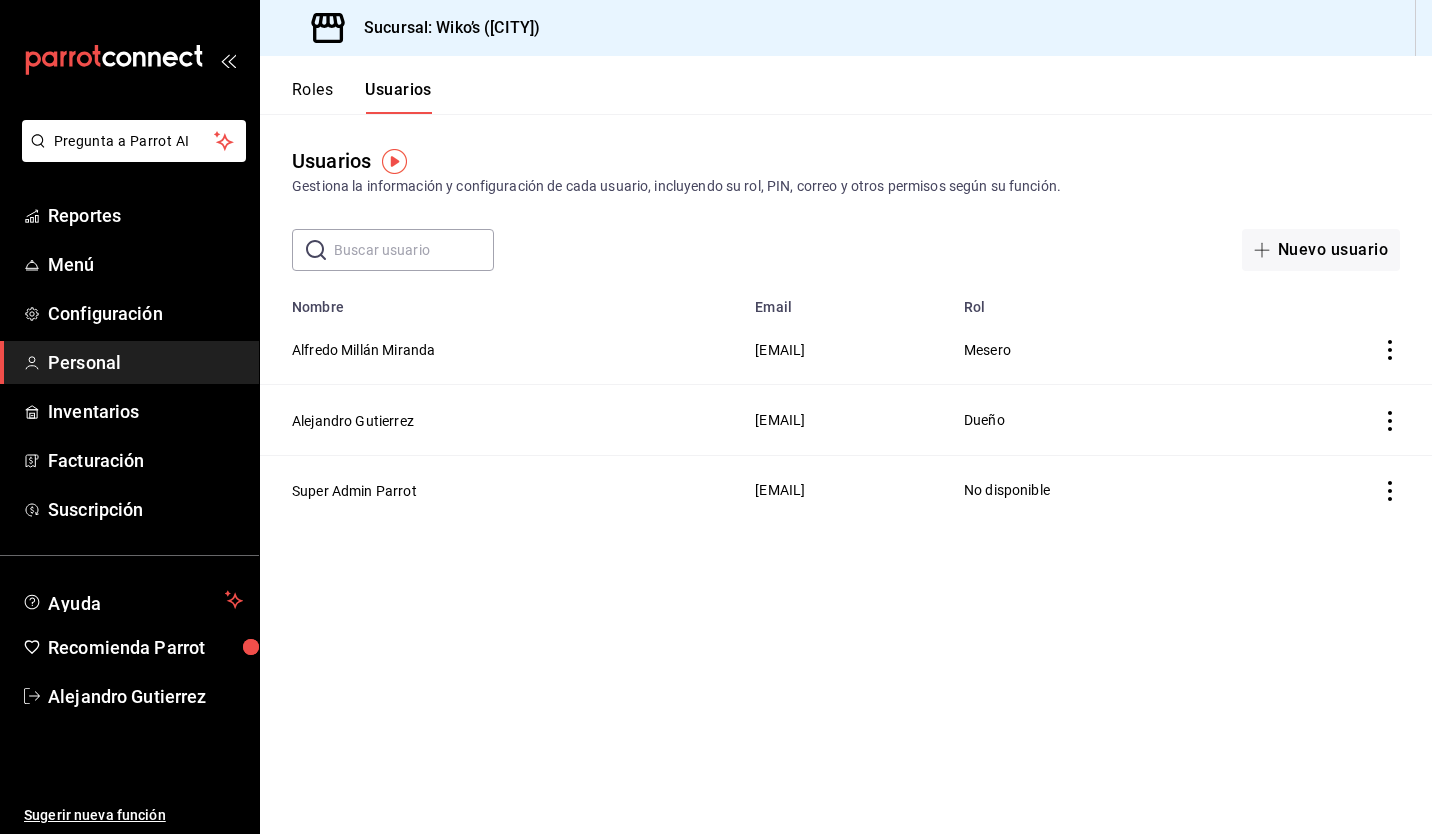 click 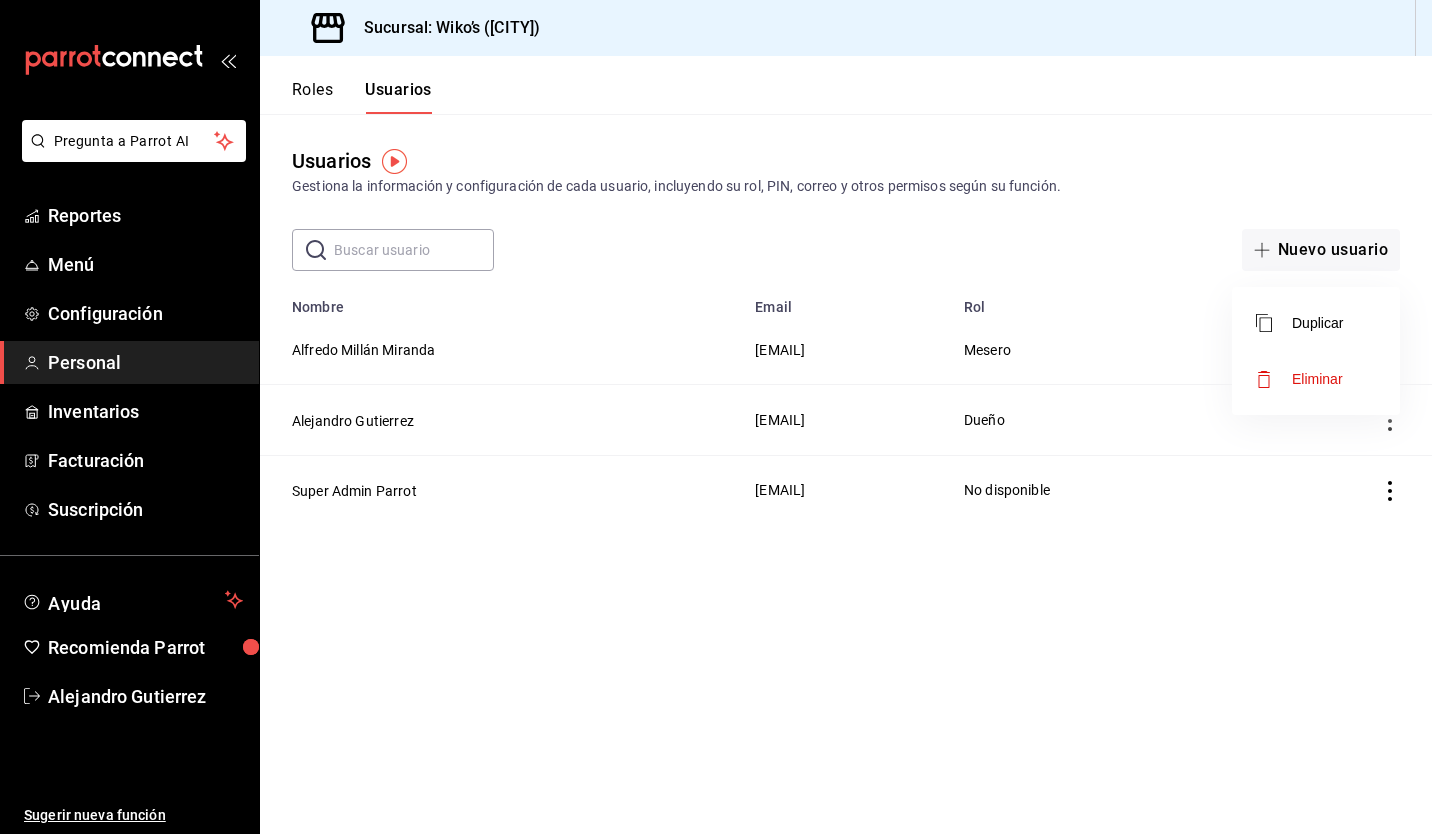 click at bounding box center (716, 417) 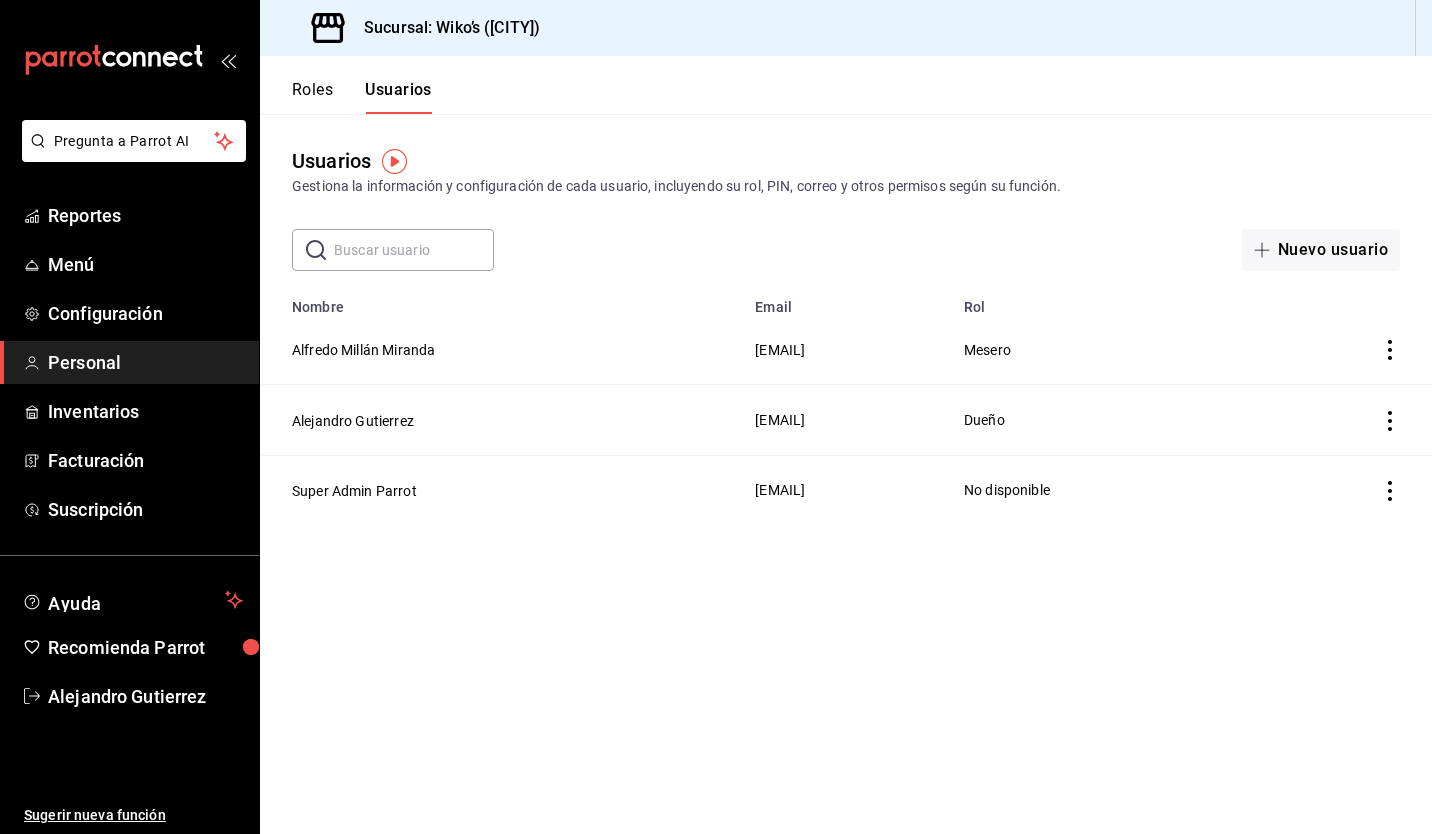 type 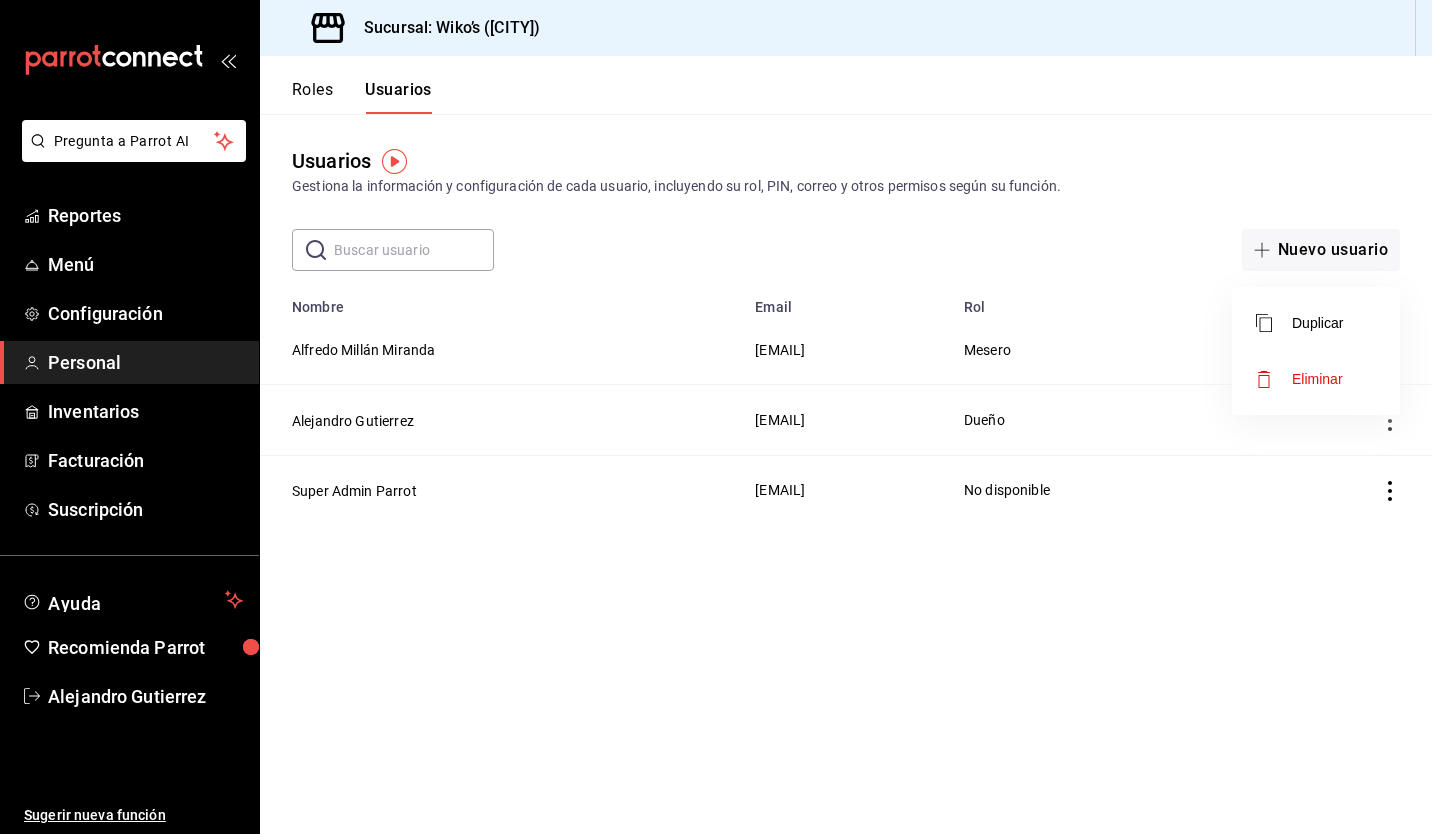 click on "Eliminar" at bounding box center (1316, 379) 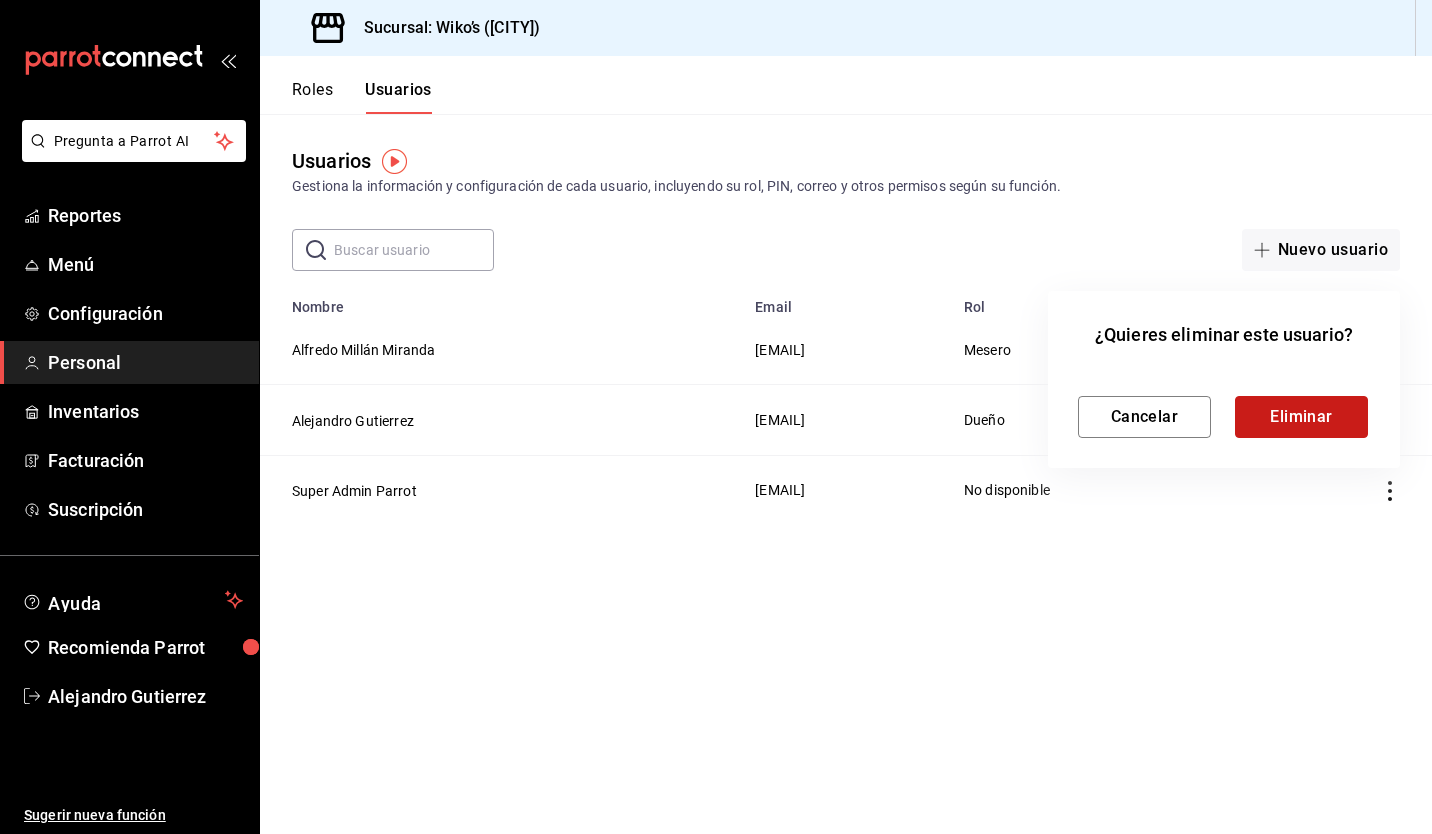 click on "Eliminar" at bounding box center (1301, 417) 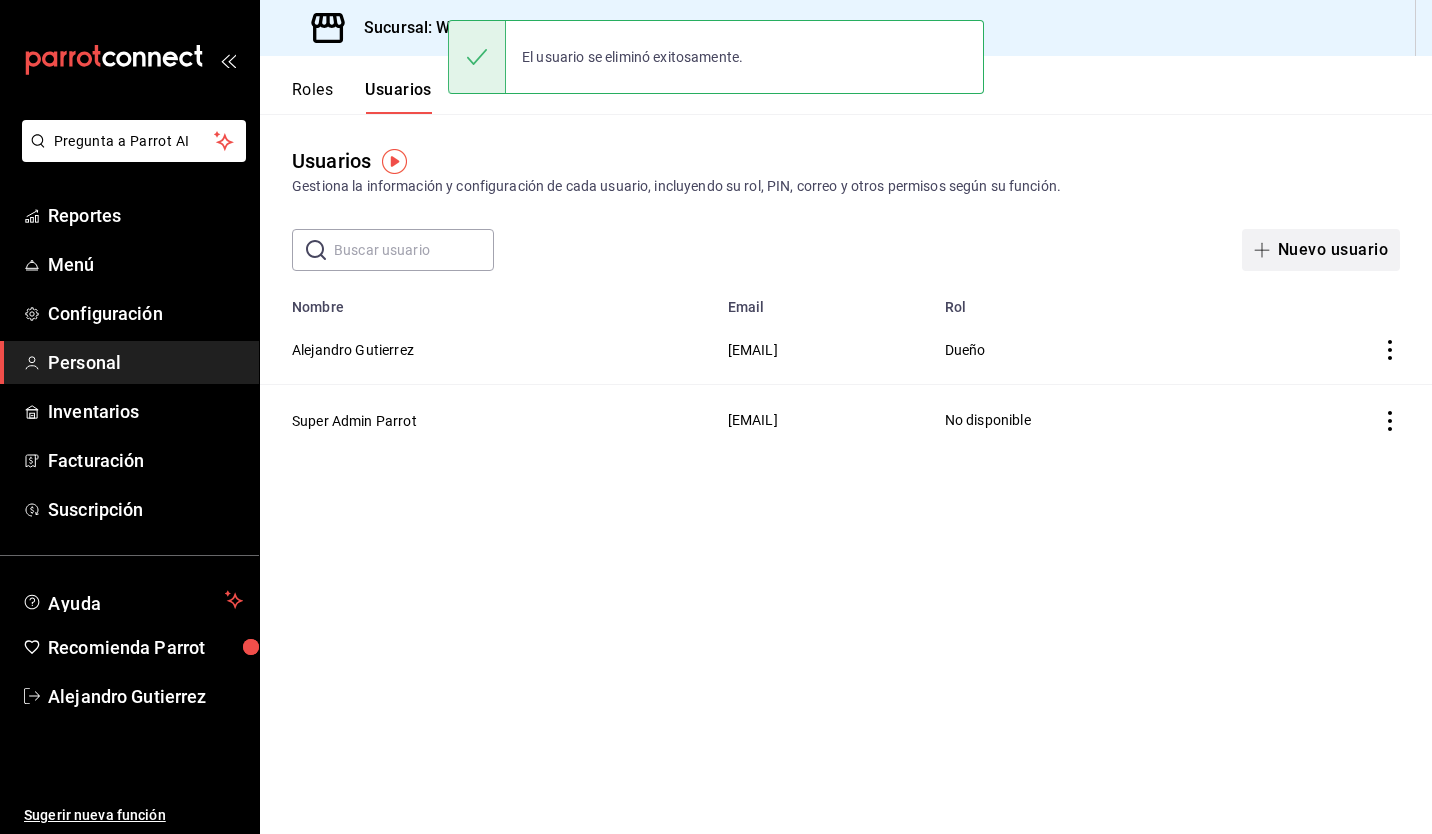 click on "Nuevo usuario" at bounding box center (1321, 250) 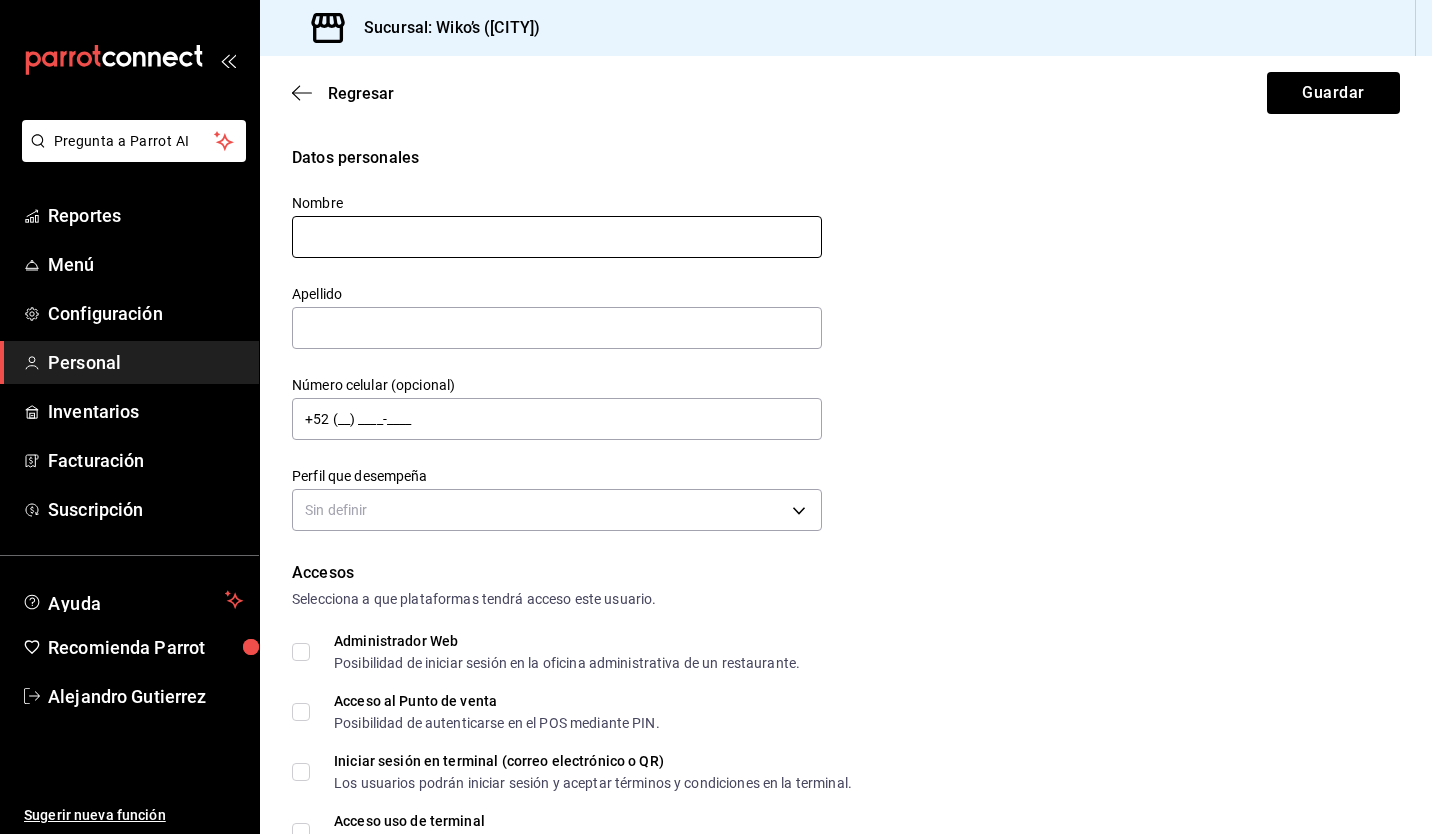 click at bounding box center (557, 237) 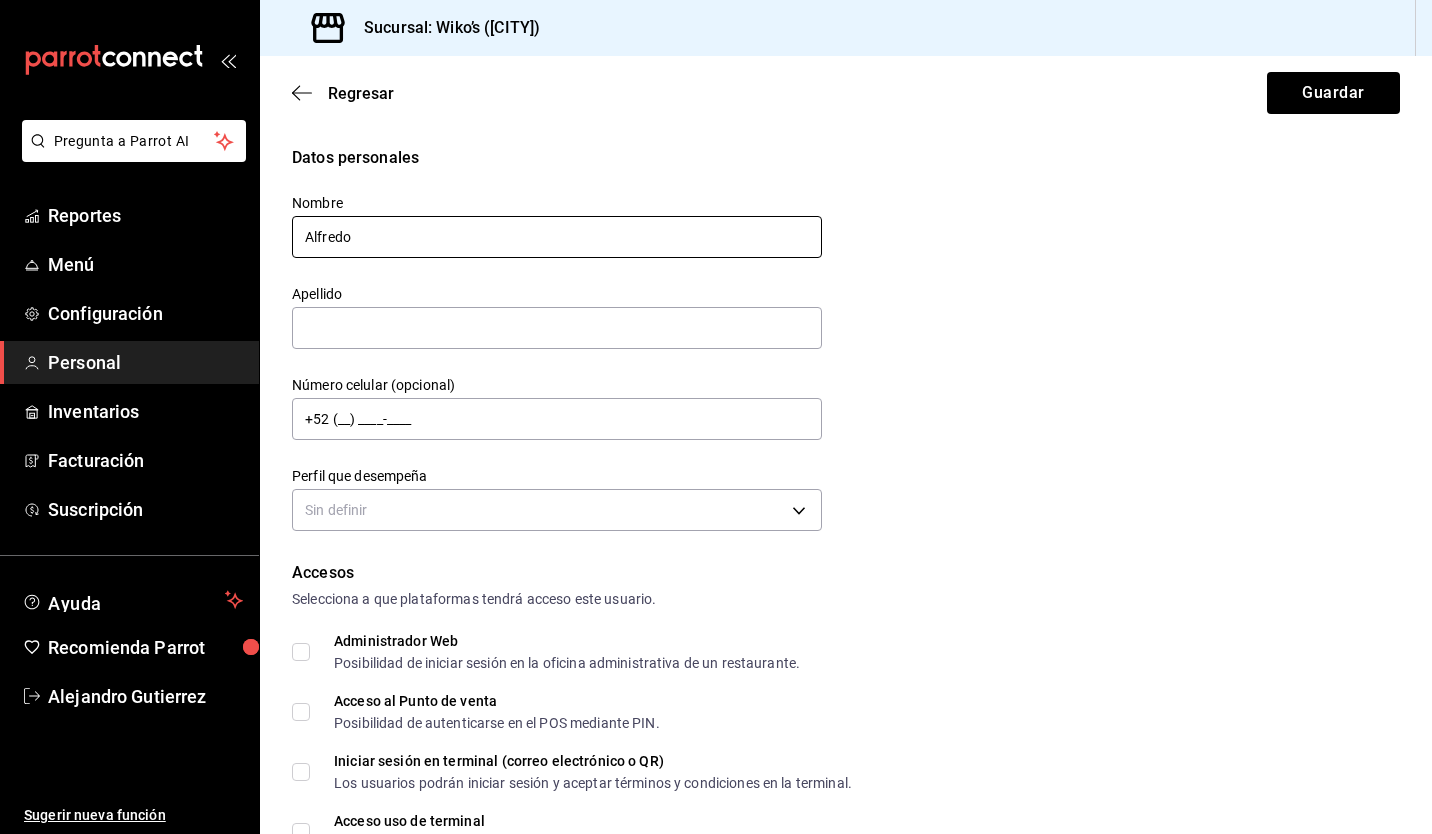 type on "Millán Miranda" 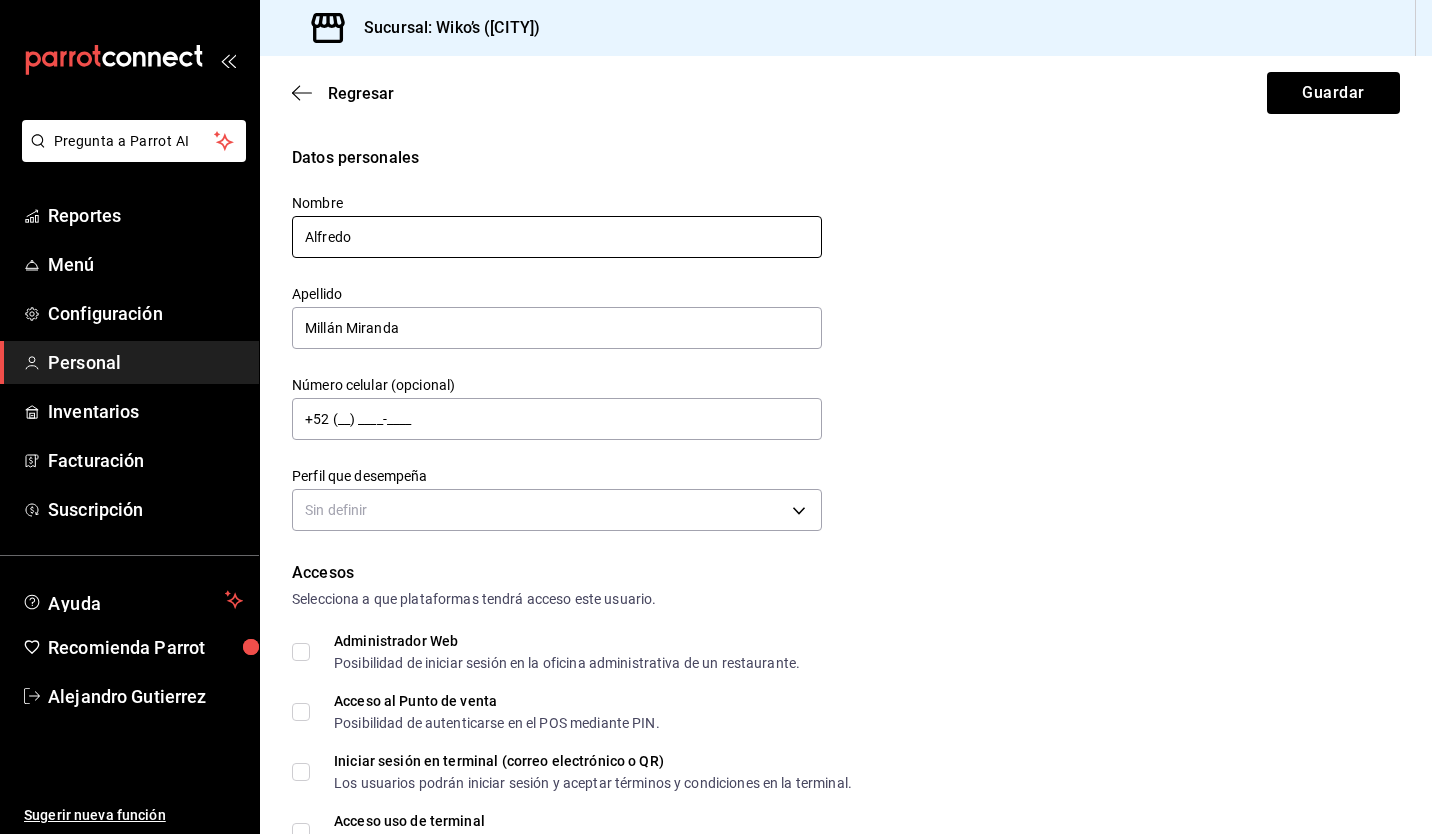 type on "WAITER" 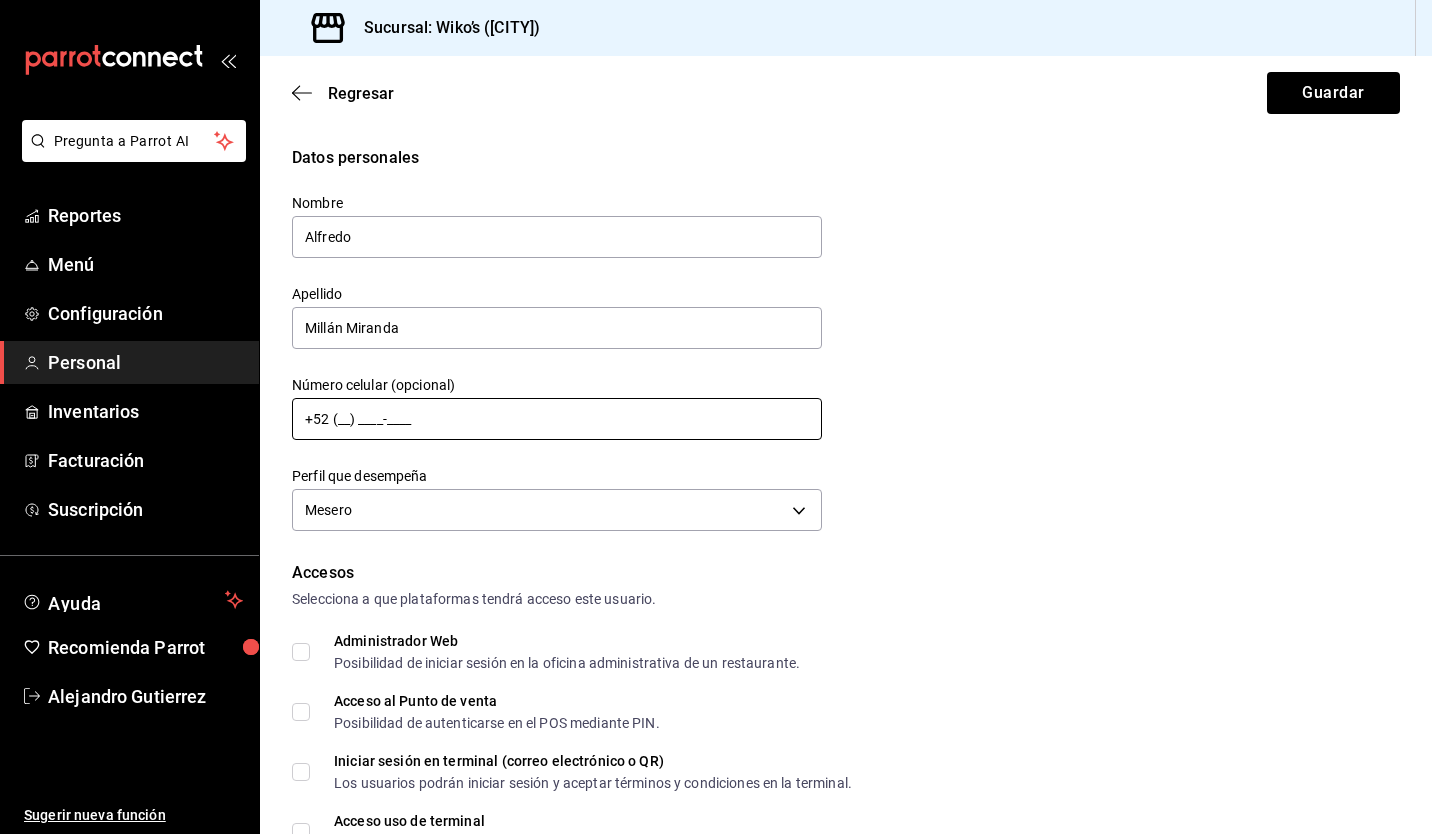 click on "+52 (__) ____-____" at bounding box center [557, 419] 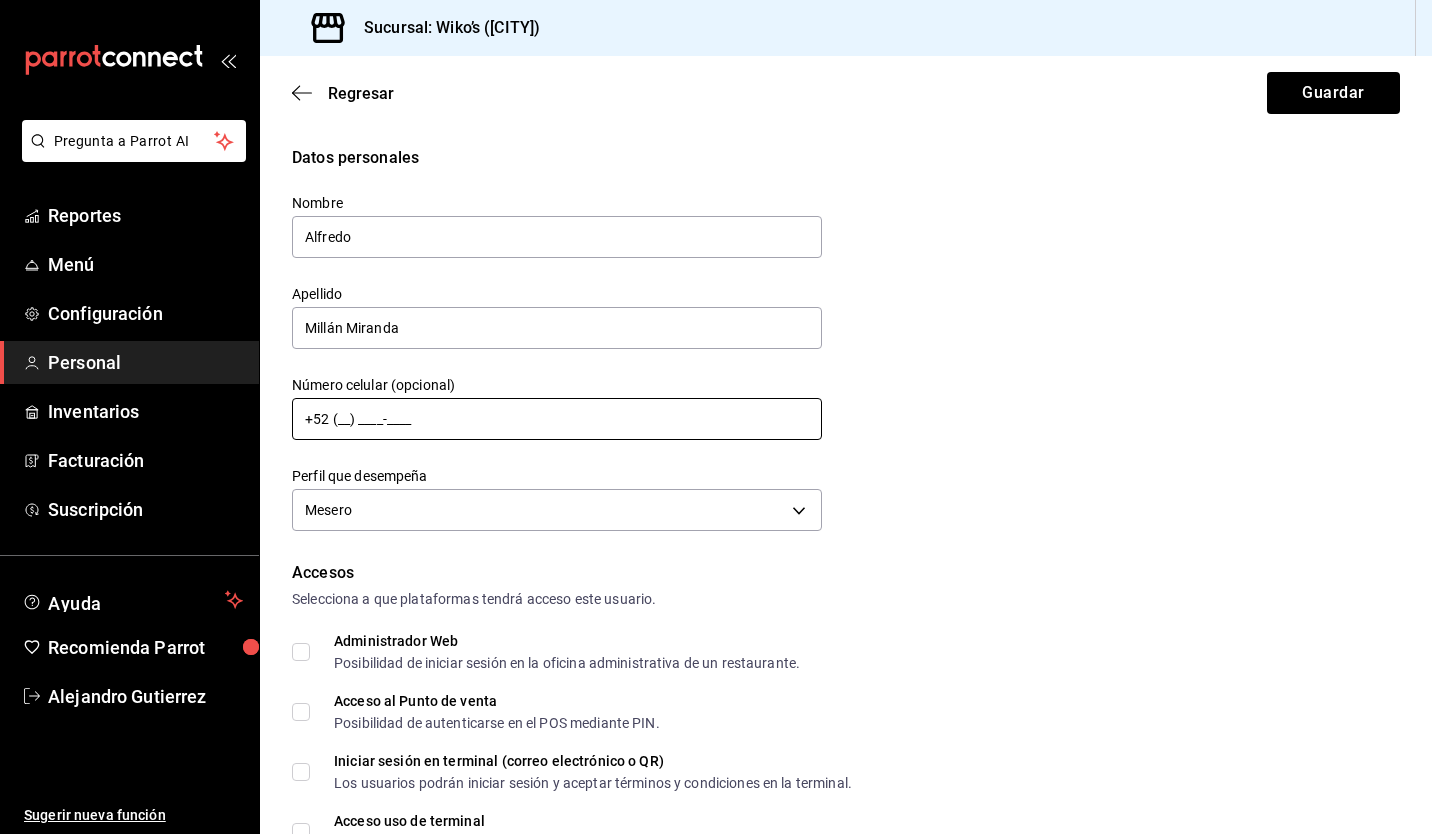 type on "+52 (55) [PHONE]" 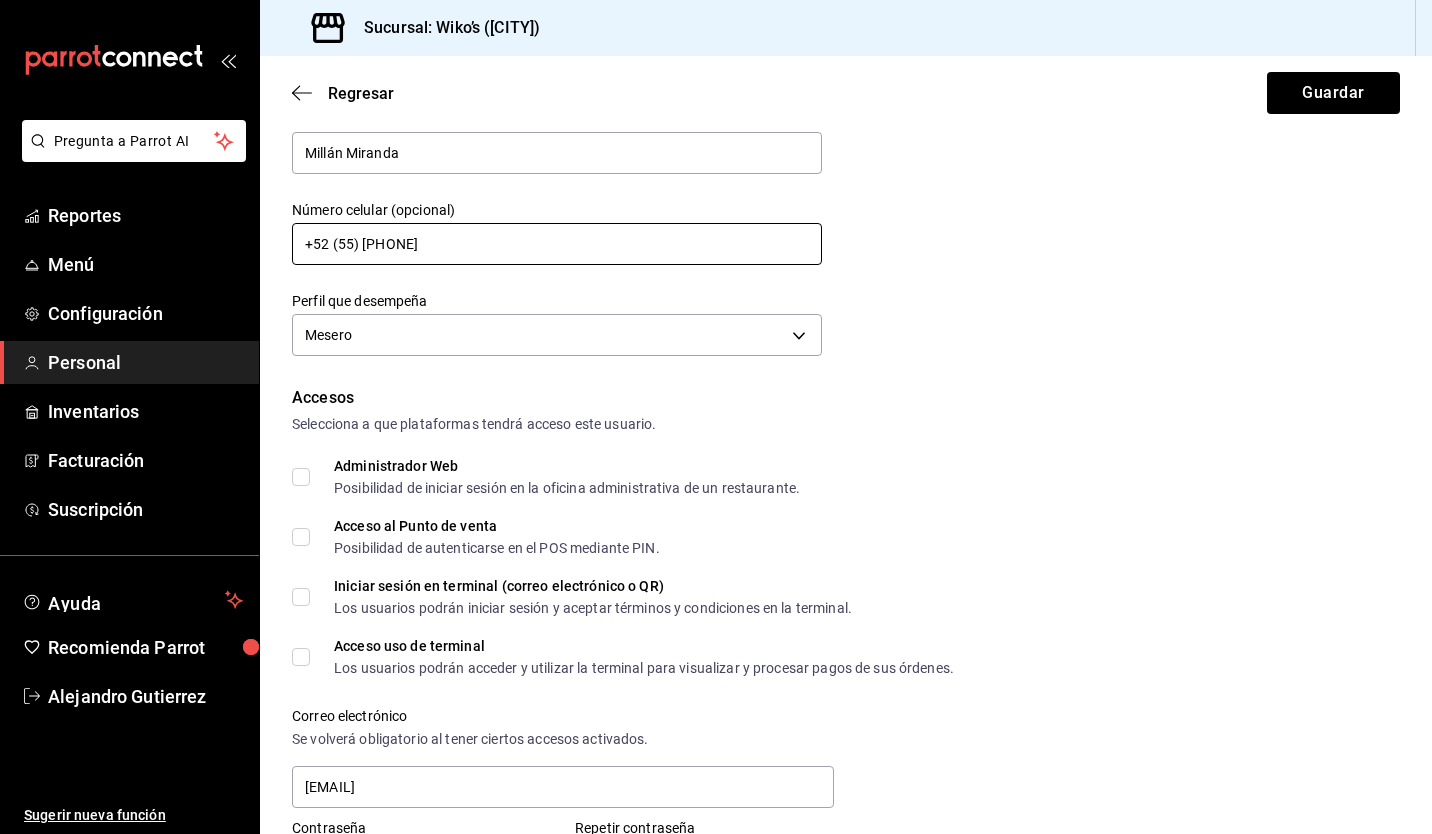 scroll, scrollTop: 176, scrollLeft: 0, axis: vertical 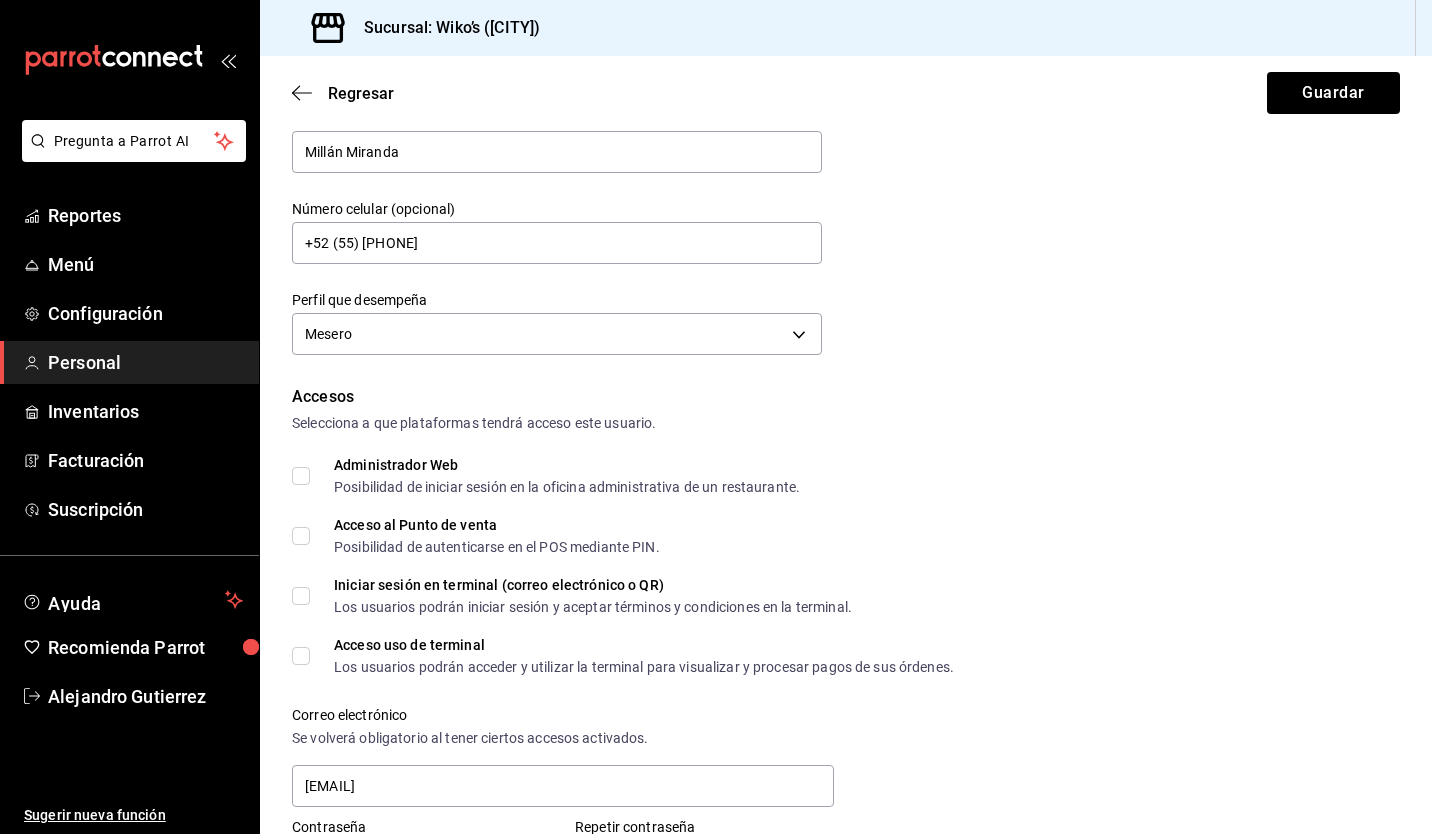 click on "Administrador Web Posibilidad de iniciar sesión en la oficina administrativa de un restaurante." at bounding box center [301, 476] 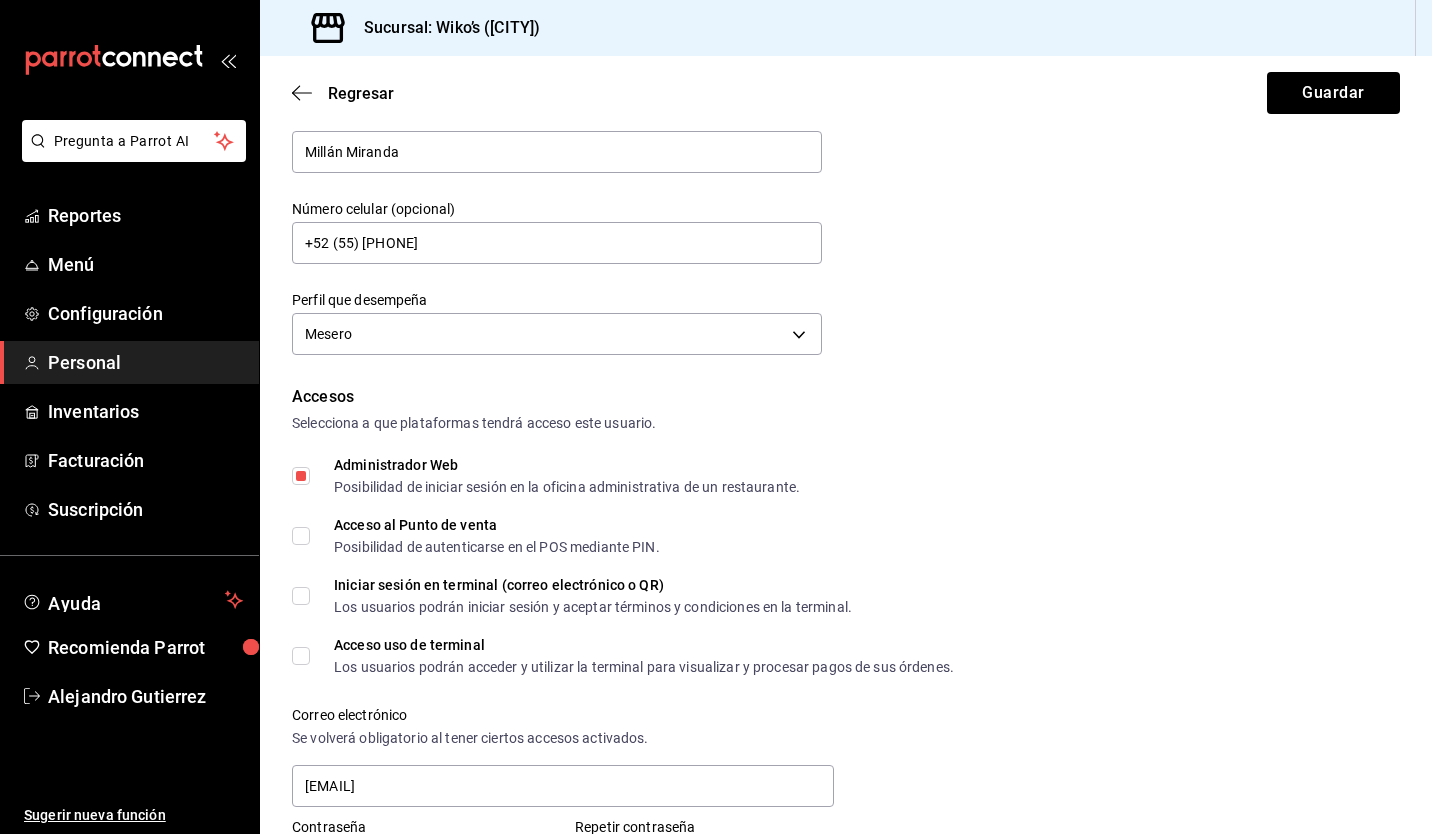click on "Acceso al Punto de venta Posibilidad de autenticarse en el POS mediante PIN." at bounding box center (476, 536) 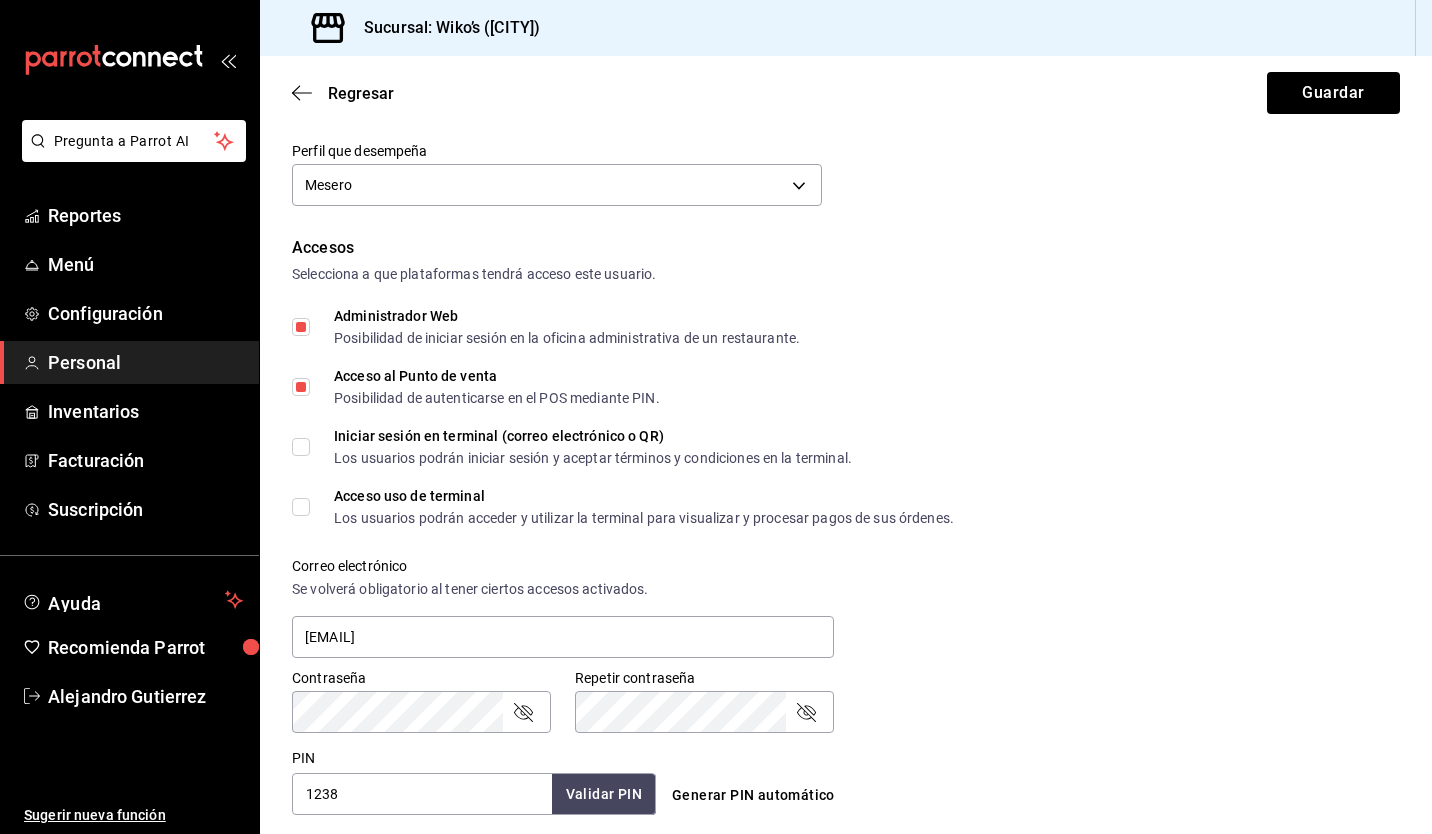 scroll, scrollTop: 331, scrollLeft: 0, axis: vertical 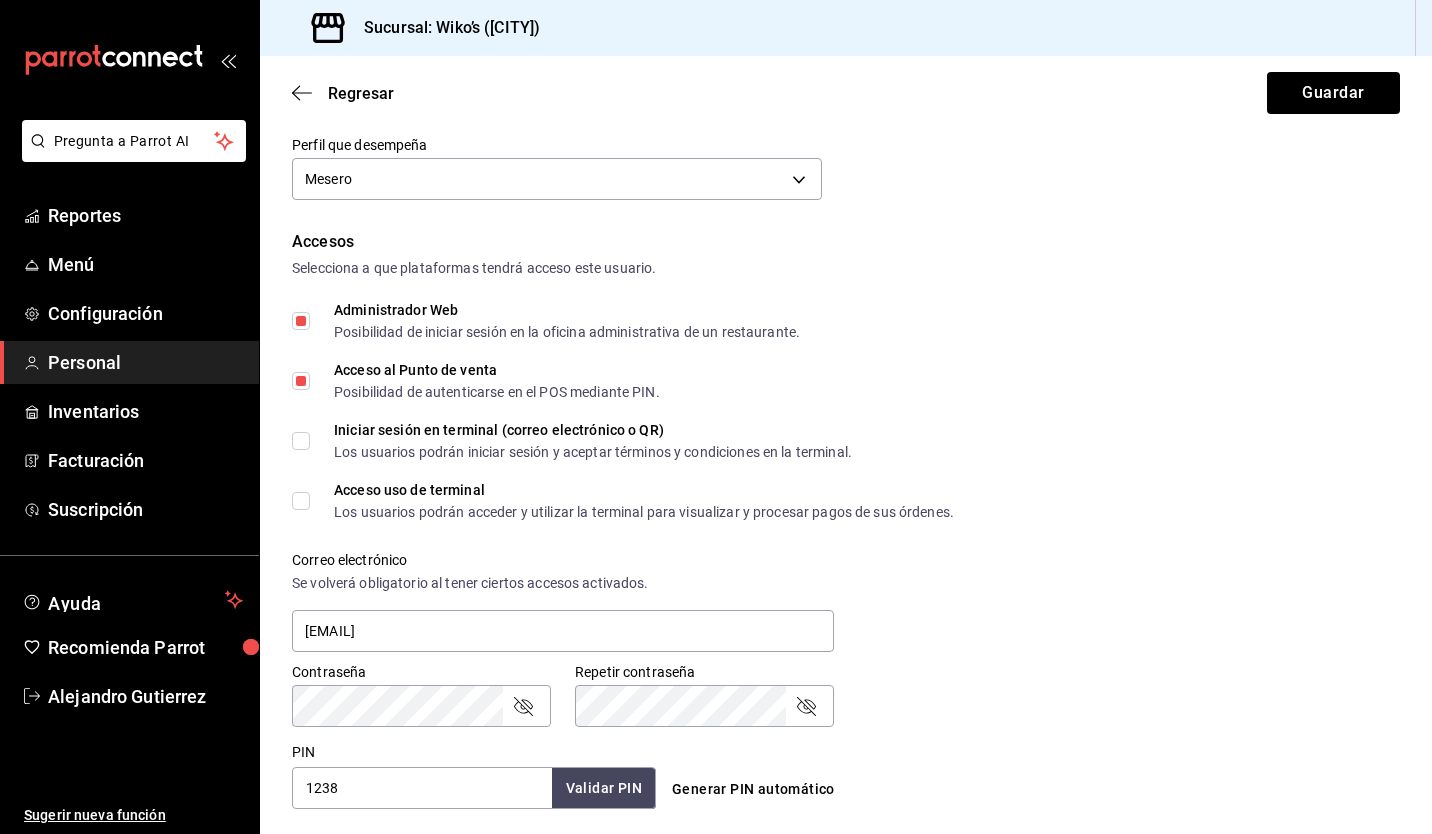 click on "Iniciar sesión en terminal (correo electrónico o QR) Los usuarios podrán iniciar sesión y aceptar términos y condiciones en la terminal." at bounding box center (301, 441) 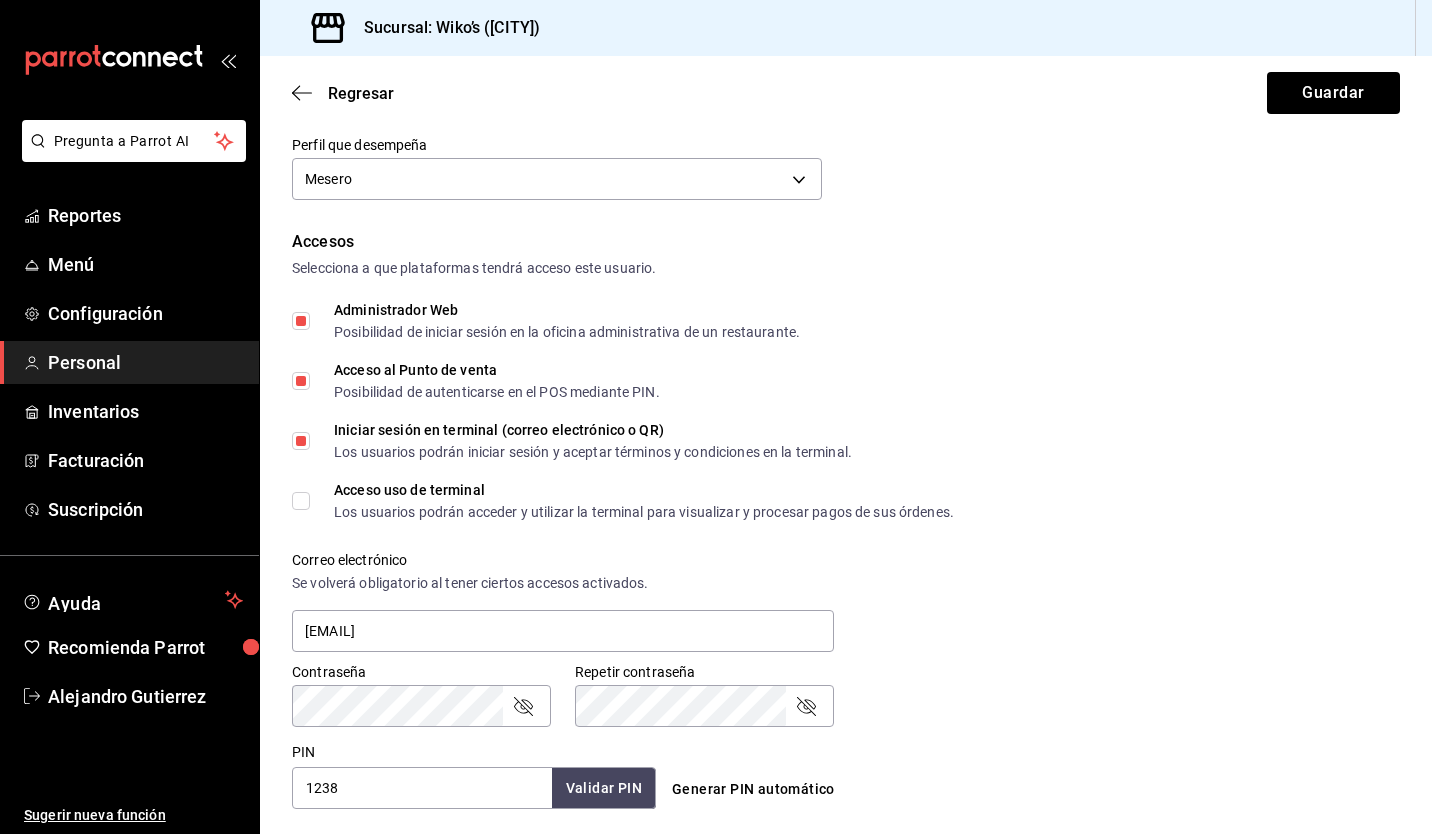 click on "Acceso uso de terminal Los usuarios podrán acceder y utilizar la terminal para visualizar y procesar pagos de sus órdenes." at bounding box center [301, 501] 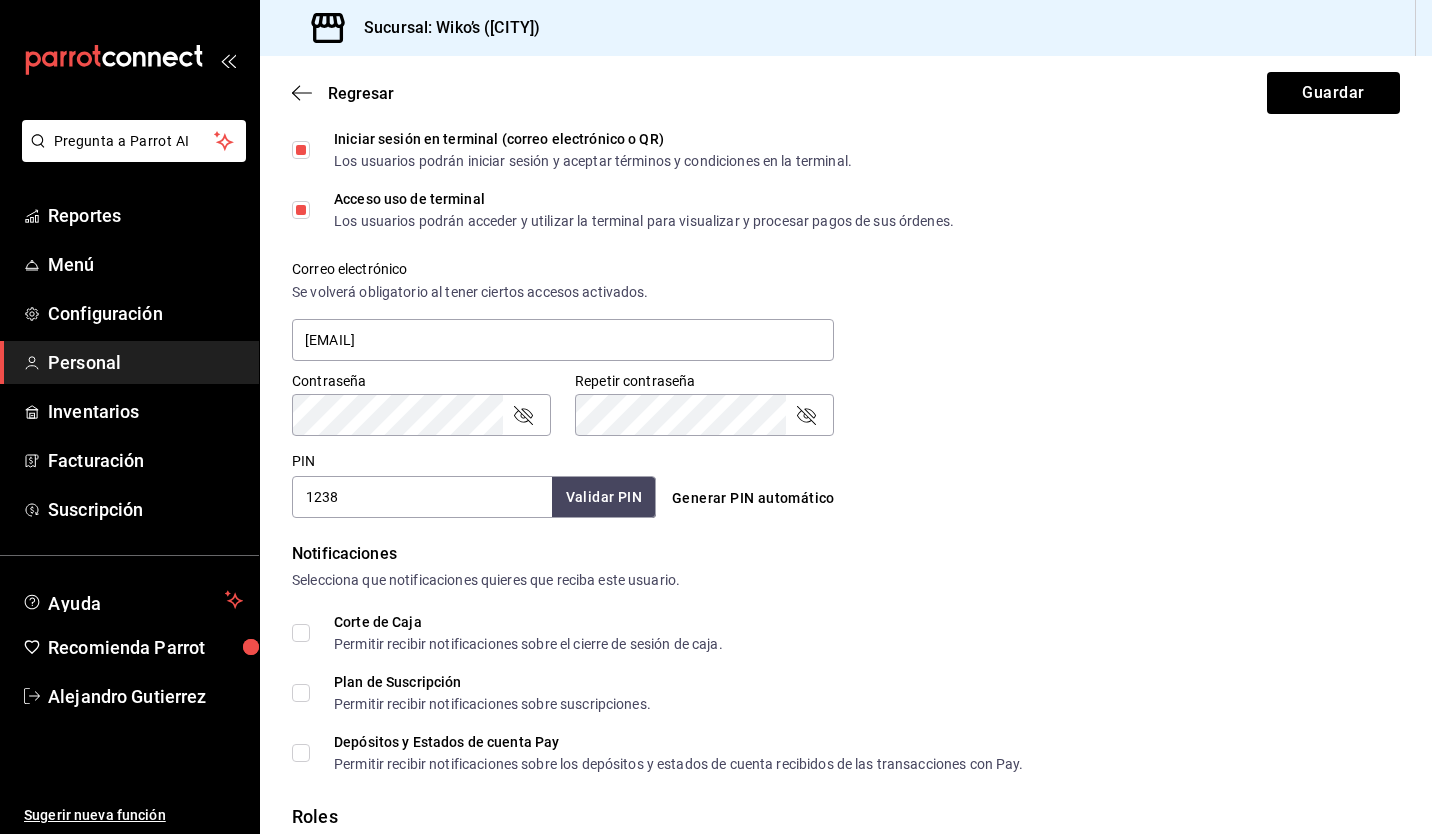 scroll, scrollTop: 640, scrollLeft: 0, axis: vertical 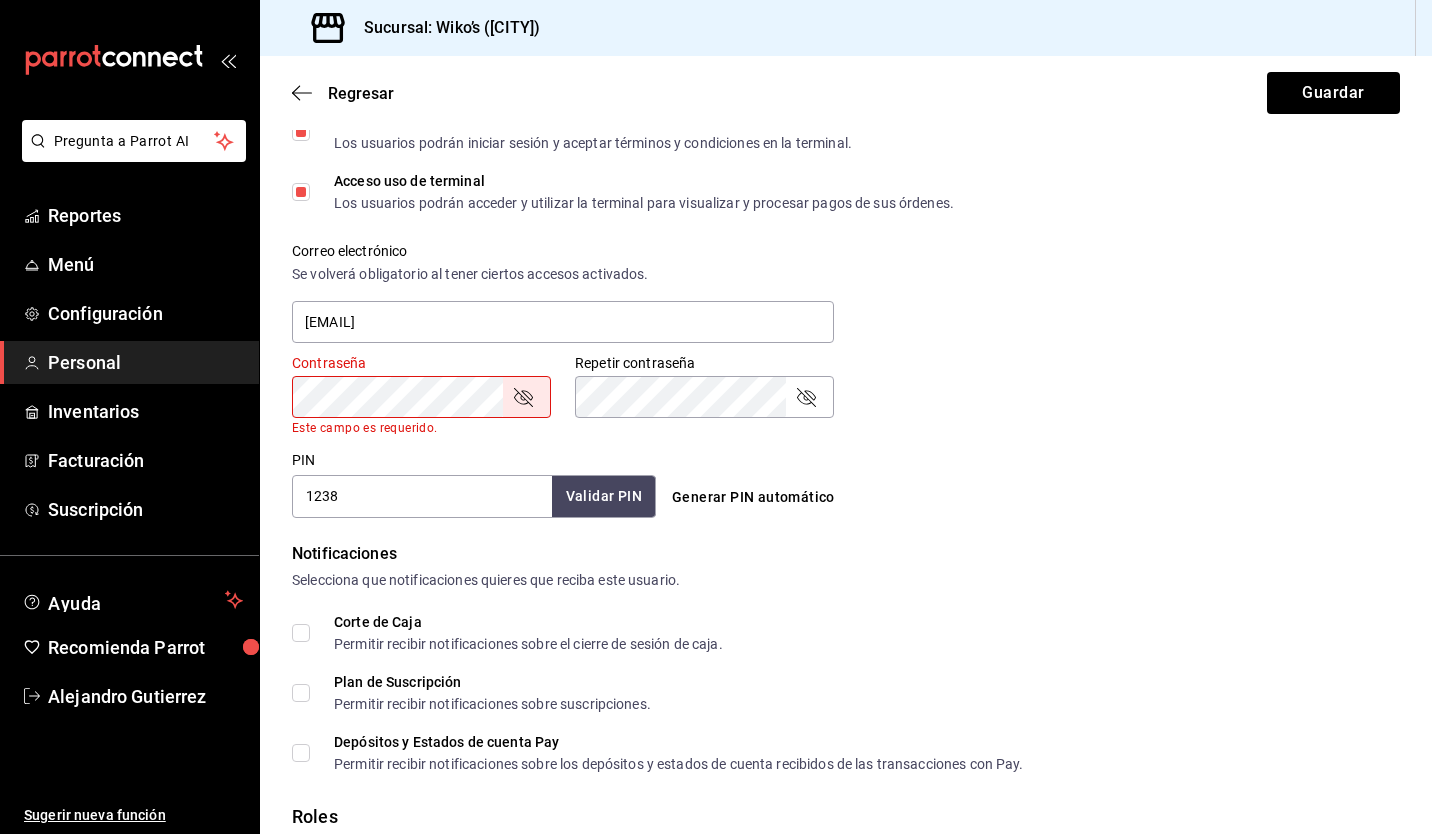 click on "Datos personales Nombre Alfredo Apellido Millán Miranda Número celular (opcional) +52 (55) 1697-0267 Perfil que desempeña Mesero WAITER Accesos Selecciona a que plataformas tendrá acceso este usuario. Administrador Web Posibilidad de iniciar sesión en la oficina administrativa de un restaurante.  Acceso al Punto de venta Posibilidad de autenticarse en el POS mediante PIN.  Iniciar sesión en terminal (correo electrónico o QR) Los usuarios podrán iniciar sesión y aceptar términos y condiciones en la terminal. Acceso uso de terminal Los usuarios podrán acceder y utilizar la terminal para visualizar y procesar pagos de sus órdenes. Correo electrónico Se volverá obligatorio al tener ciertos accesos activados. alfredmillanmiran@gmail.com Contraseña Contraseña Este campo es requerido. Repetir contraseña Repetir contraseña PIN 1238 Validar PIN ​ Generar PIN automático Notificaciones Selecciona que notificaciones quieres que reciba este usuario. Corte de Caja Plan de Suscripción Roles" at bounding box center [846, 225] 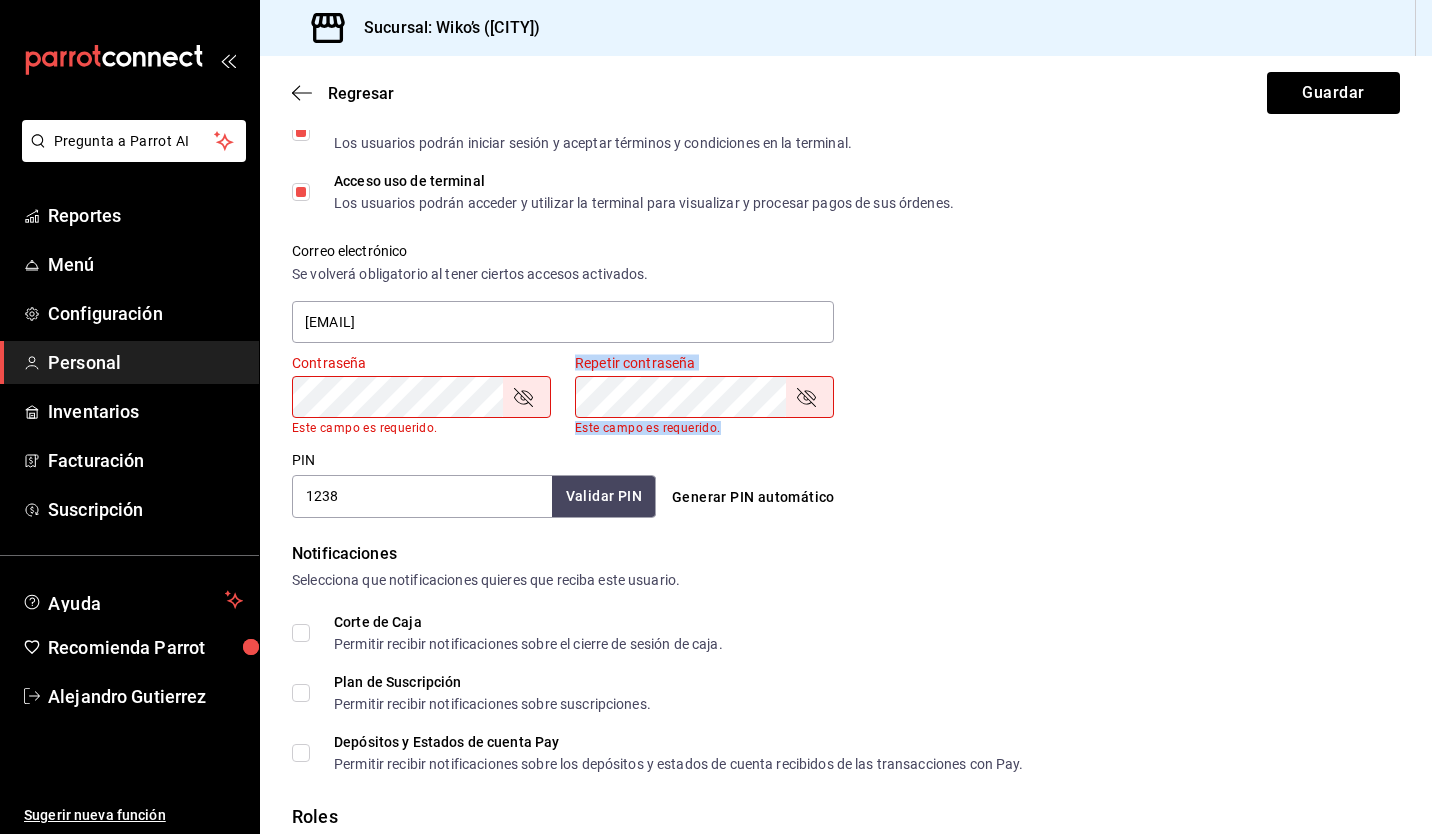 drag, startPoint x: 566, startPoint y: 429, endPoint x: 739, endPoint y: 431, distance: 173.01157 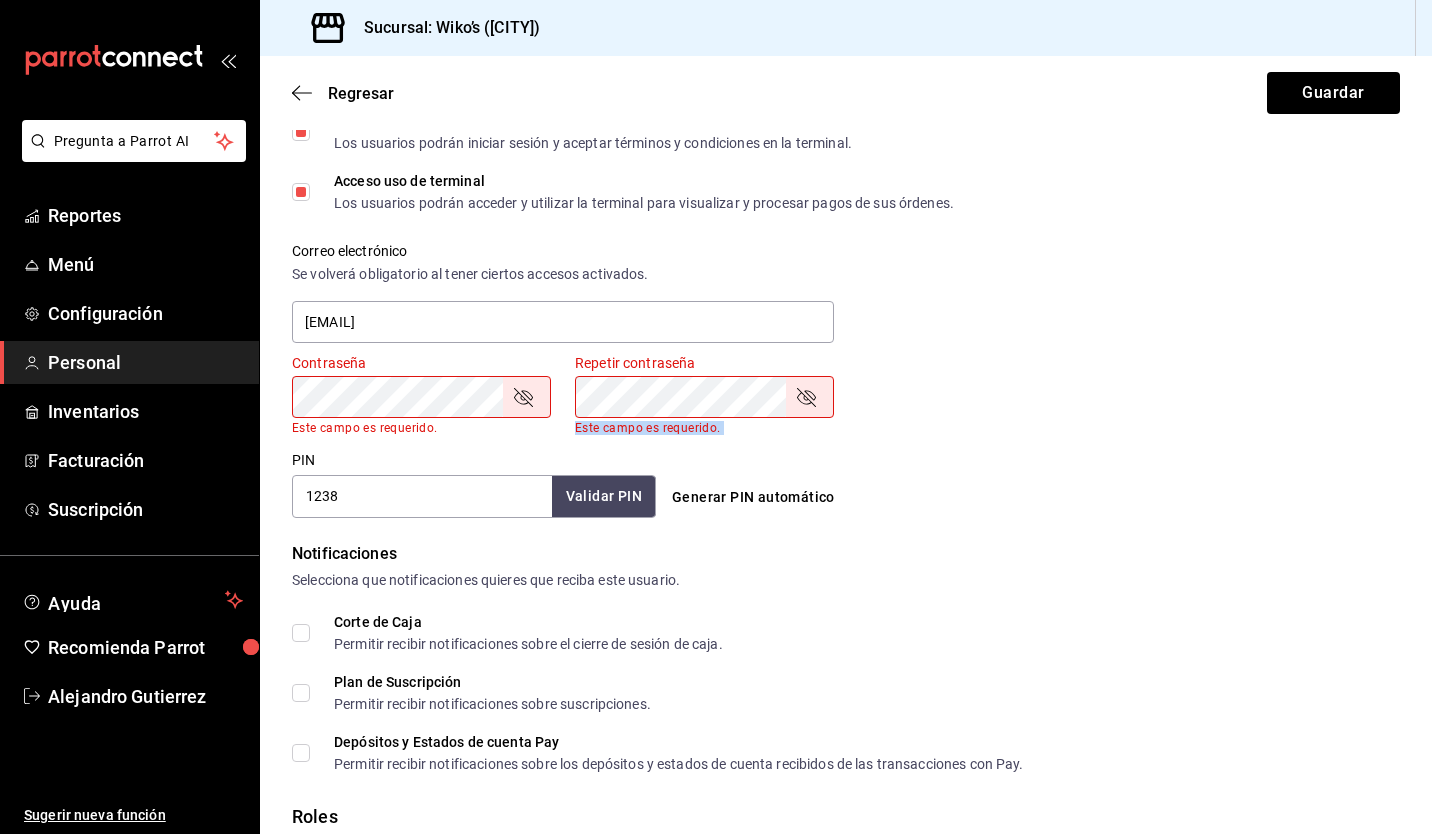 click on "Este campo es requerido." at bounding box center [704, 428] 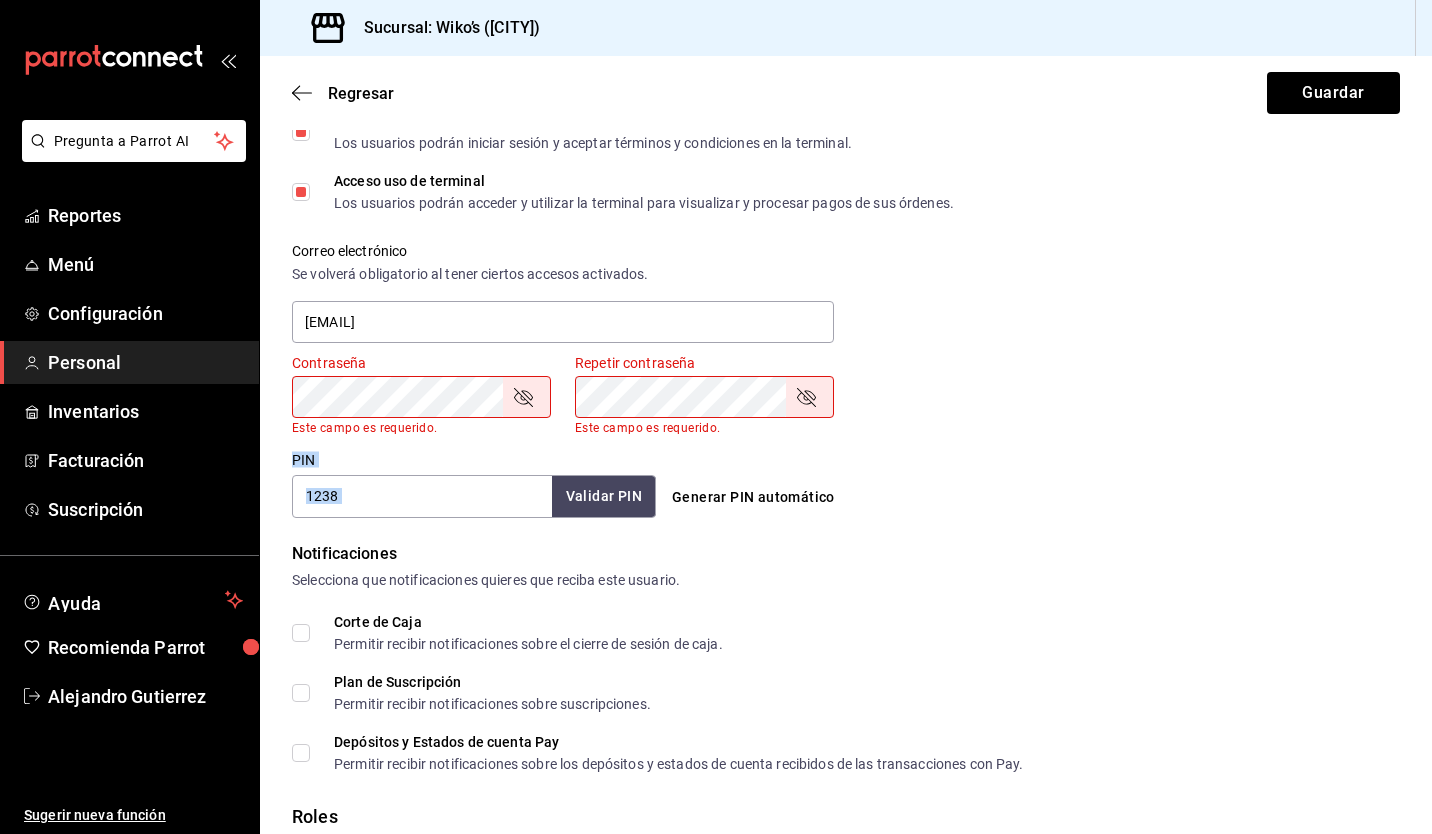 drag, startPoint x: 739, startPoint y: 431, endPoint x: 727, endPoint y: 430, distance: 12.0415945 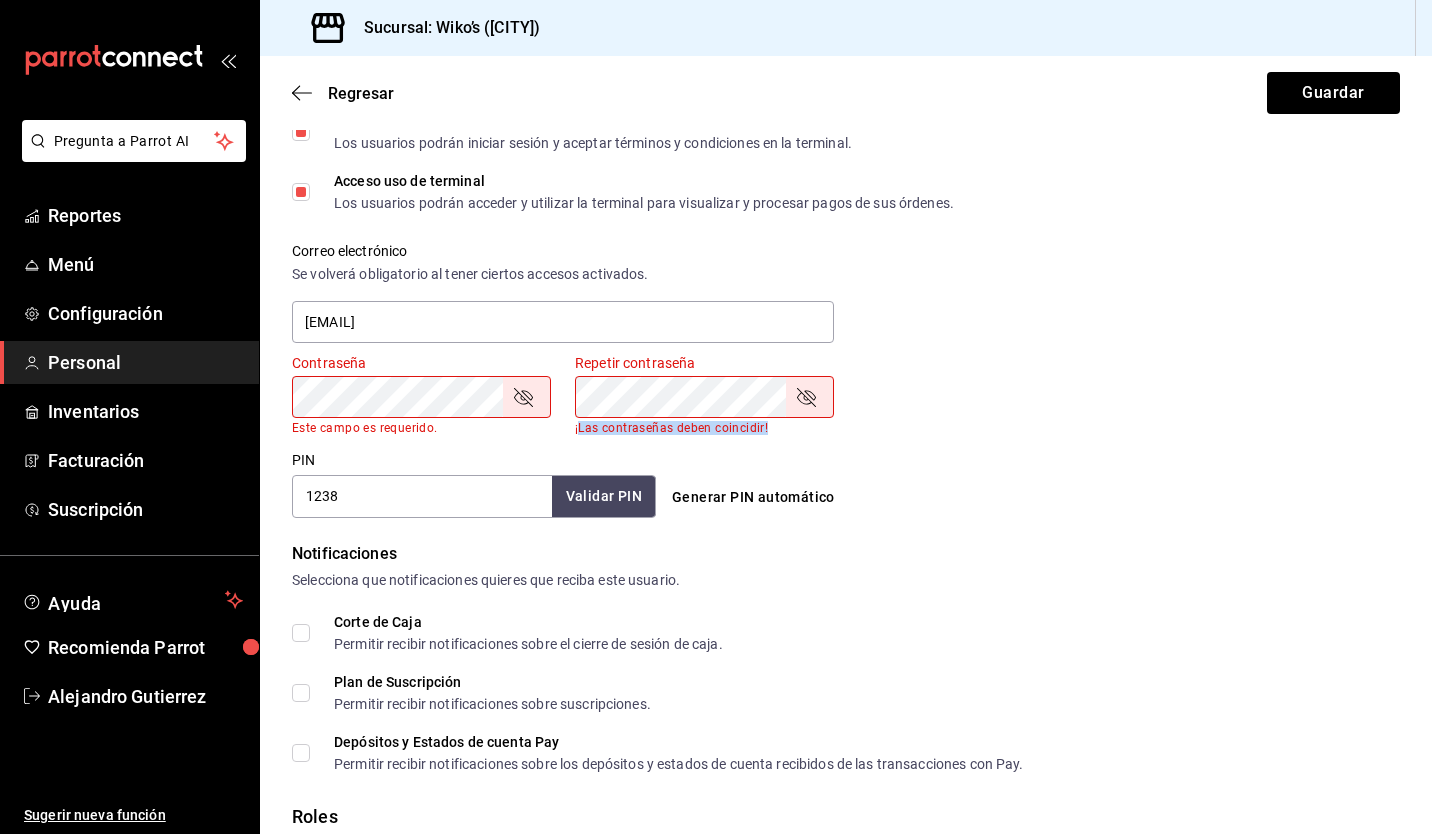 drag, startPoint x: 573, startPoint y: 428, endPoint x: 773, endPoint y: 422, distance: 200.08998 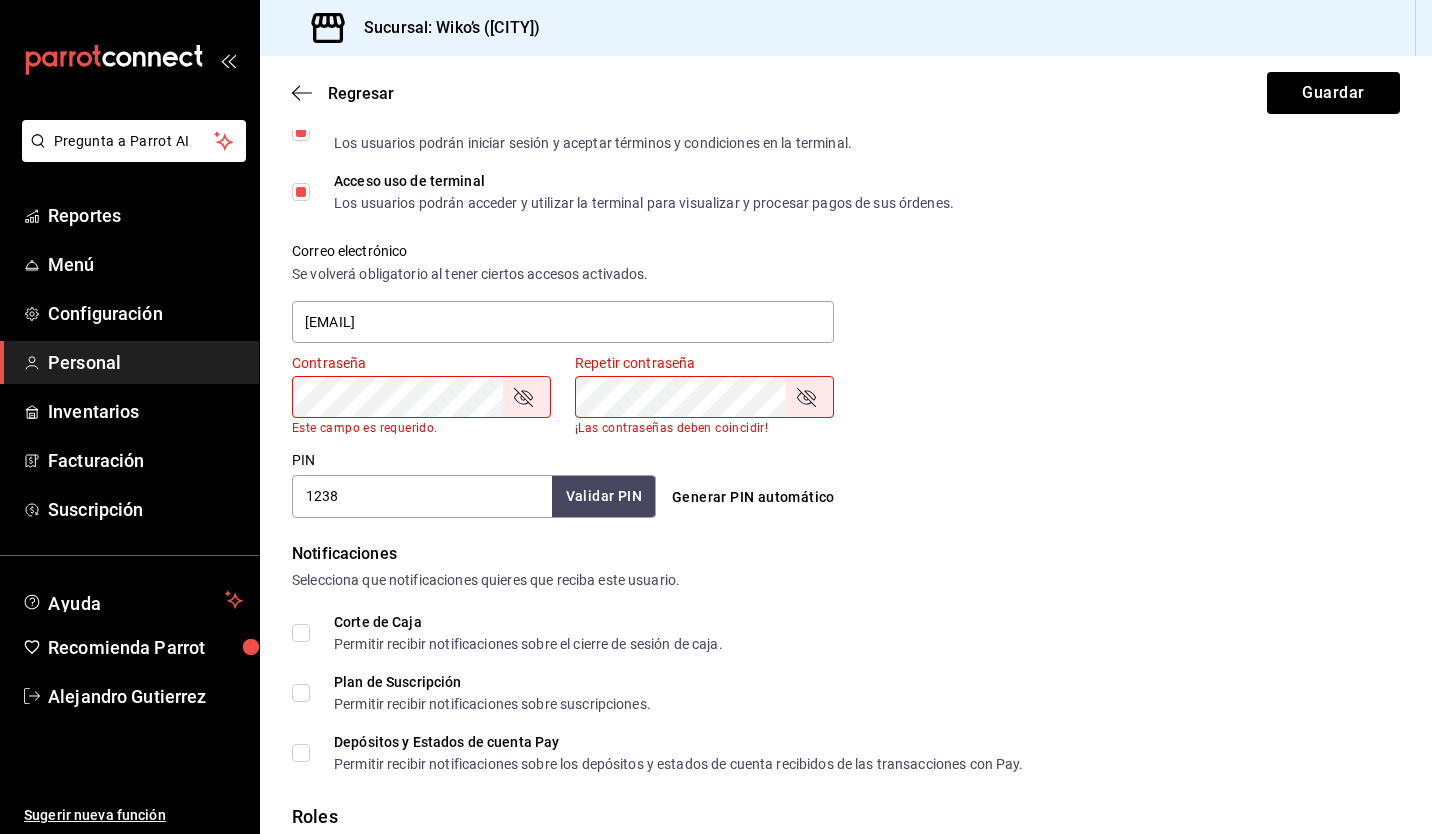click 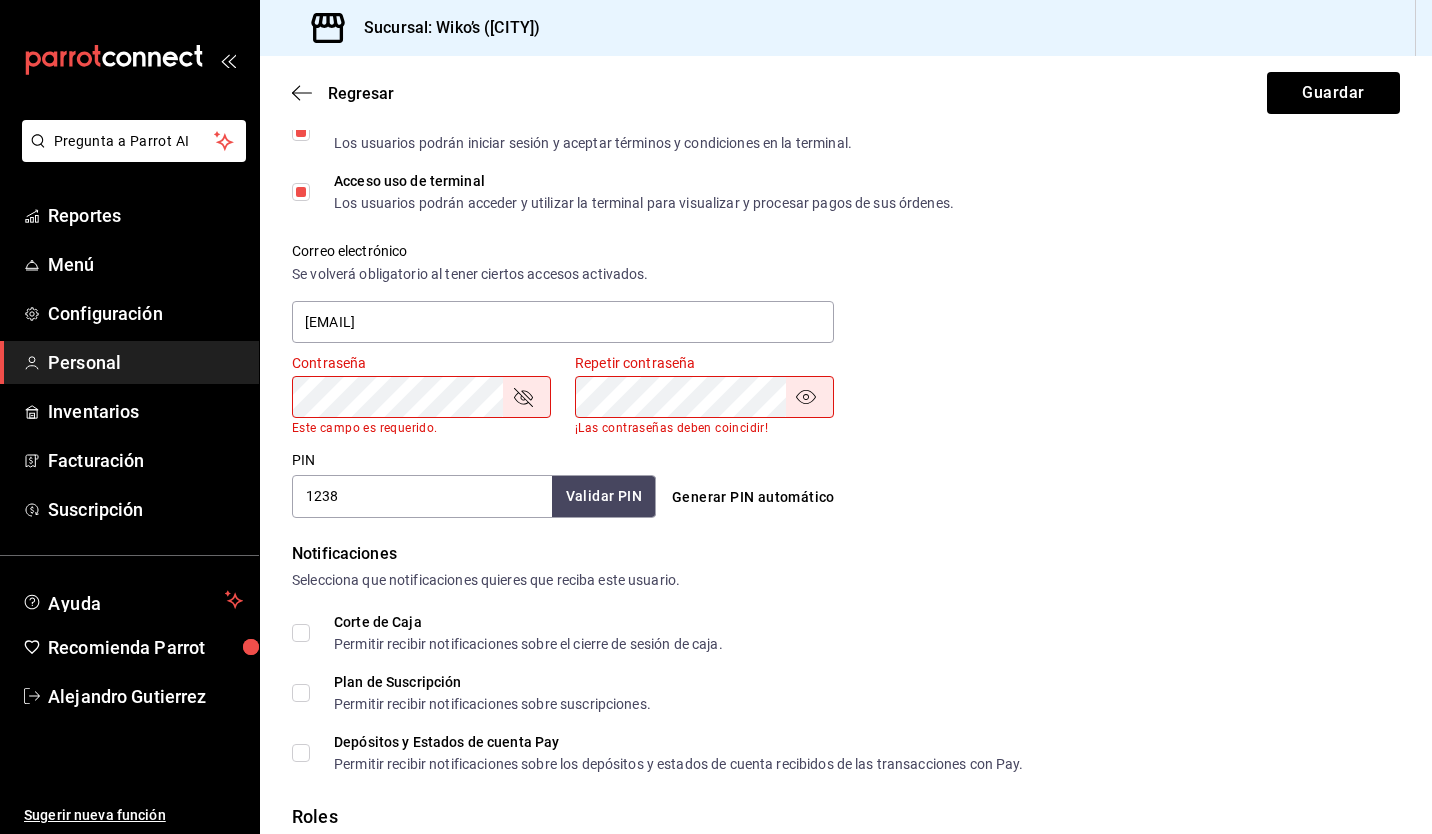 click on "Pregunta a Parrot AI Reportes   Menú   Configuración   Personal   Inventarios   Facturación   Suscripción   Ayuda Recomienda Parrot   Alejandro Gutierrez   Sugerir nueva función   Sucursal: Wiko’s (Huixquilucan) Regresar Guardar Datos personales Nombre Alfredo Apellido Millán Miranda Número celular (opcional) +52 (55) 1697-0267 Perfil que desempeña Mesero WAITER Accesos Selecciona a que plataformas tendrá acceso este usuario. Administrador Web Posibilidad de iniciar sesión en la oficina administrativa de un restaurante.  Acceso al Punto de venta Posibilidad de autenticarse en el POS mediante PIN.  Iniciar sesión en terminal (correo electrónico o QR) Los usuarios podrán iniciar sesión y aceptar términos y condiciones en la terminal. Acceso uso de terminal Los usuarios podrán acceder y utilizar la terminal para visualizar y procesar pagos de sus órdenes. Correo electrónico Se volverá obligatorio al tener ciertos accesos activados. alfredmillanmiran@gmail.com Contraseña Contraseña PIN 1238" at bounding box center (716, 417) 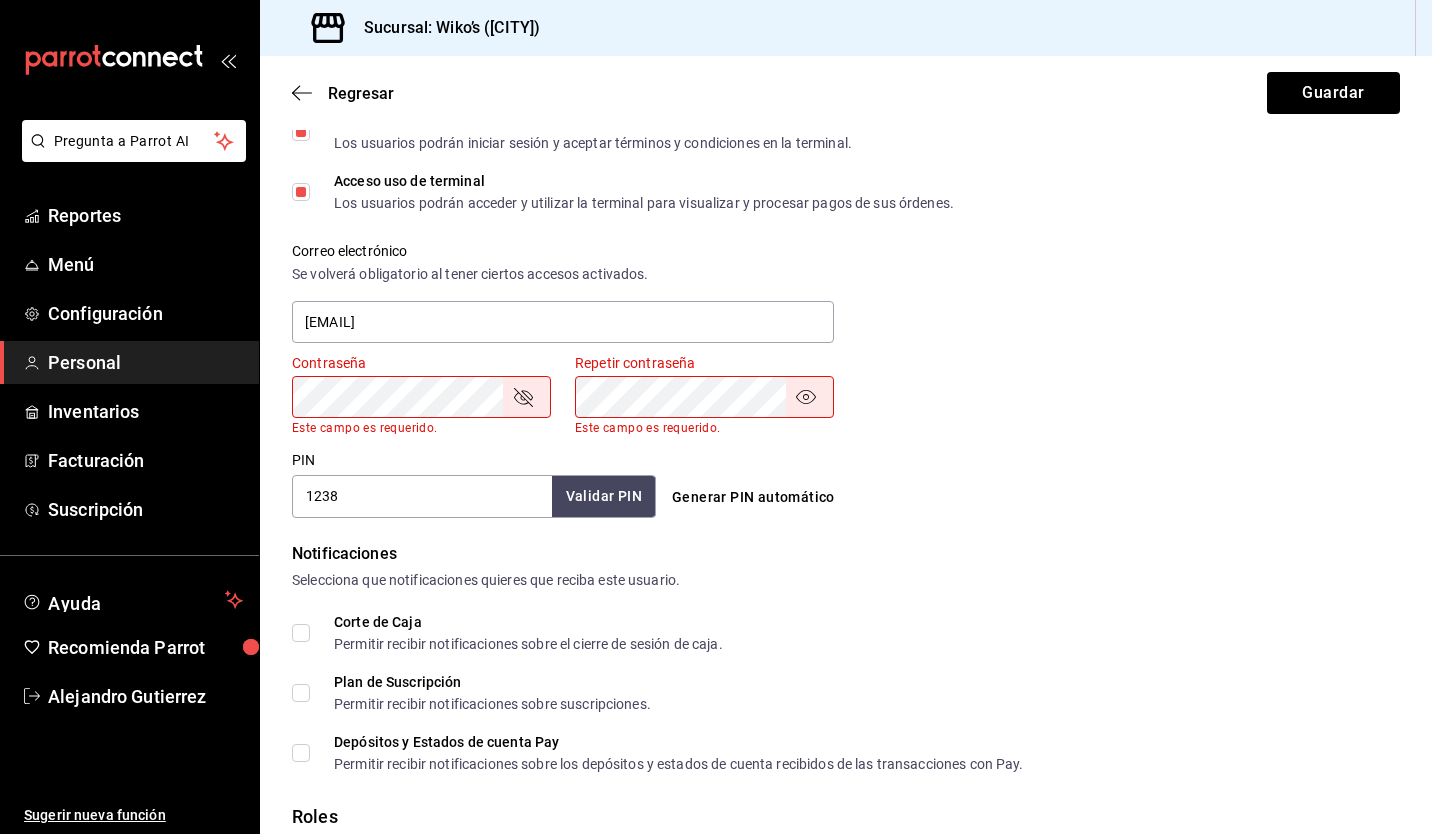 click on "Accesos Selecciona a que plataformas tendrá acceso este usuario. Administrador Web Posibilidad de iniciar sesión en la oficina administrativa de un restaurante.  Acceso al Punto de venta Posibilidad de autenticarse en el POS mediante PIN.  Iniciar sesión en terminal (correo electrónico o QR) Los usuarios podrán iniciar sesión y aceptar términos y condiciones en la terminal. Acceso uso de terminal Los usuarios podrán acceder y utilizar la terminal para visualizar y procesar pagos de sus órdenes. Correo electrónico Se volverá obligatorio al tener ciertos accesos activados. alfredmillanmiran@gmail.com Contraseña Contraseña Este campo es requerido. Repetir contraseña Repetir contraseña Este campo es requerido. PIN 1238 Validar PIN ​ Generar PIN automático" at bounding box center (846, 219) 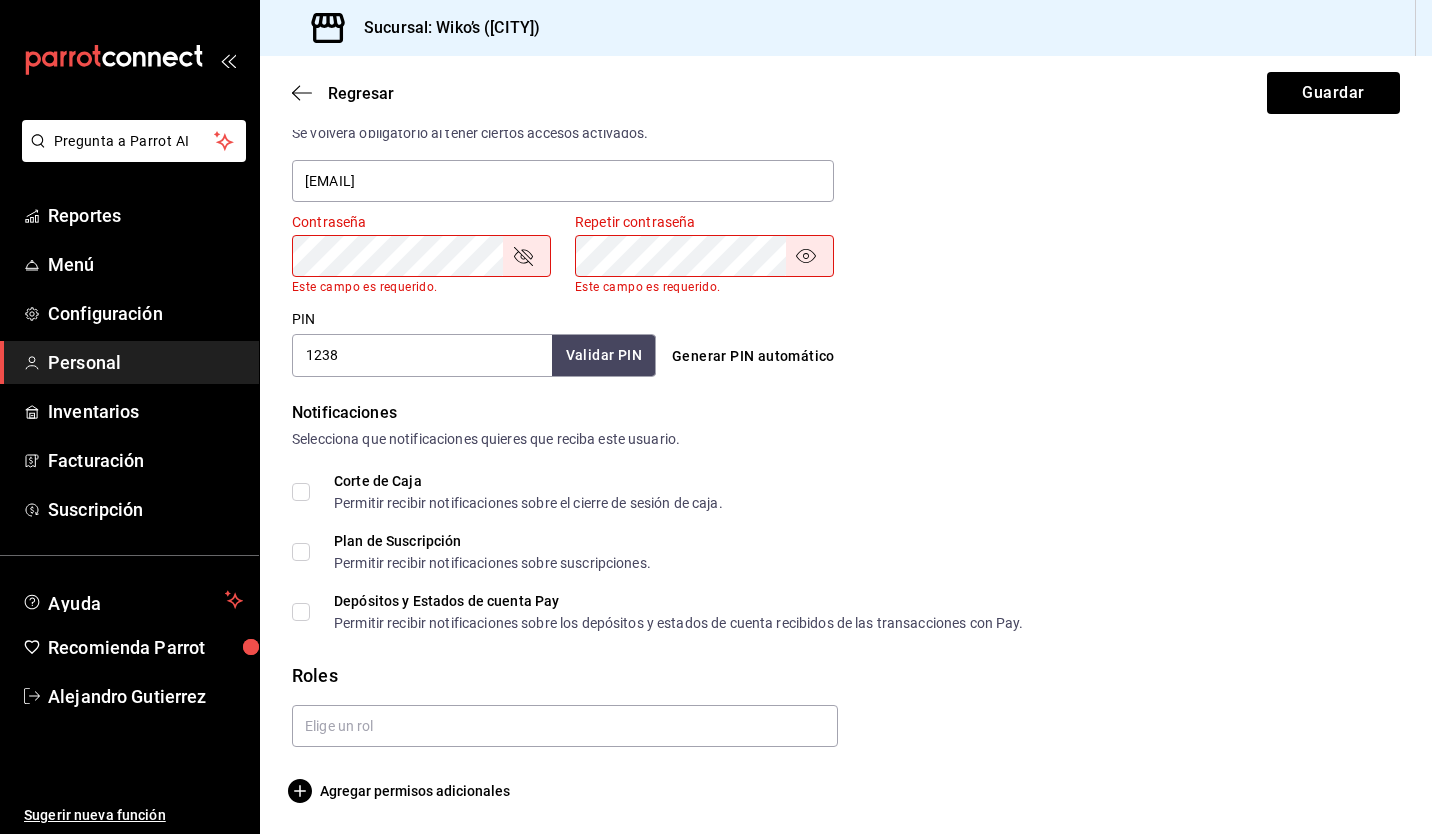 scroll, scrollTop: 745, scrollLeft: 0, axis: vertical 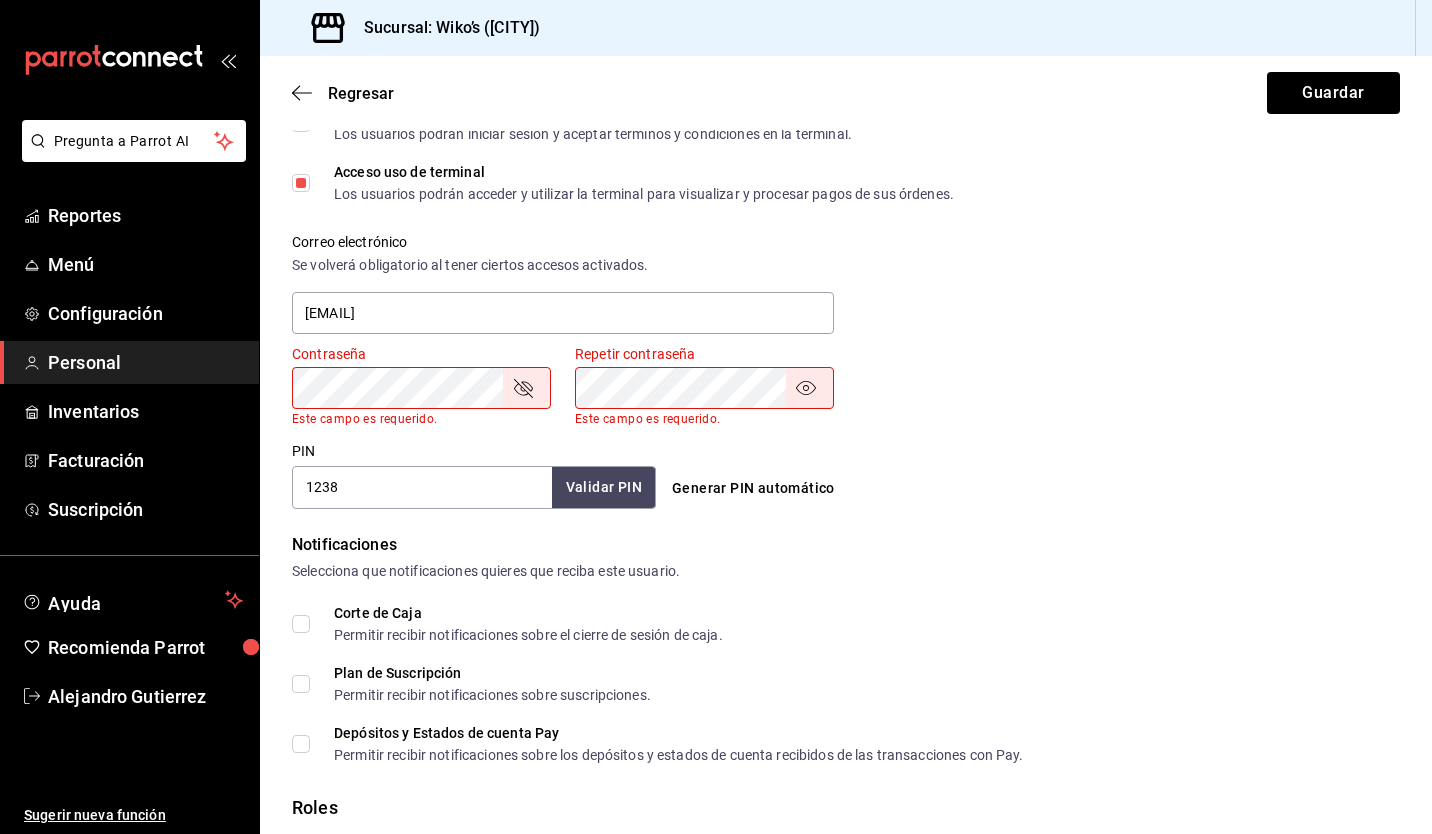 click on "Correo electrónico" at bounding box center (563, 242) 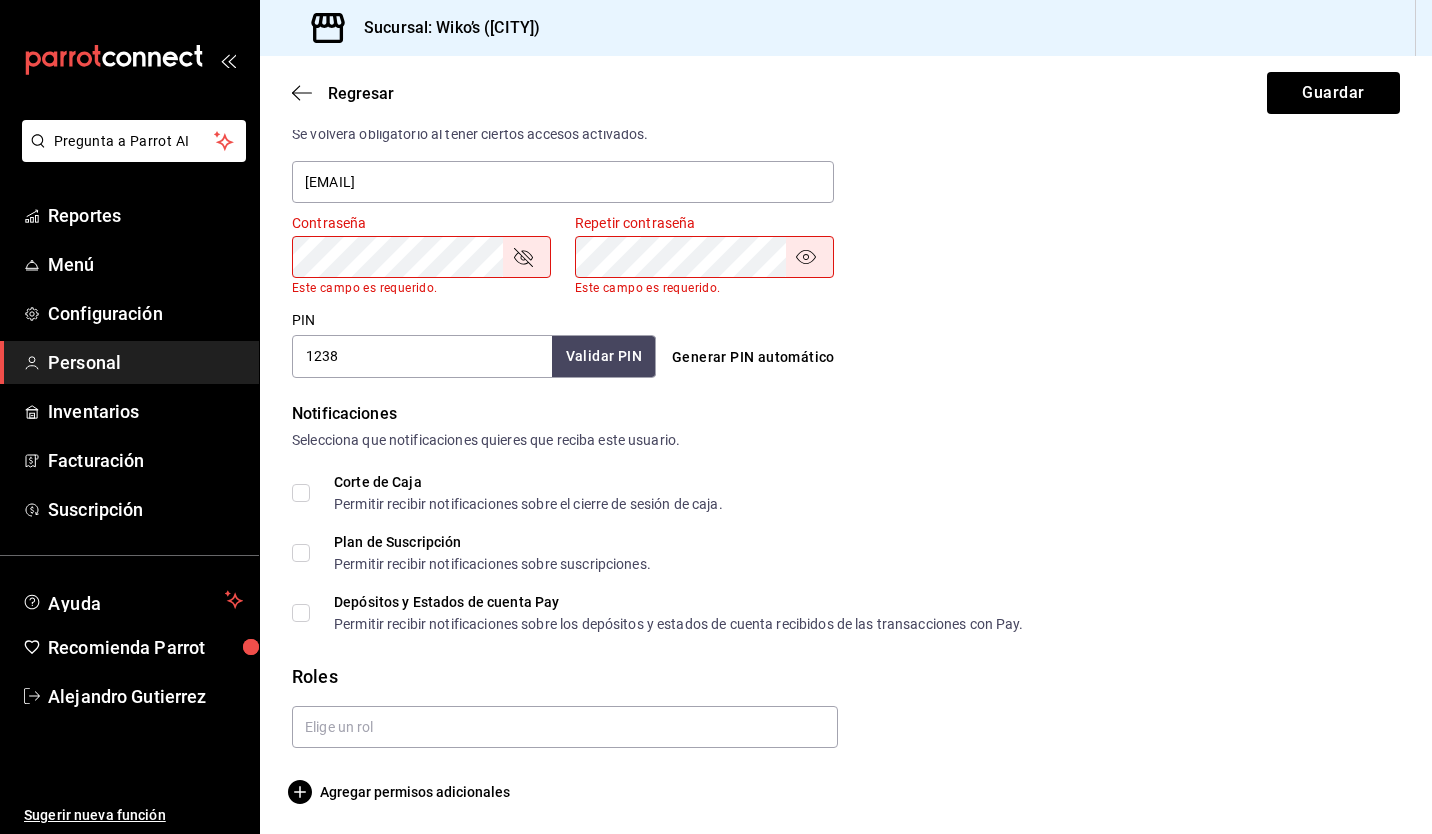 scroll, scrollTop: 781, scrollLeft: 0, axis: vertical 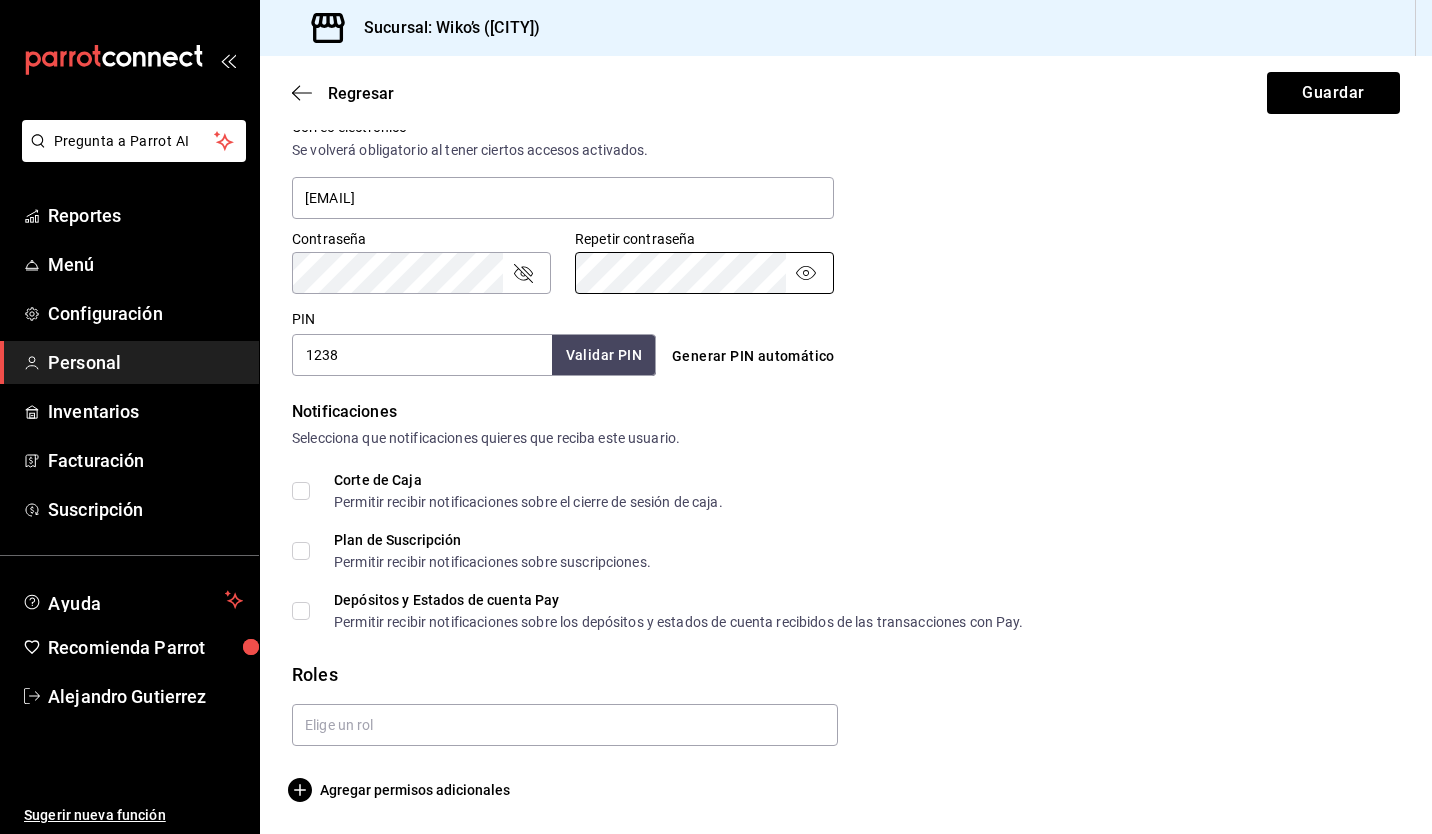click on "Repetir contraseña Repetir contraseña" at bounding box center [704, 262] 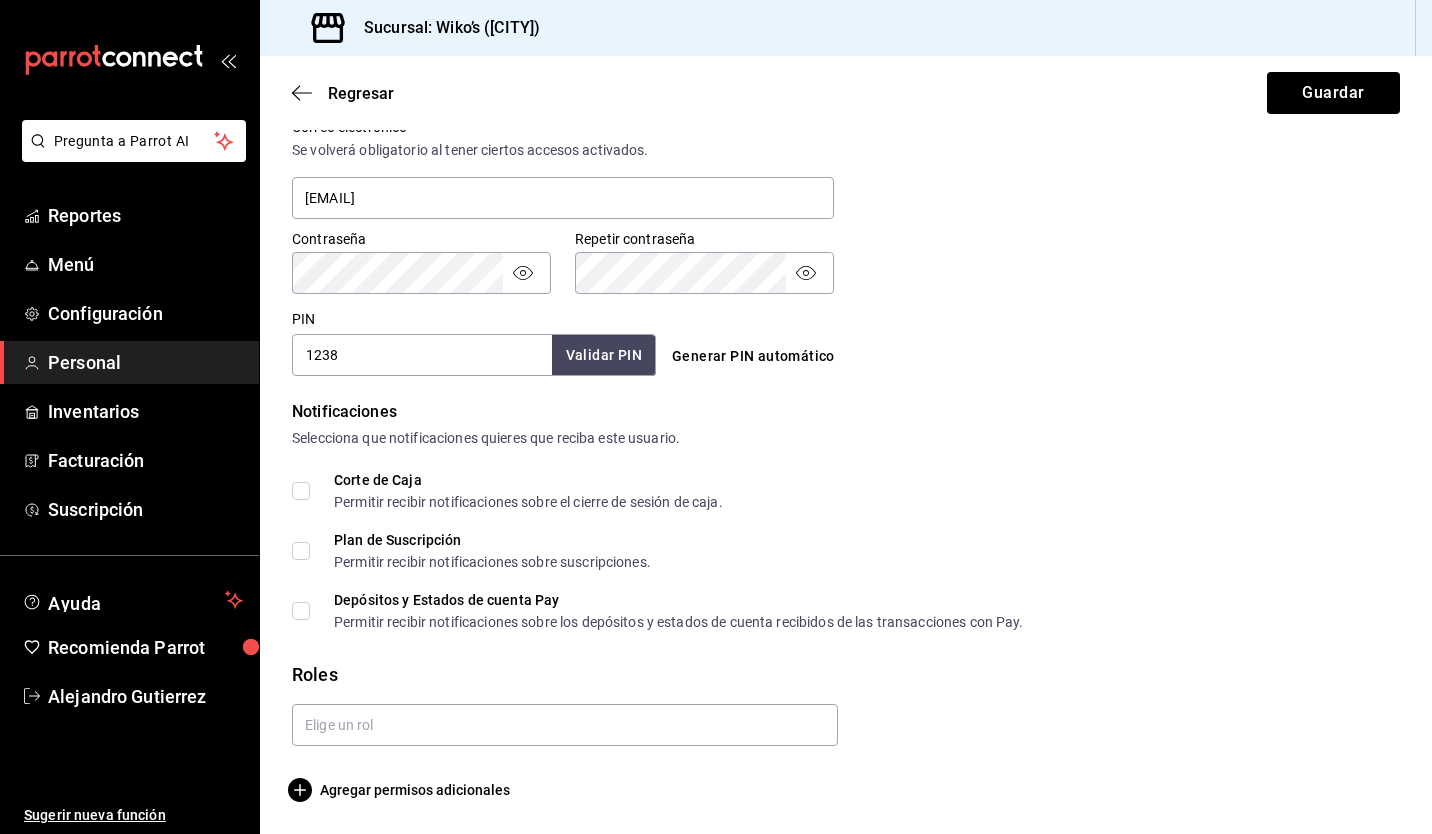 click on "Contraseña Contraseña Repetir contraseña Repetir contraseña" at bounding box center [834, 250] 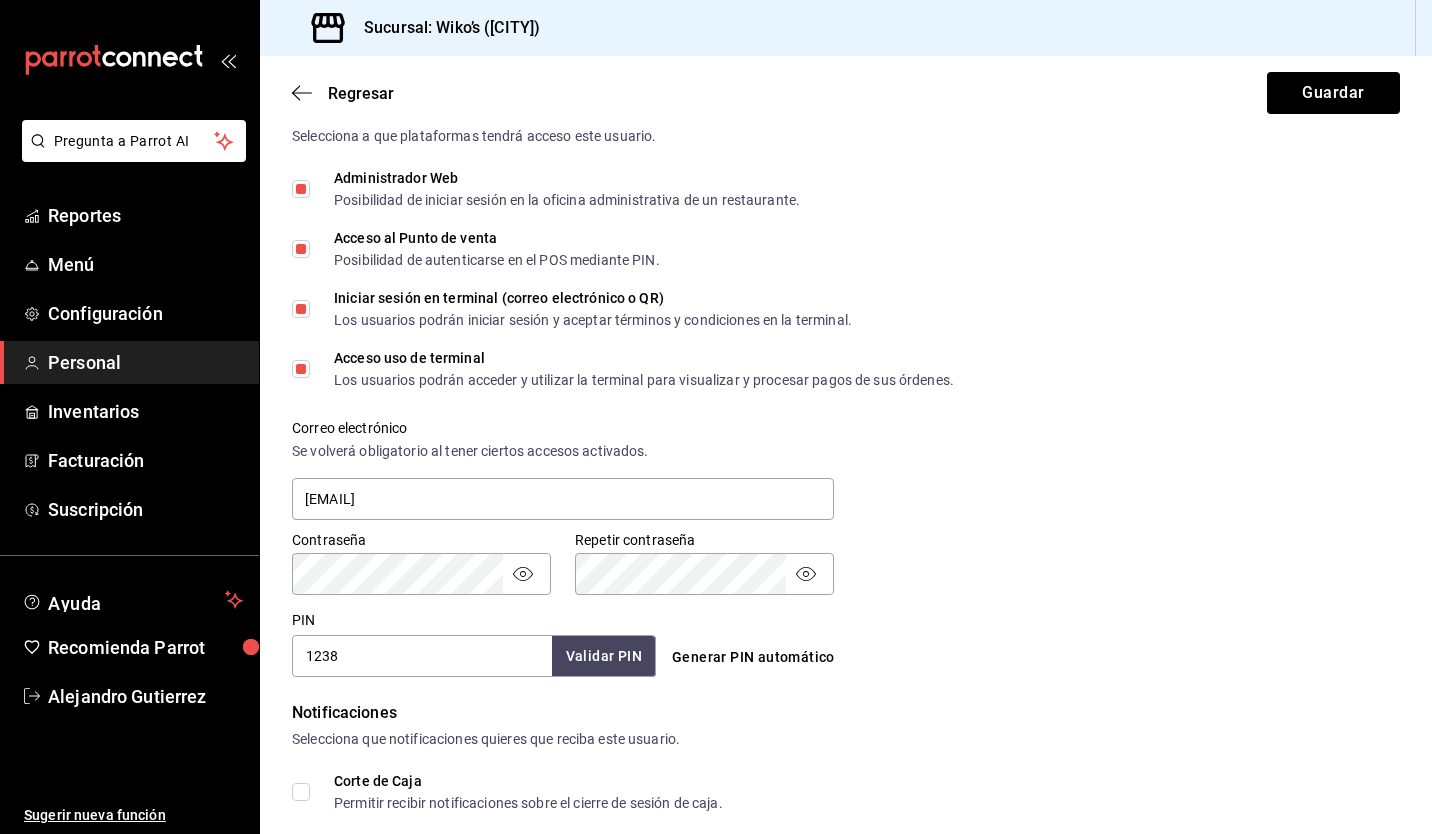 scroll, scrollTop: 764, scrollLeft: 0, axis: vertical 